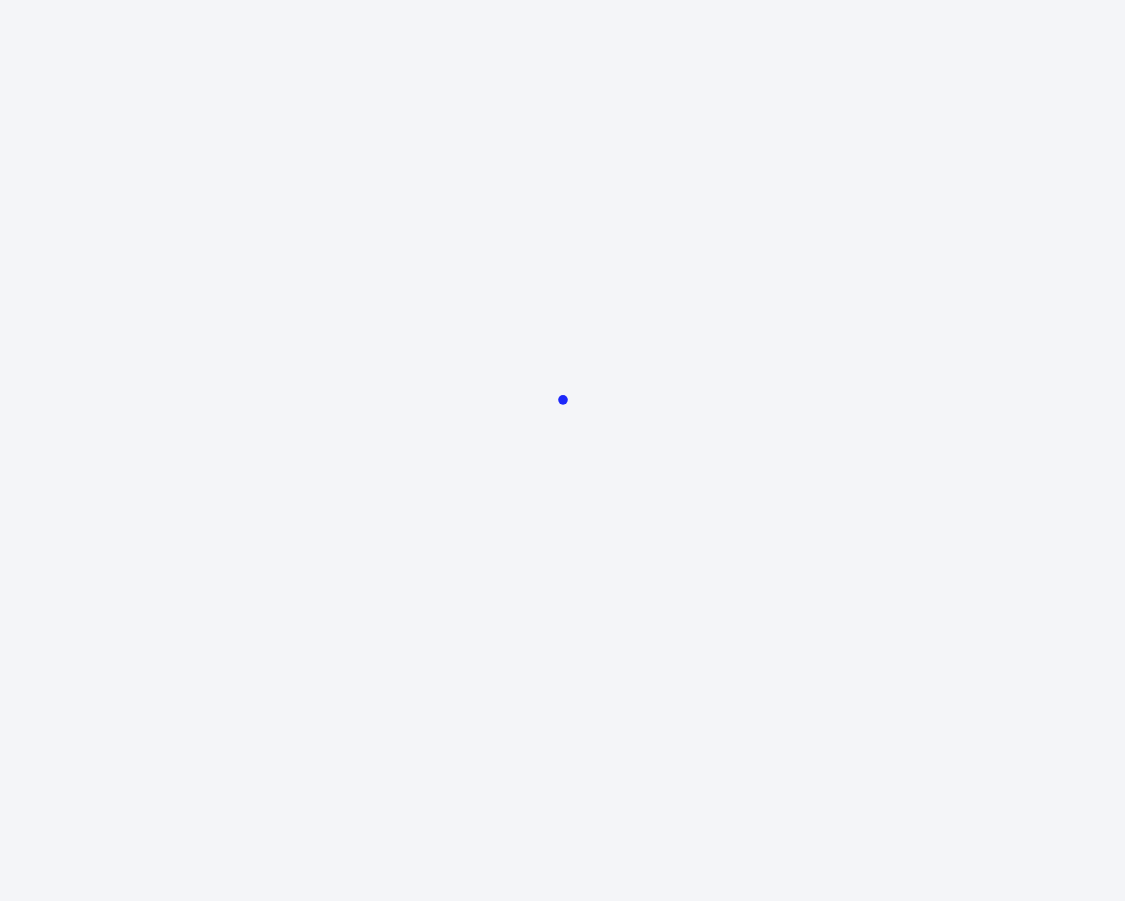 scroll, scrollTop: 0, scrollLeft: 0, axis: both 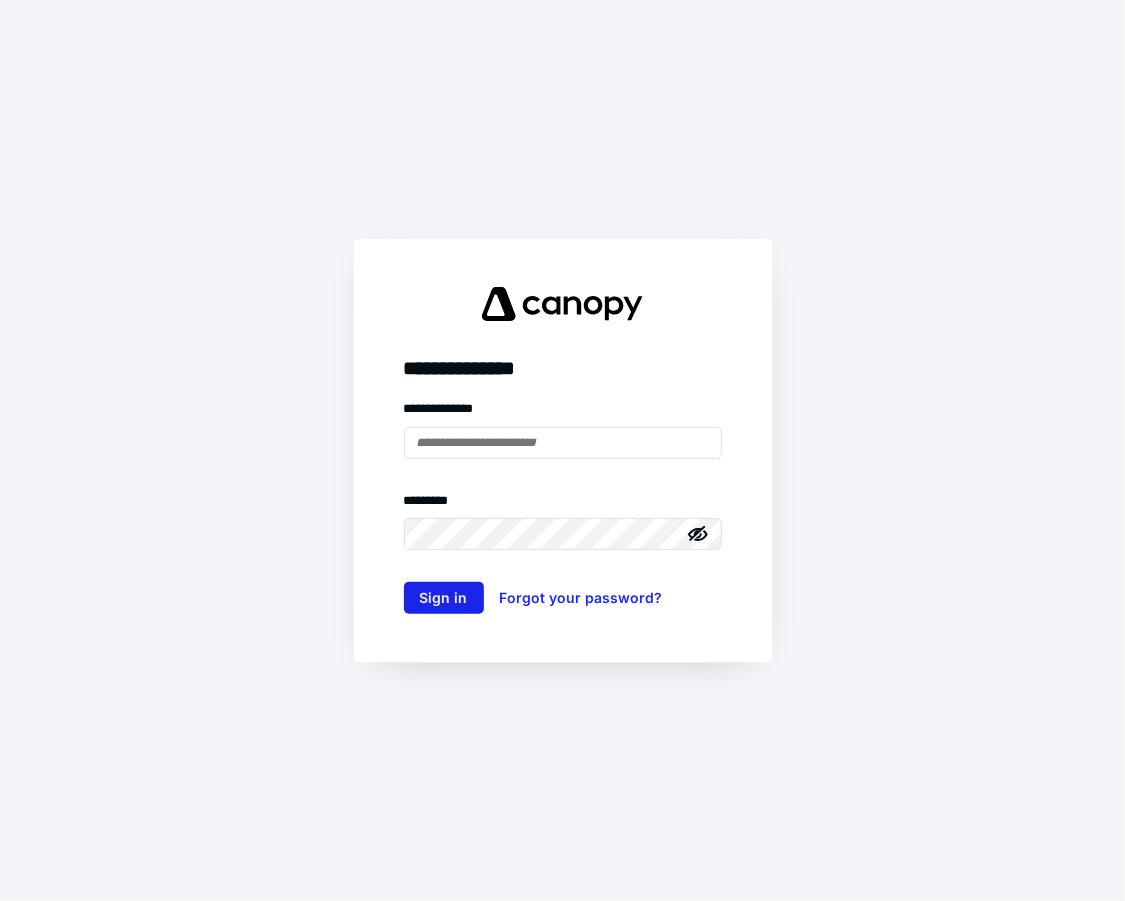 type on "**********" 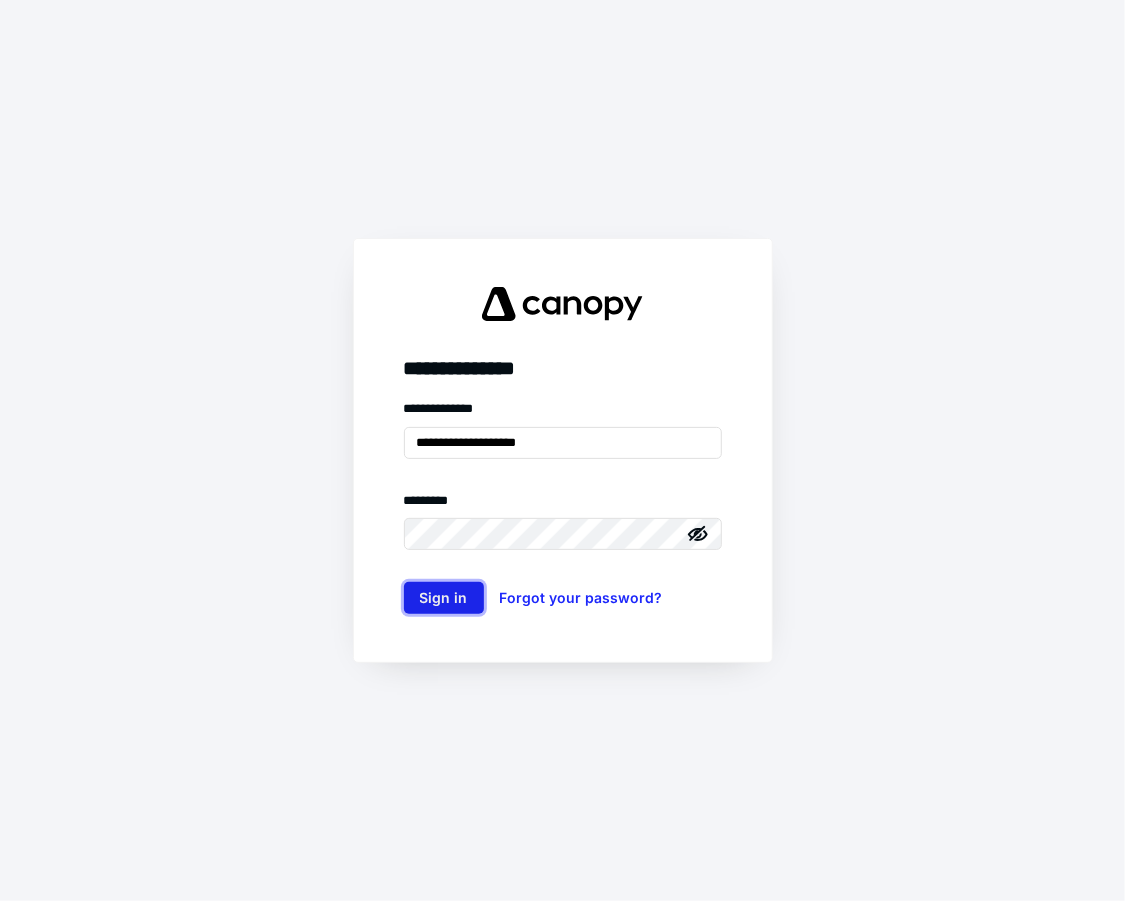 click on "Sign in" at bounding box center [444, 598] 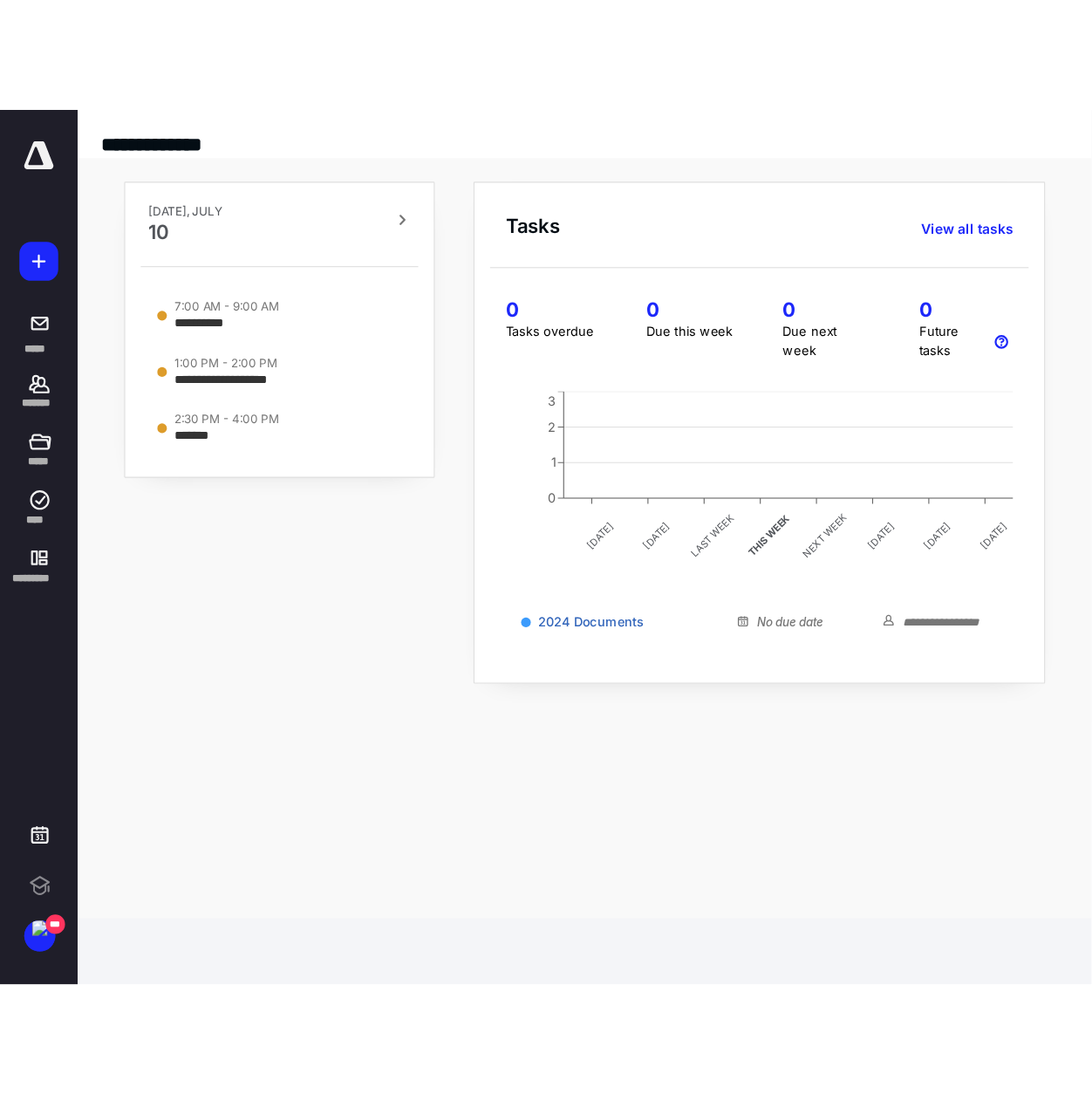 scroll, scrollTop: 0, scrollLeft: 0, axis: both 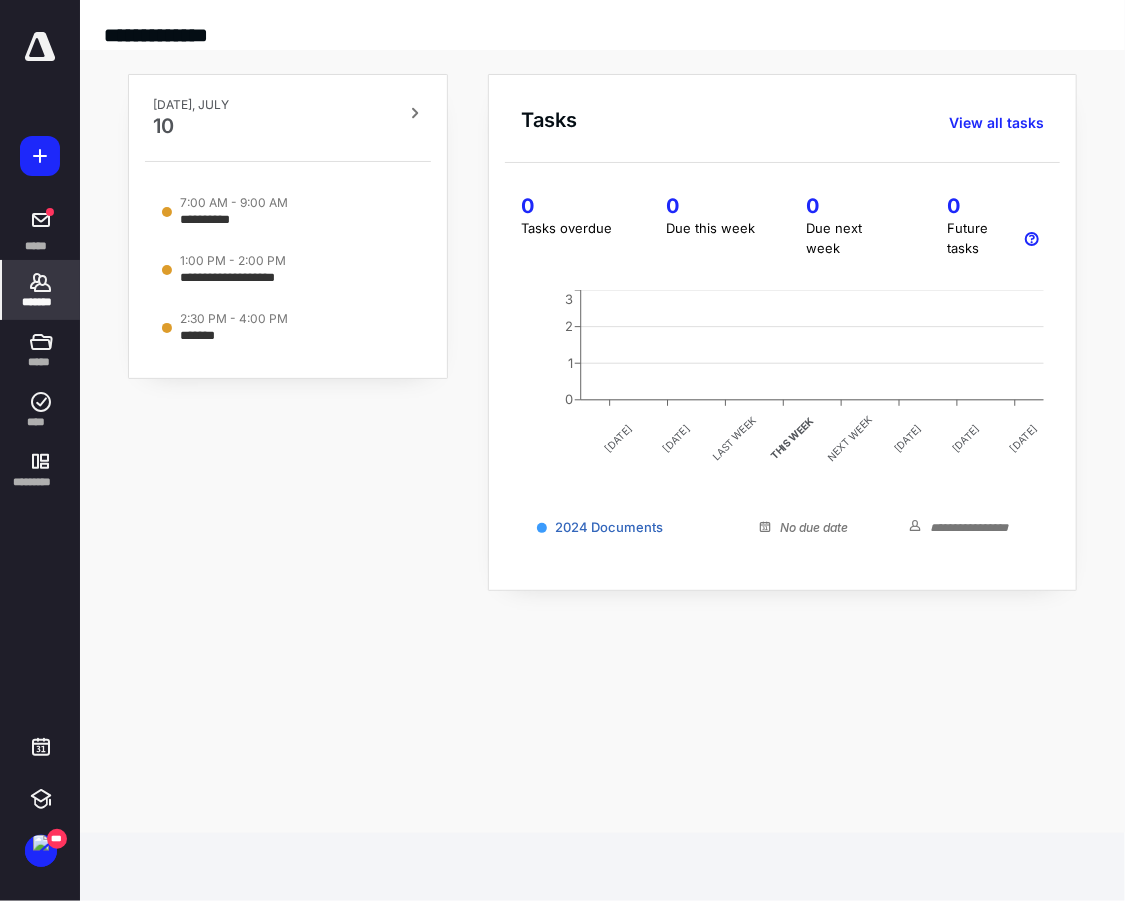 click on "*******" at bounding box center (41, 302) 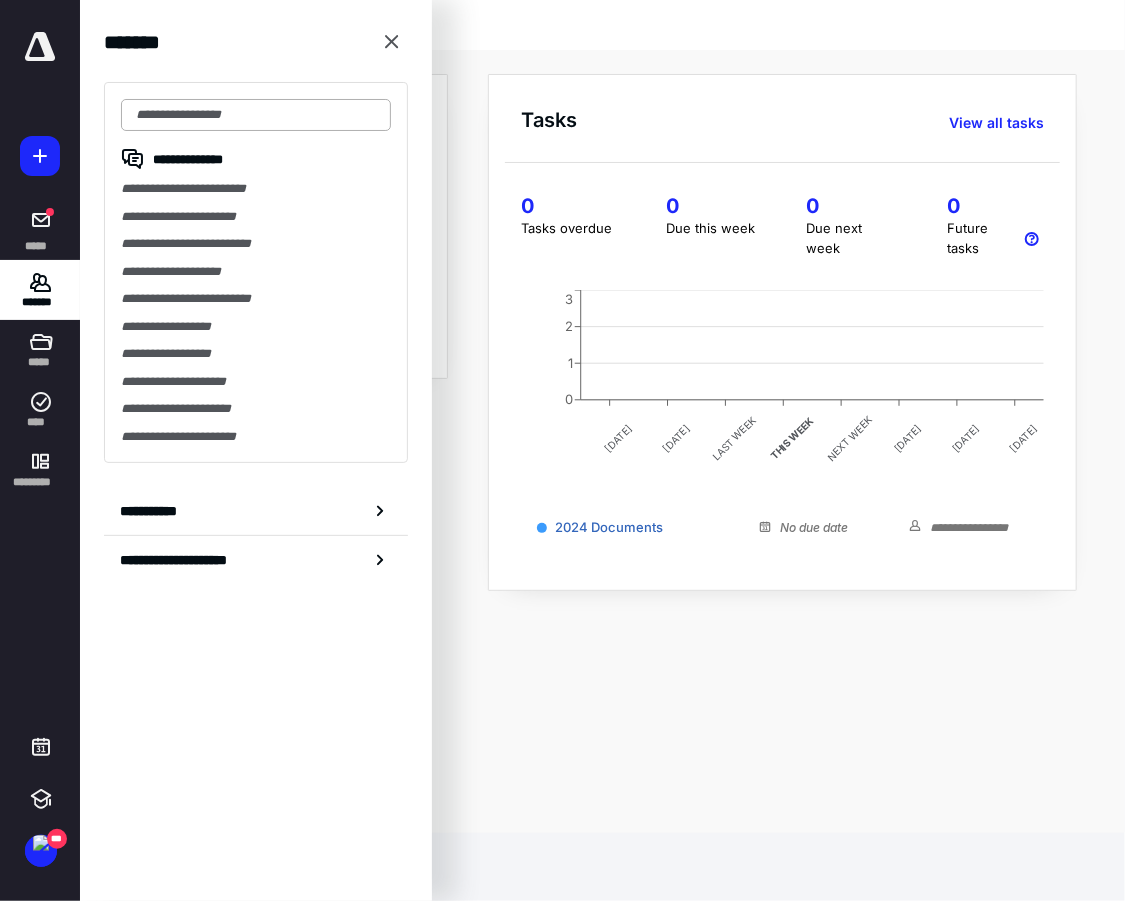 click at bounding box center [256, 115] 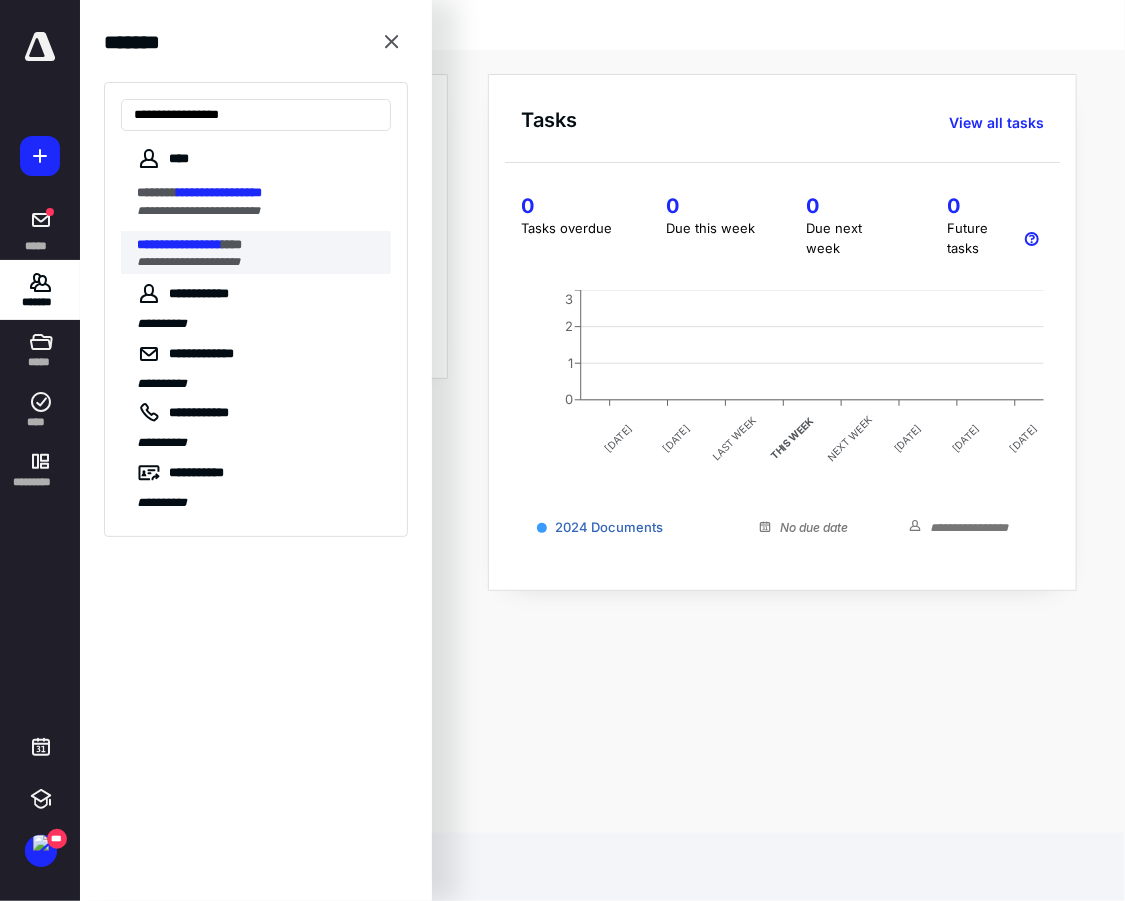 type on "**********" 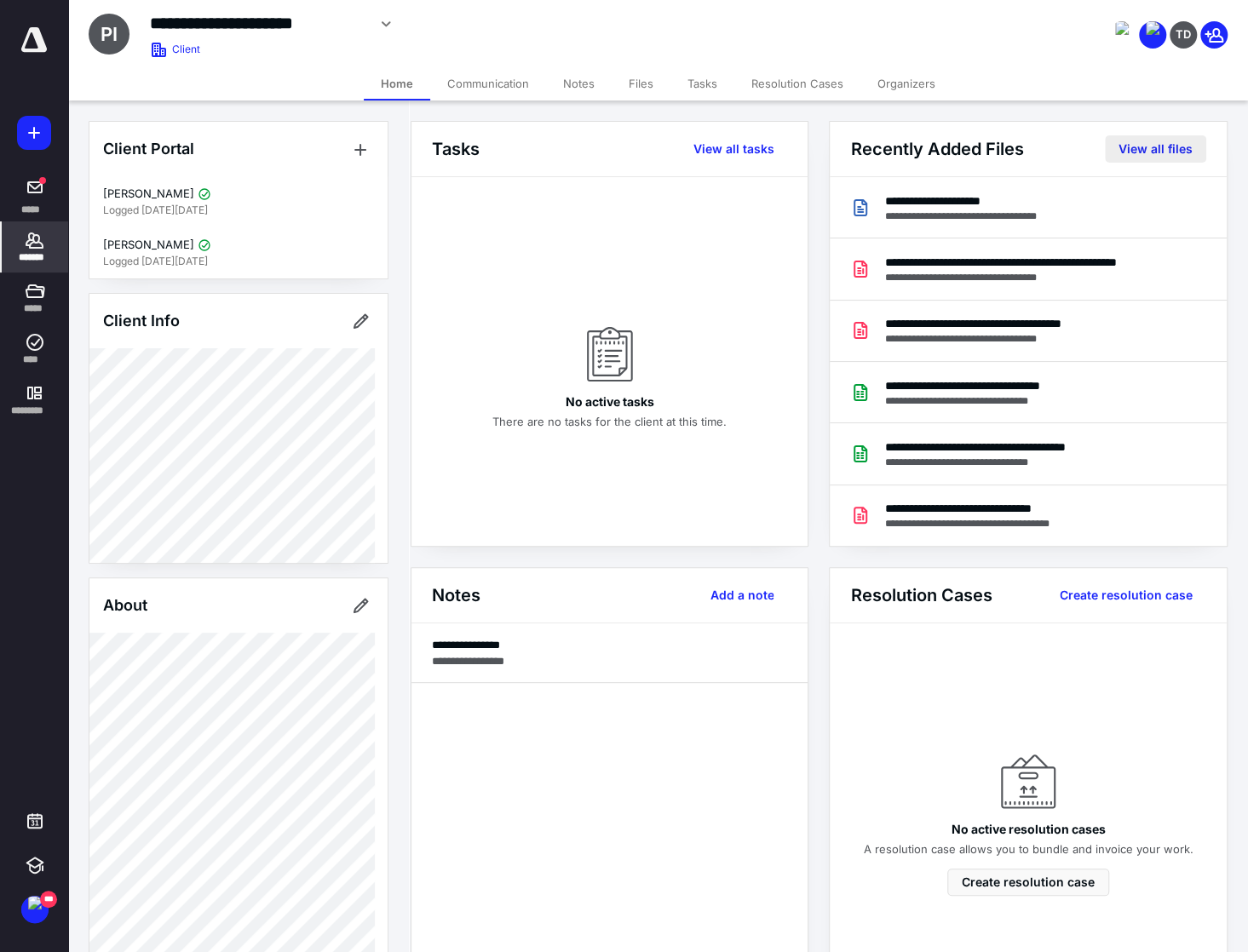 click on "View all files" at bounding box center [1155, 149] 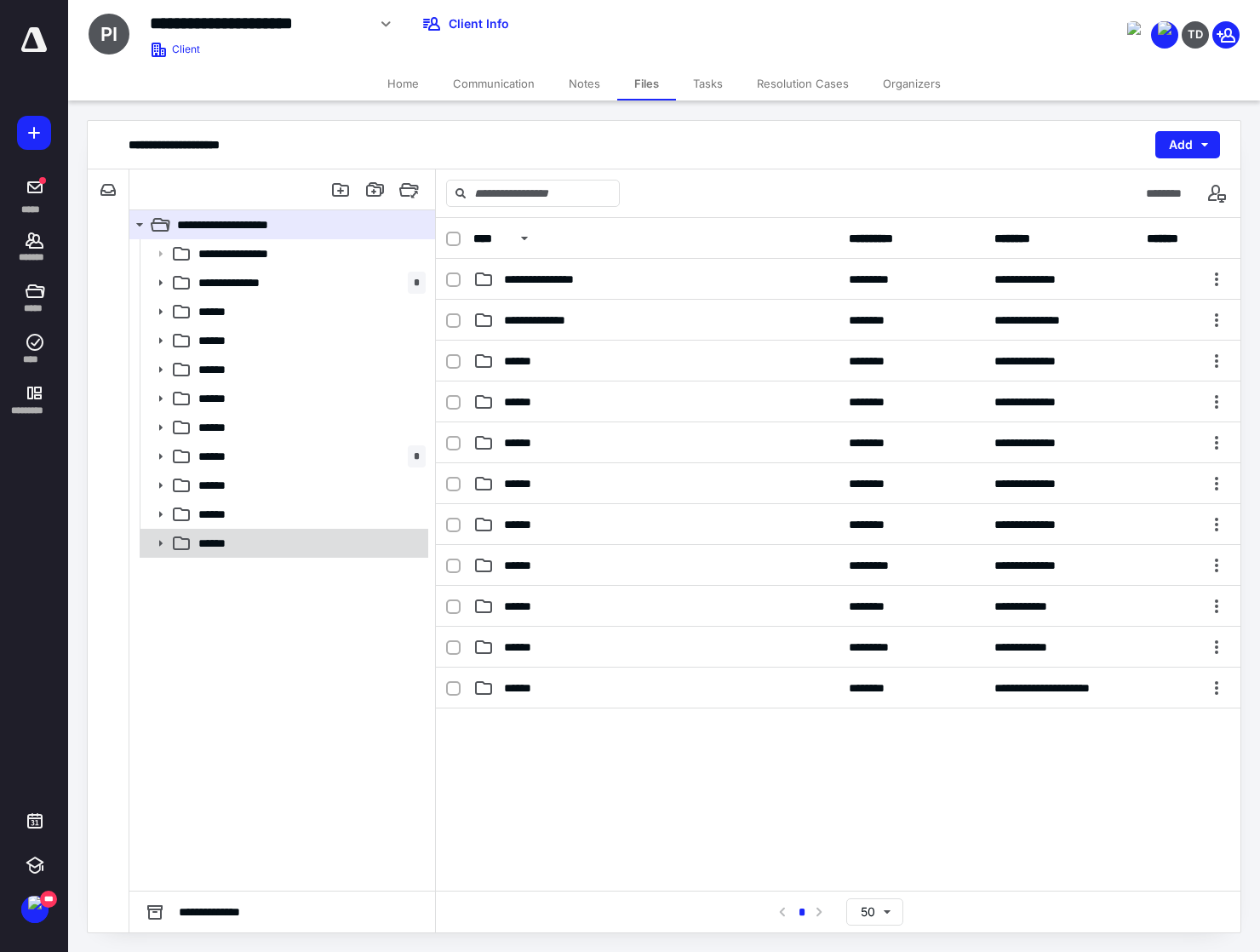 click 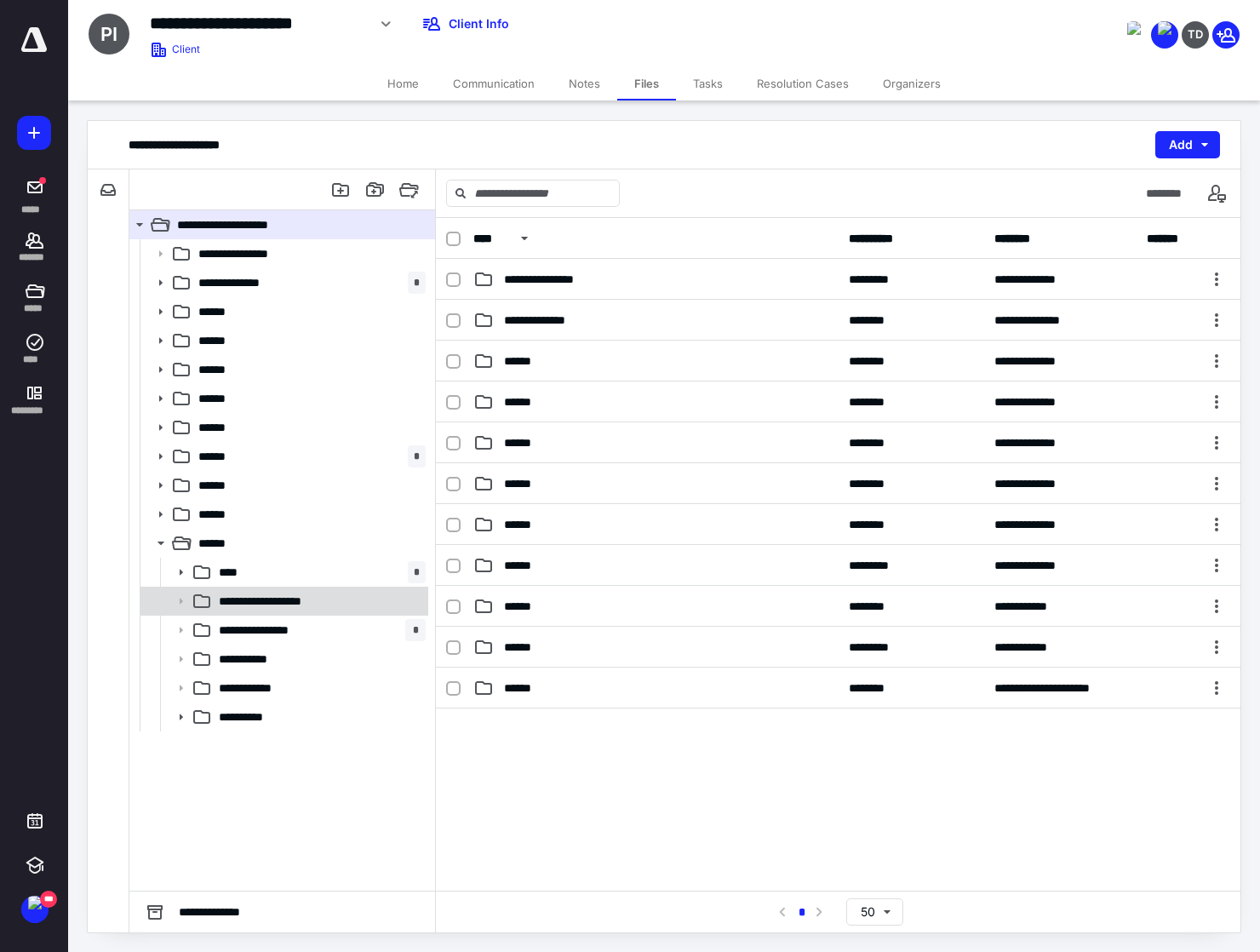 click 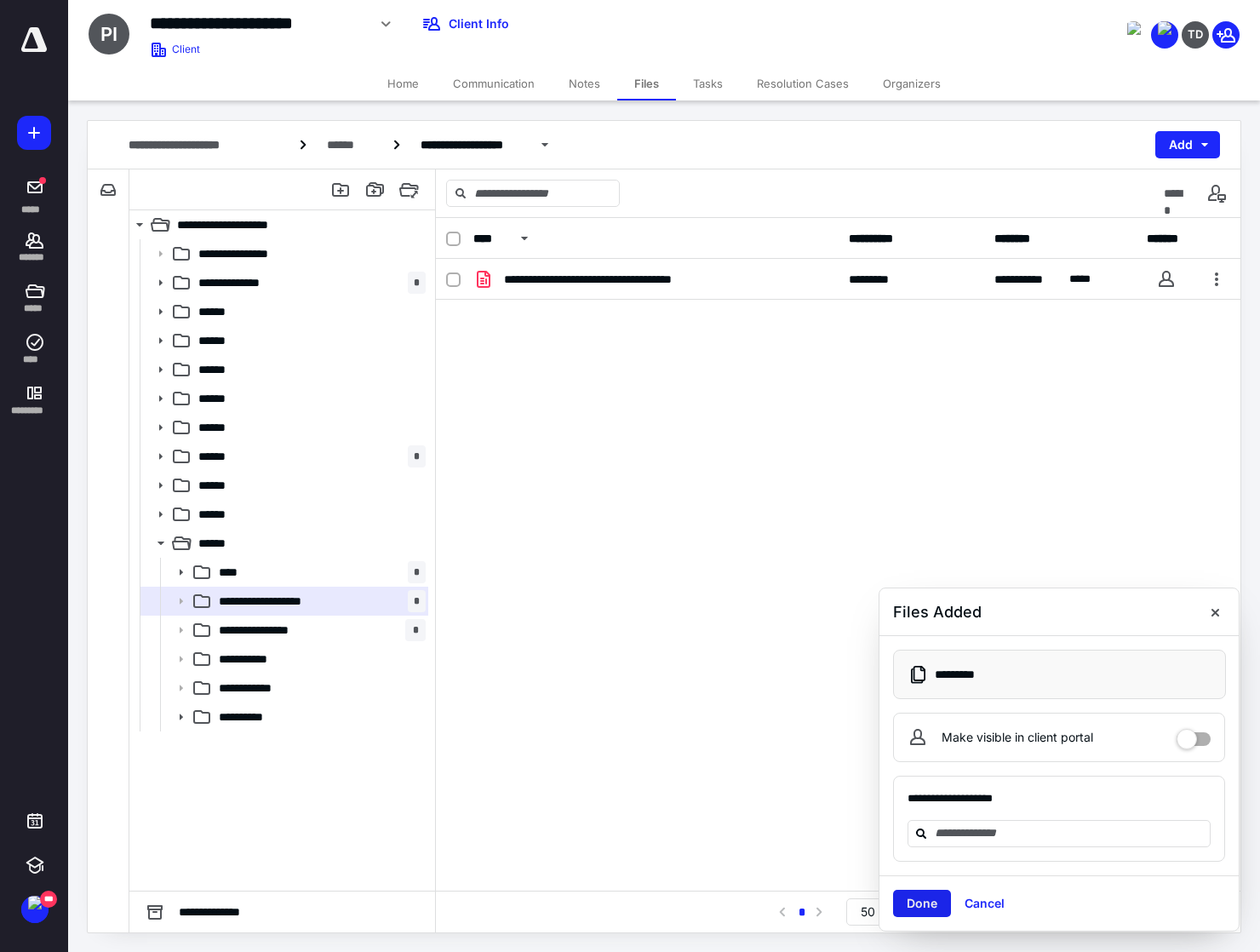click on "Done" at bounding box center (922, 903) 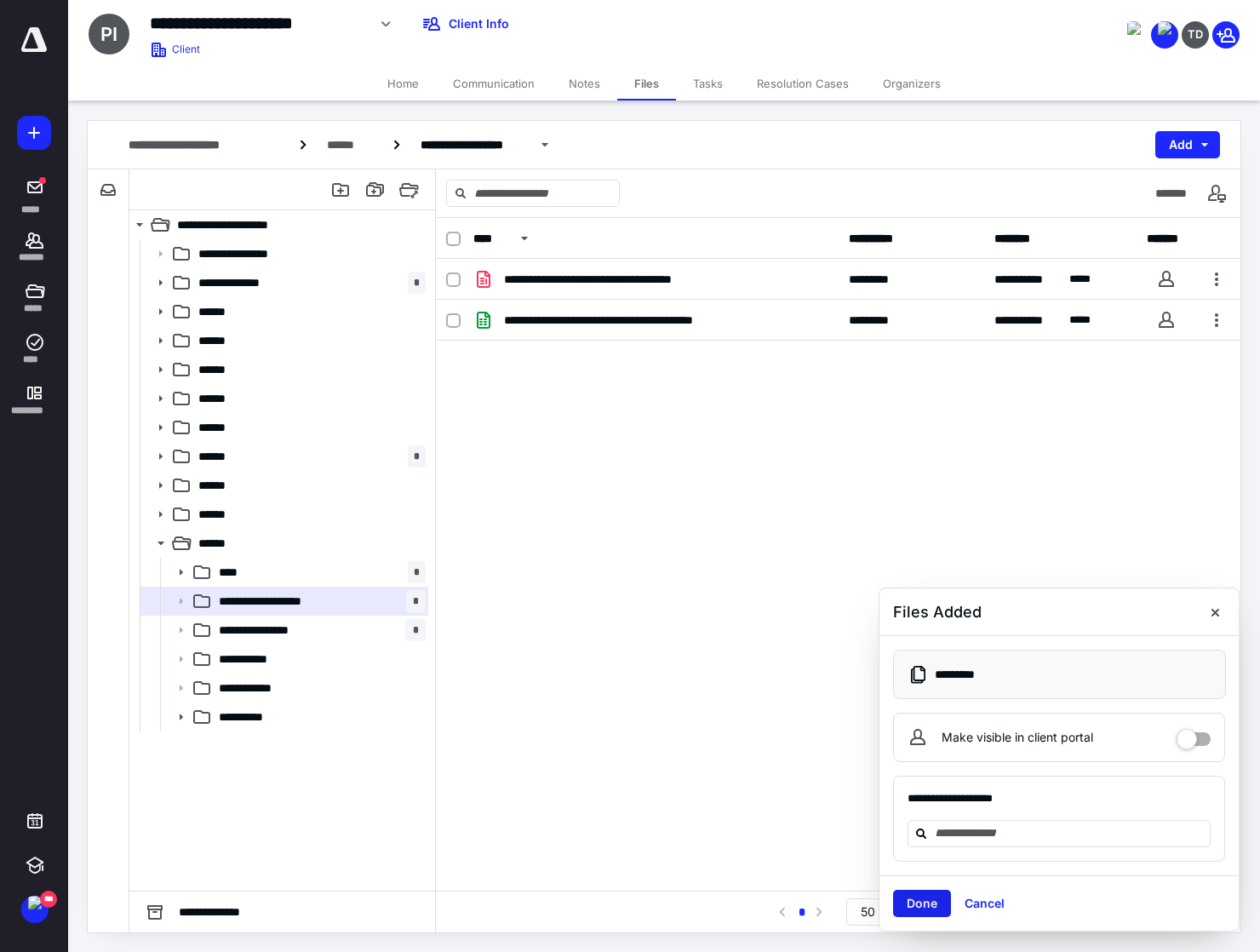 click on "Done" at bounding box center [922, 903] 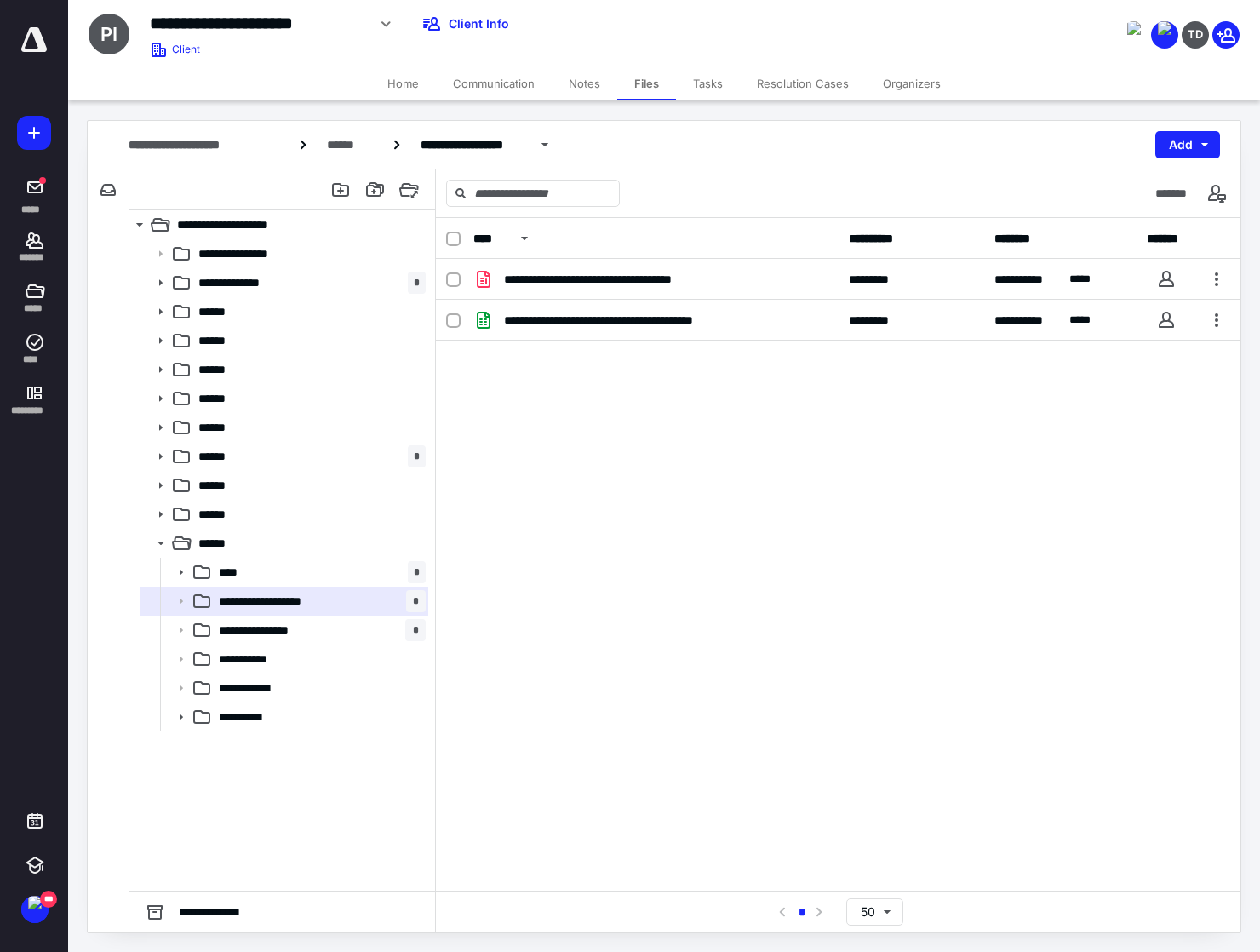 click 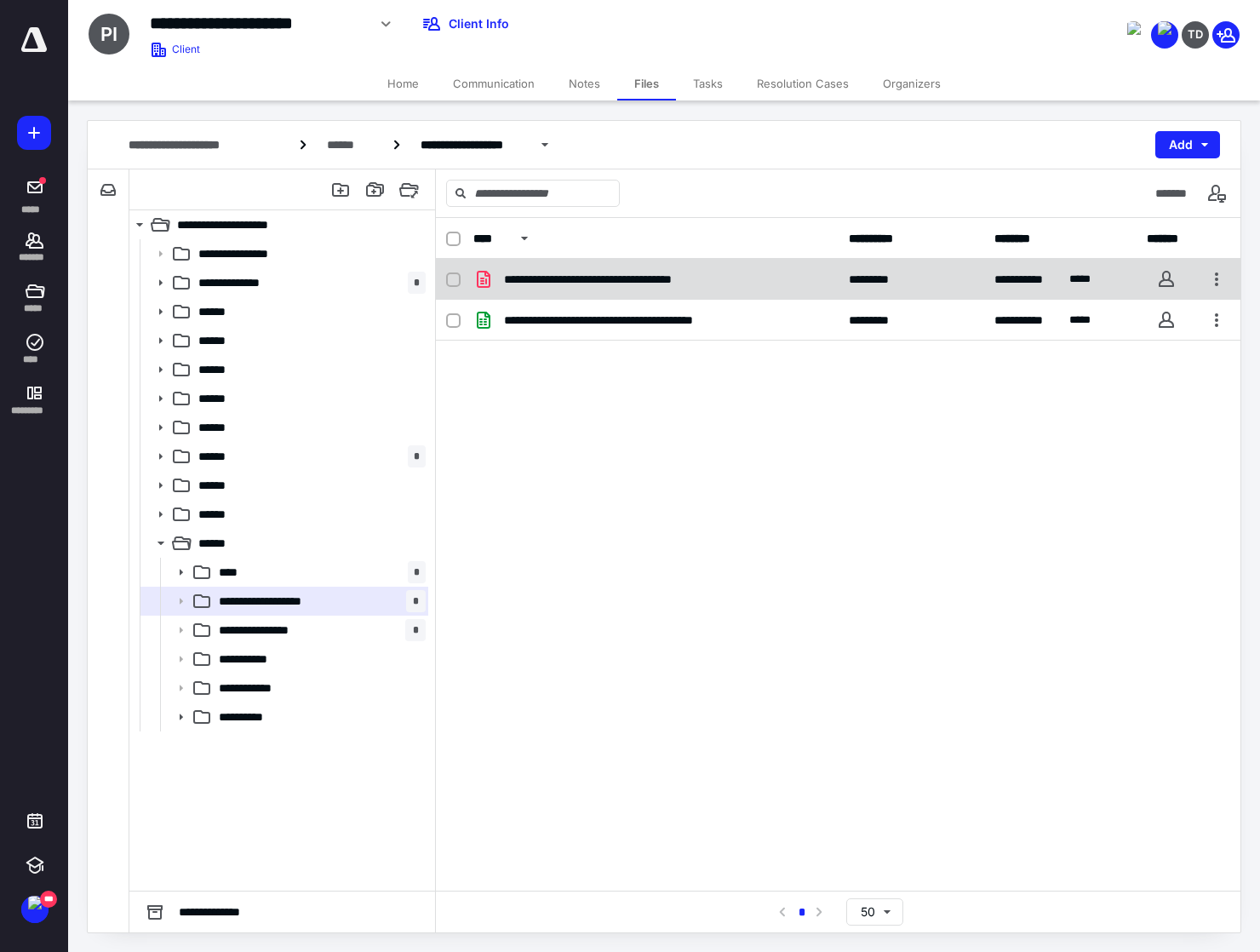 checkbox on "true" 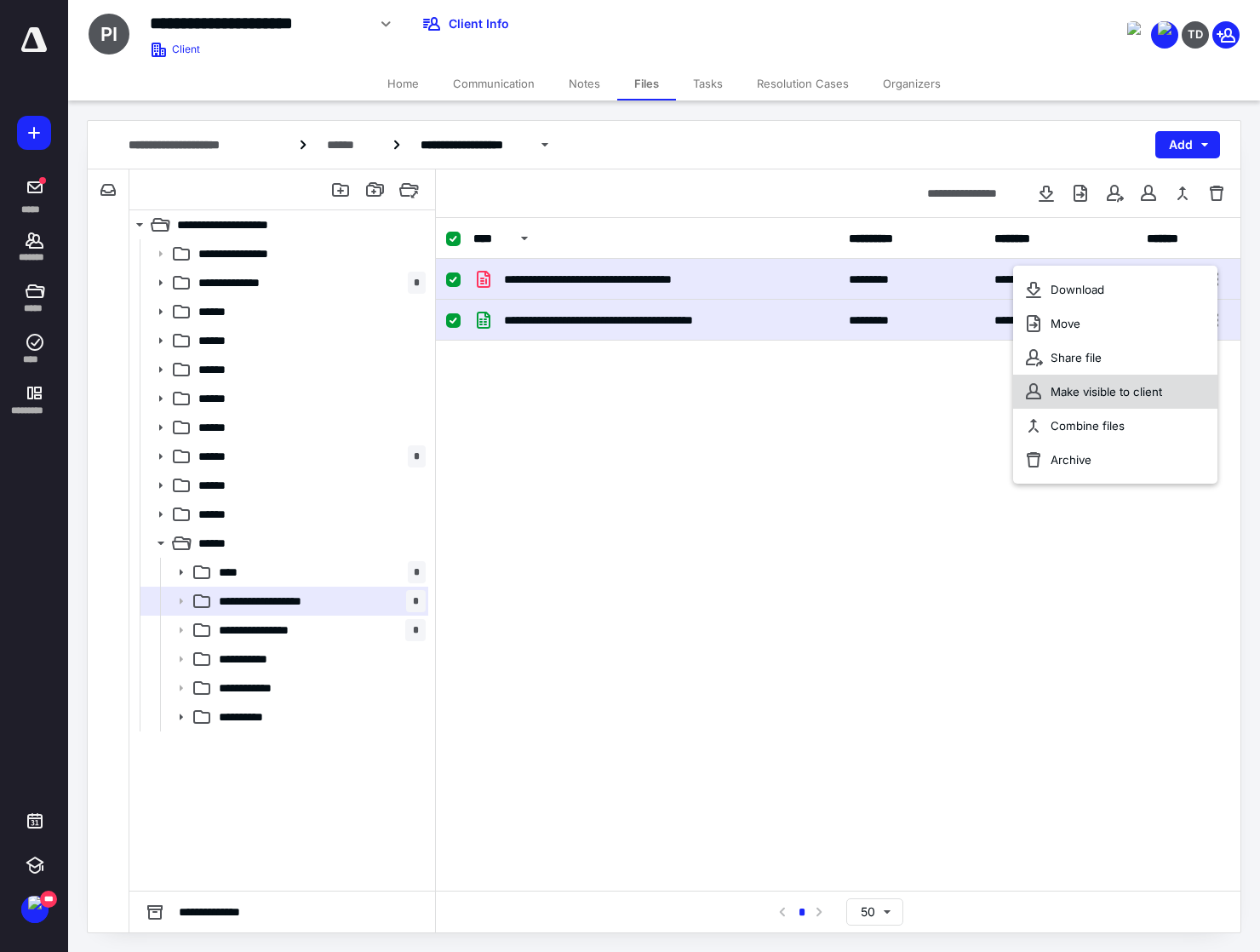 click on "Make visible to client" at bounding box center [1106, 392] 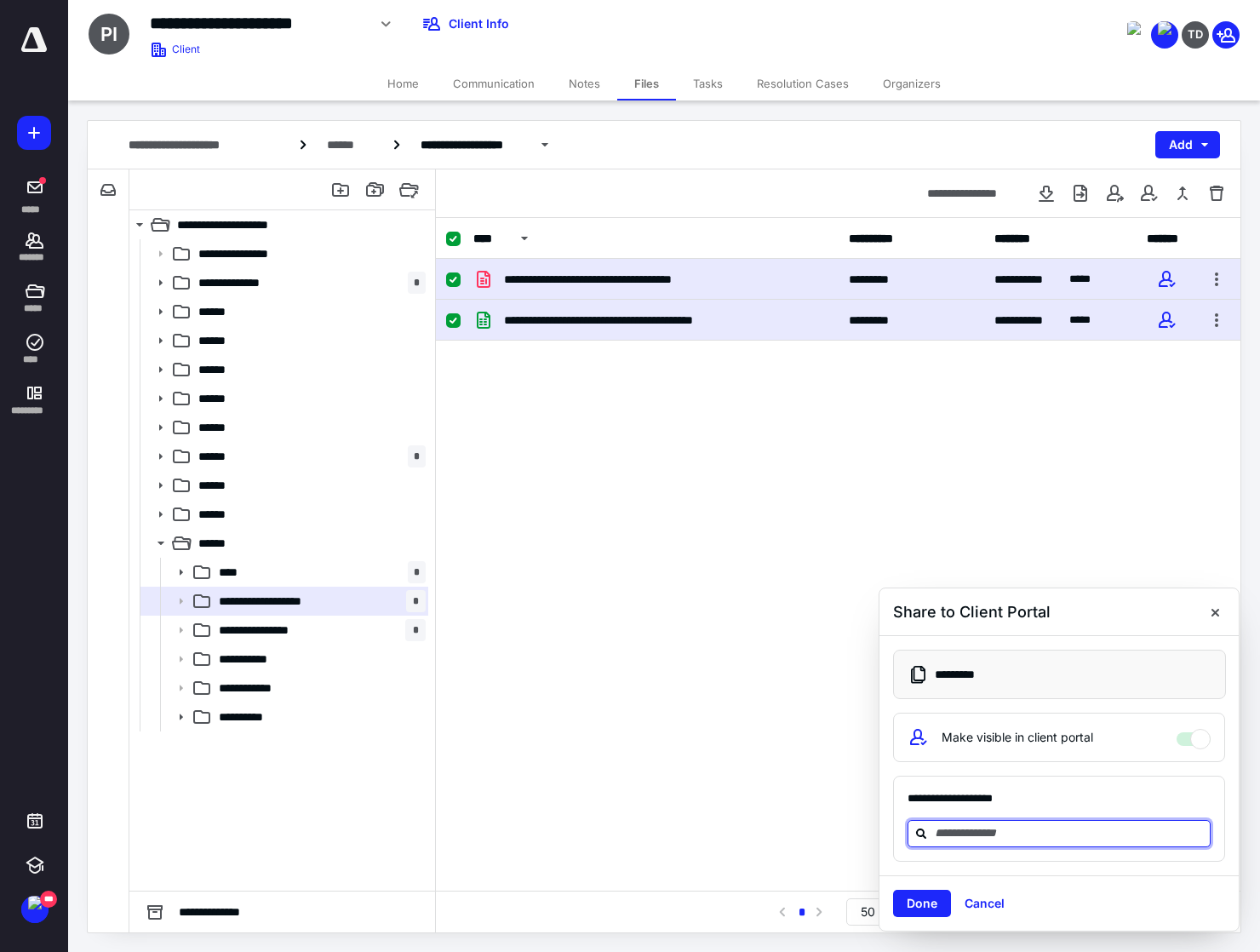 click at bounding box center (1069, 833) 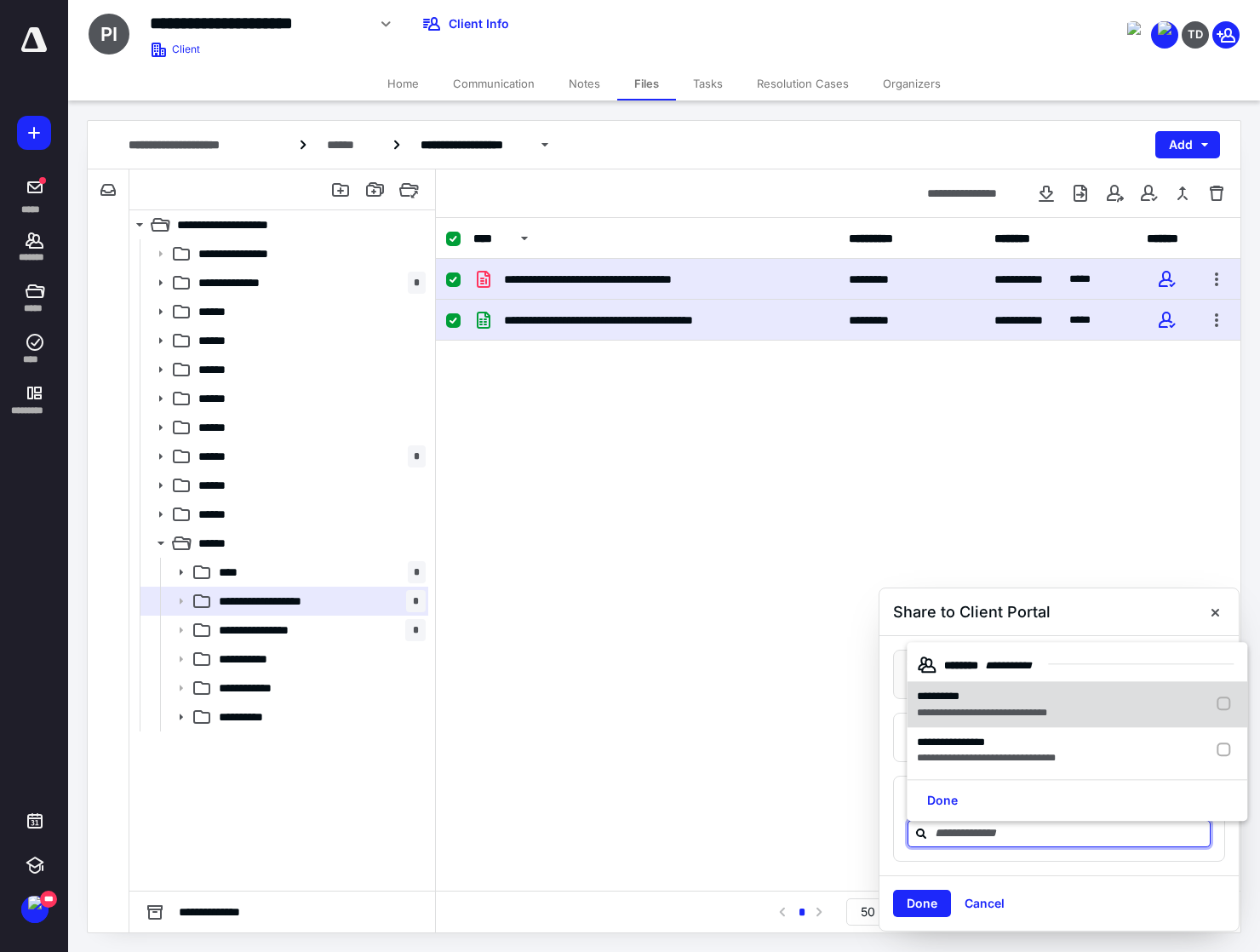 click on "**********" at bounding box center [938, 696] 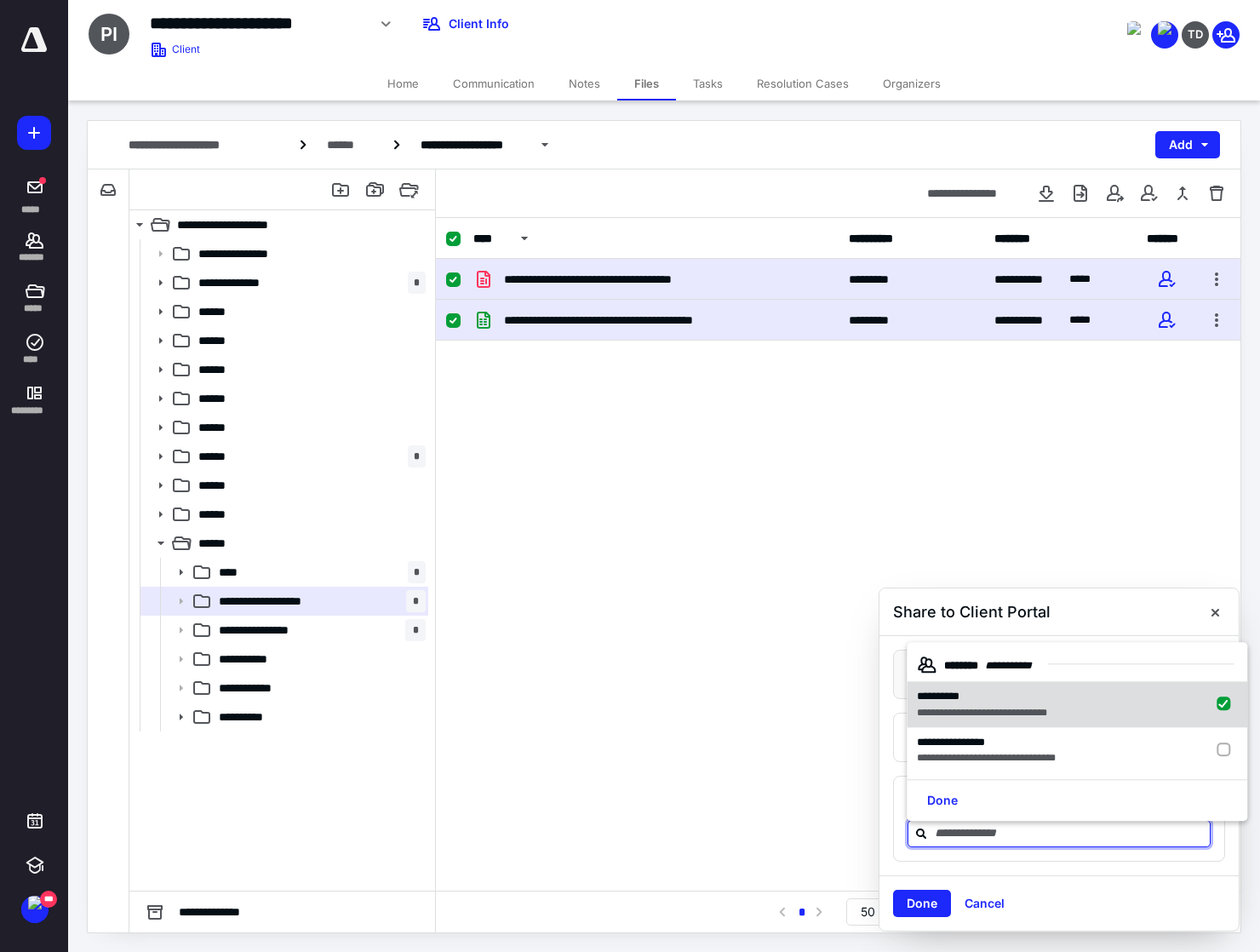 checkbox on "true" 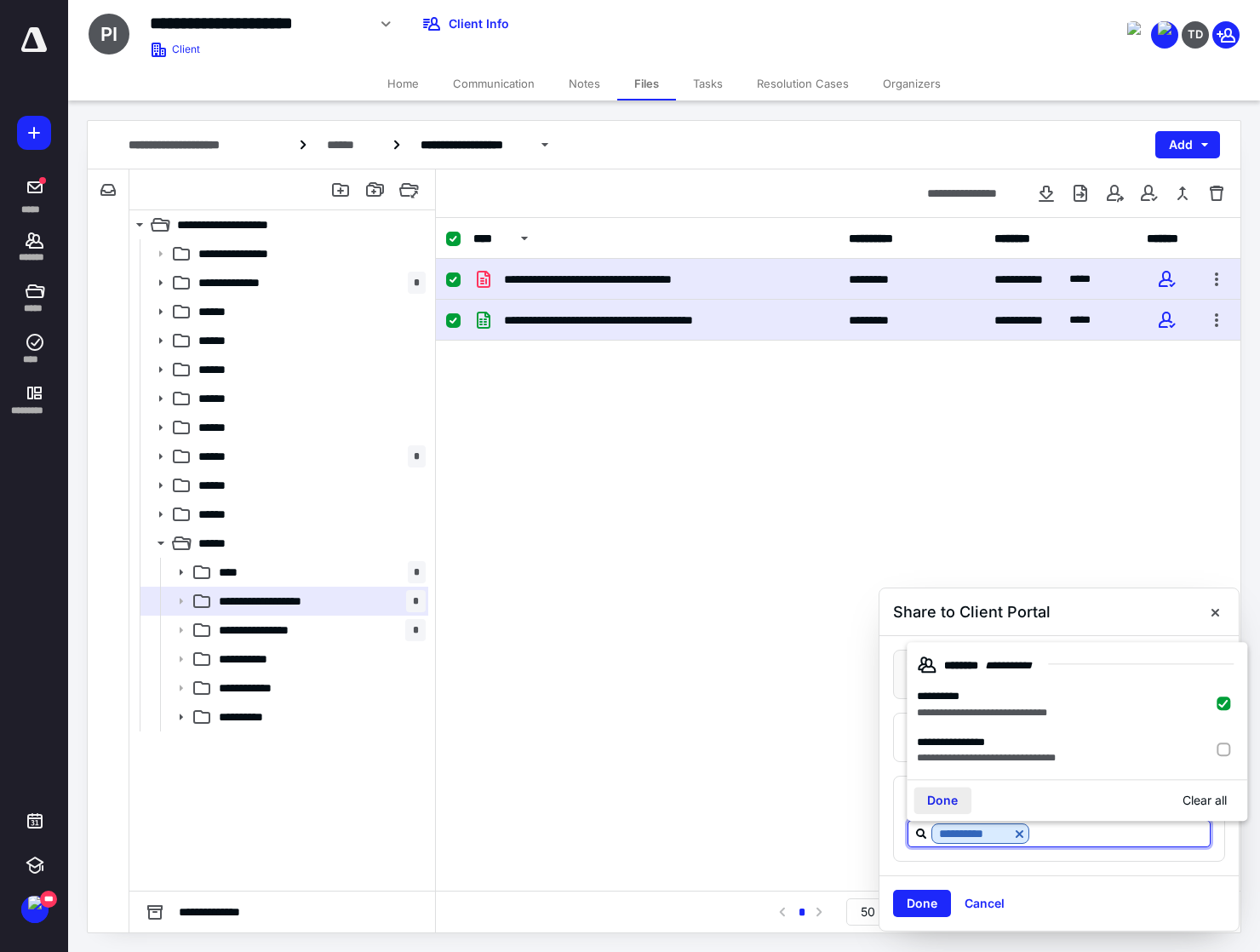 click on "Done" at bounding box center [942, 800] 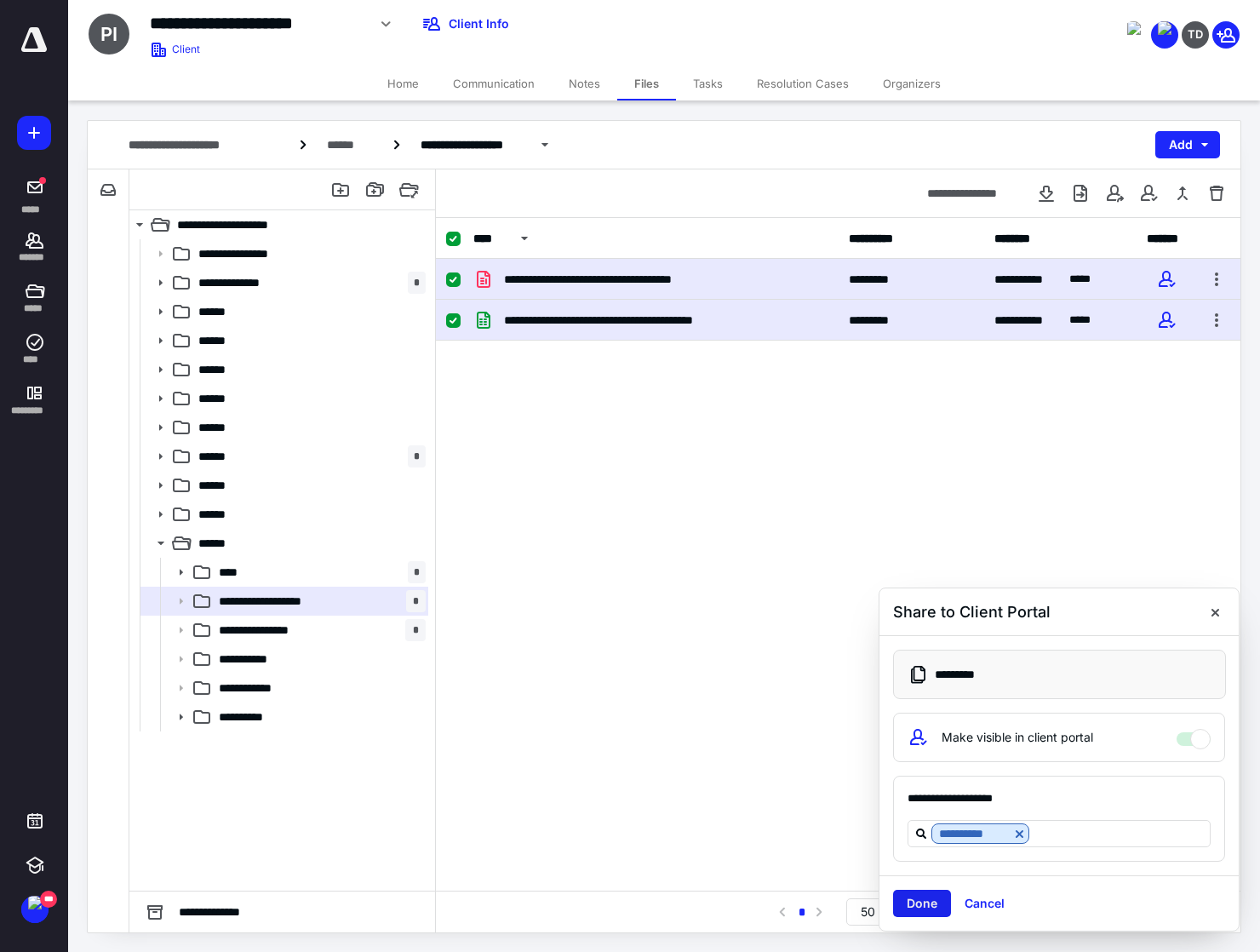 click on "Done" at bounding box center [922, 903] 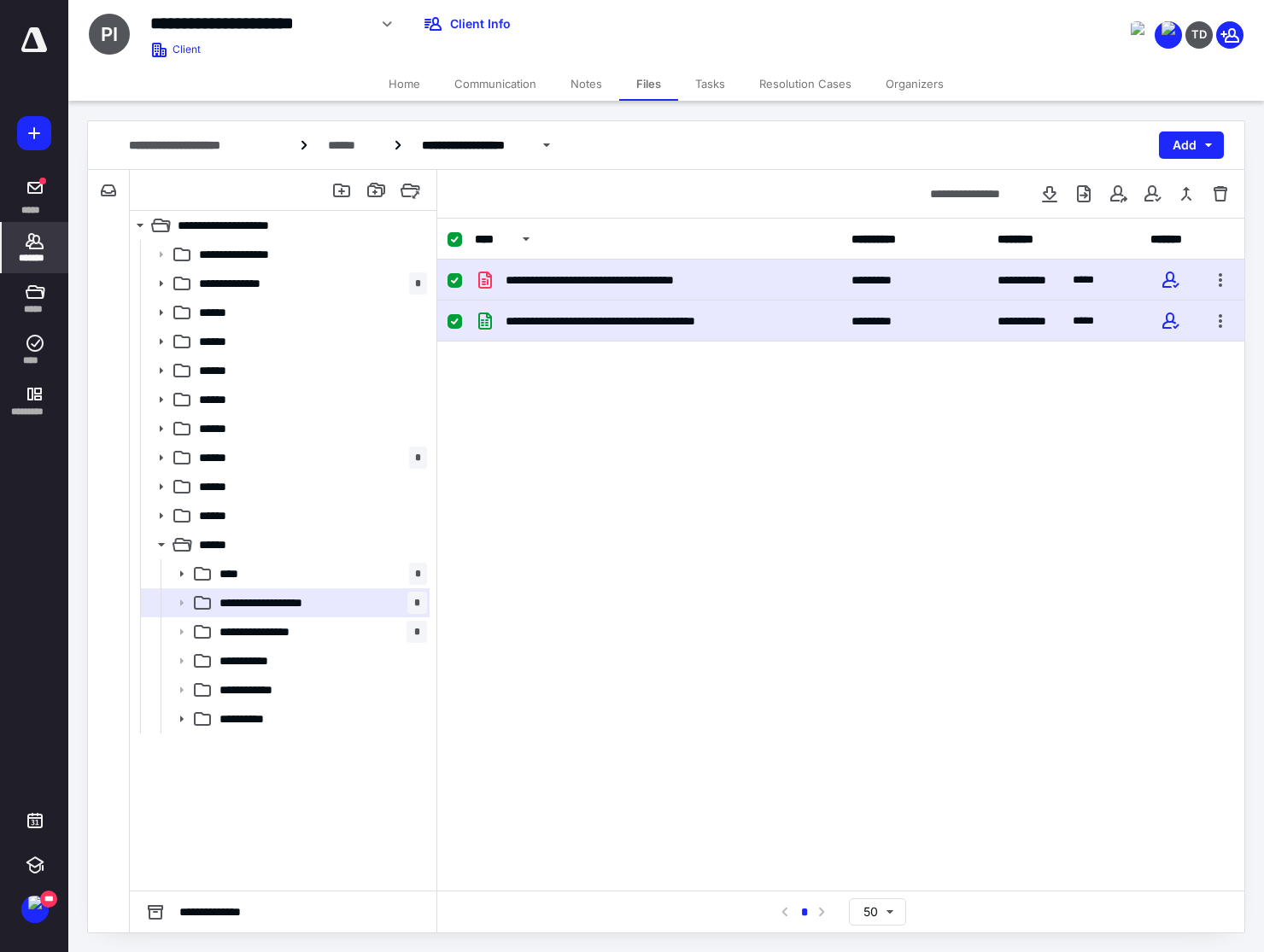 click 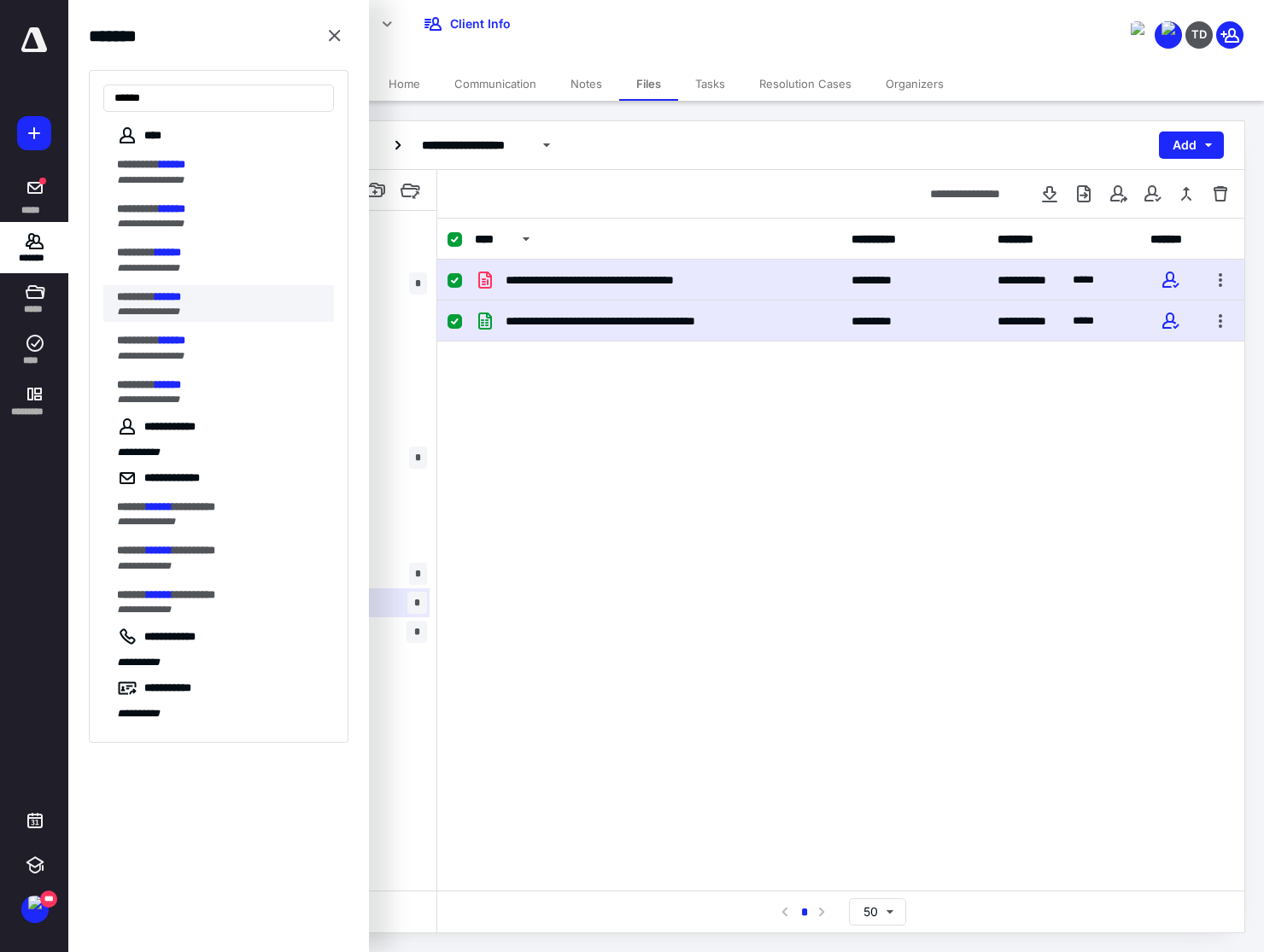 type on "******" 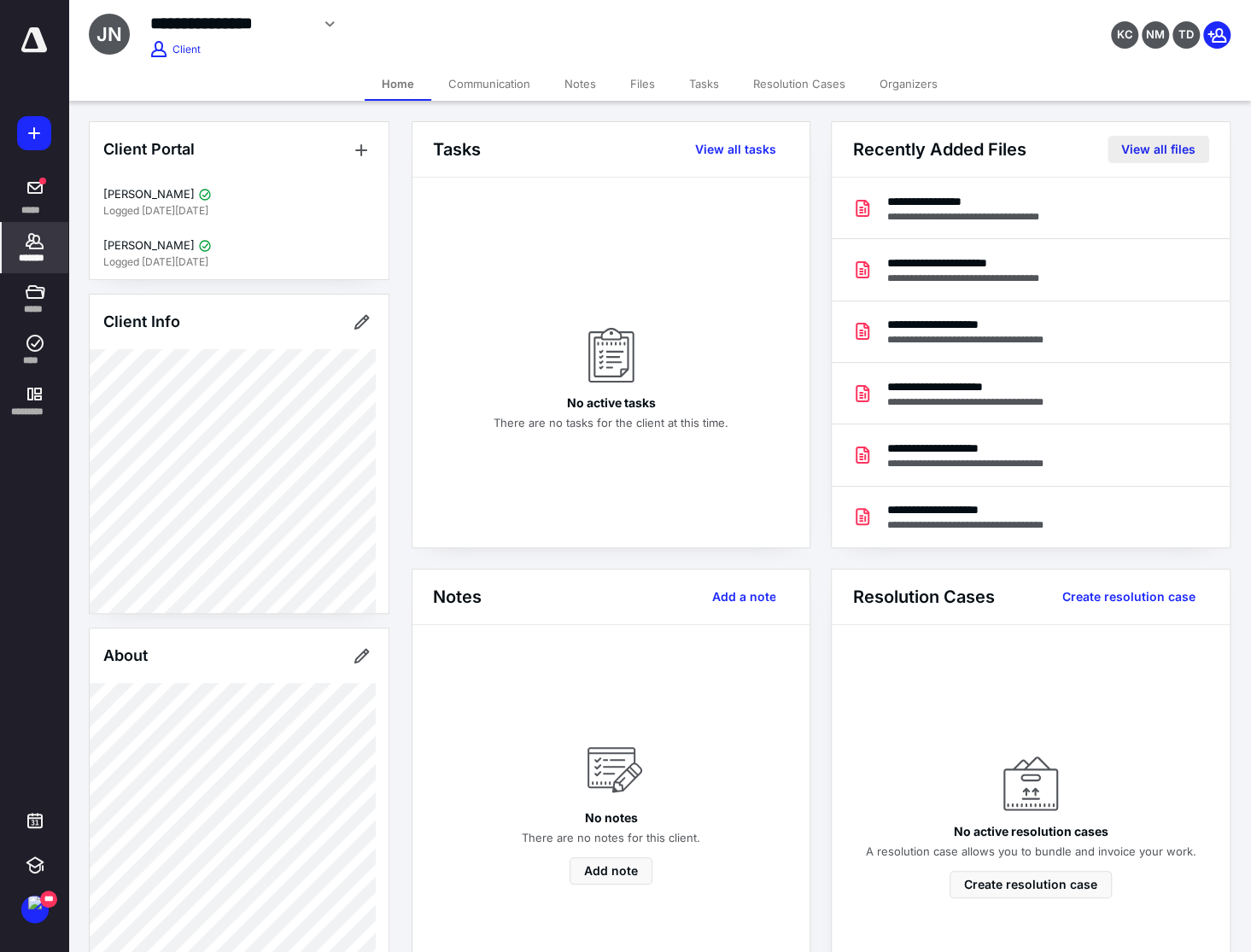 click on "View all files" at bounding box center [1158, 149] 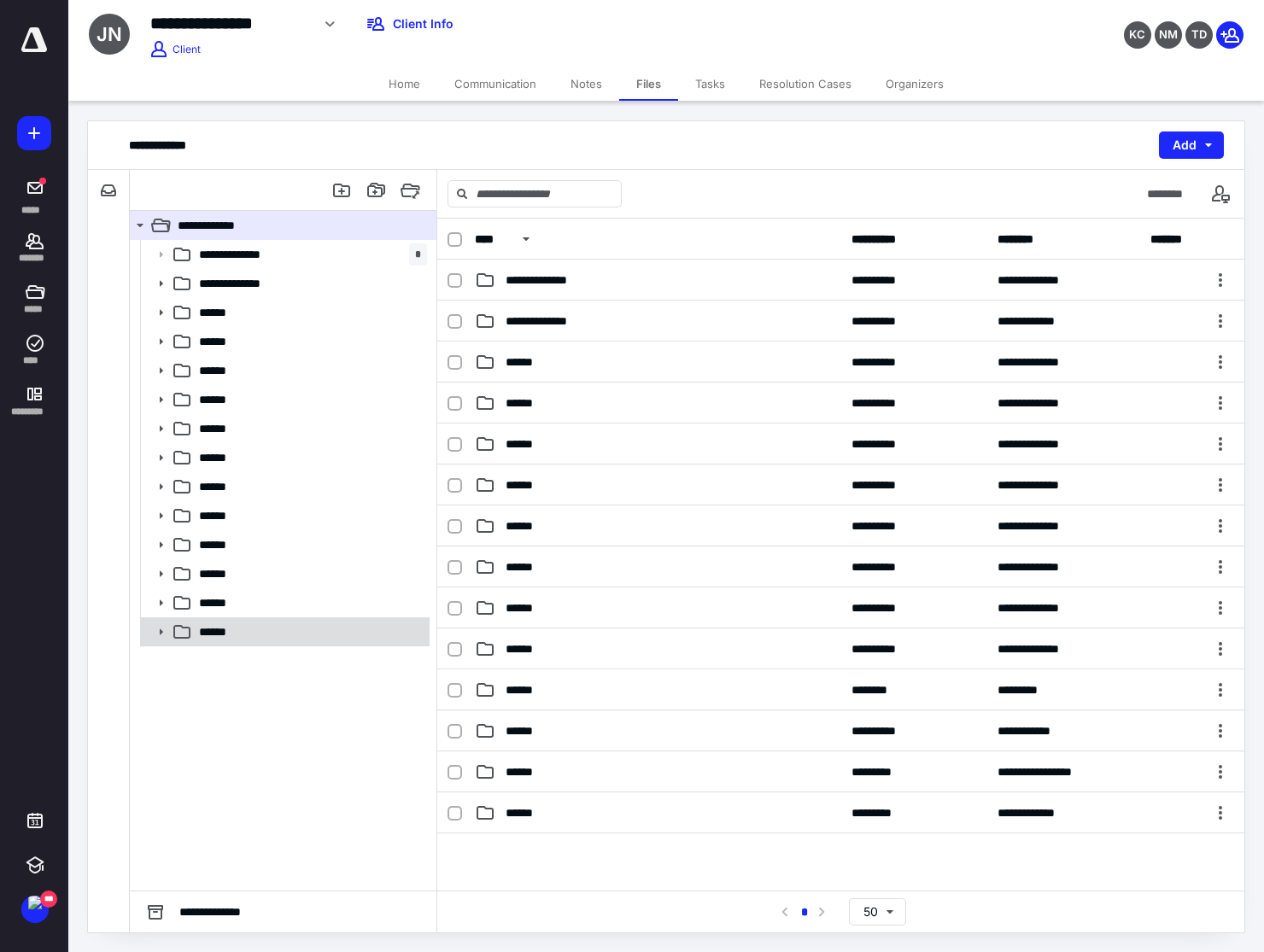 click 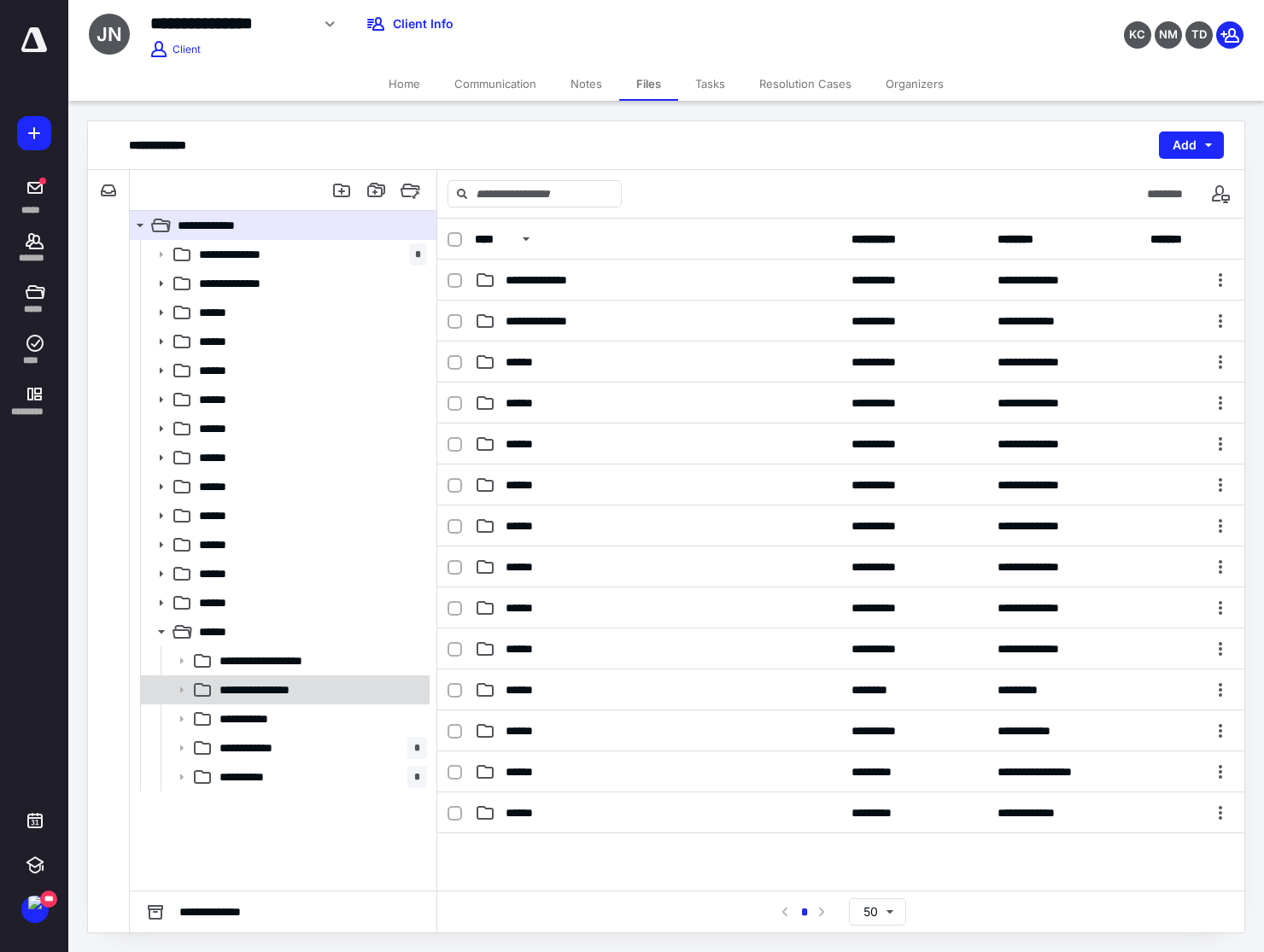 click 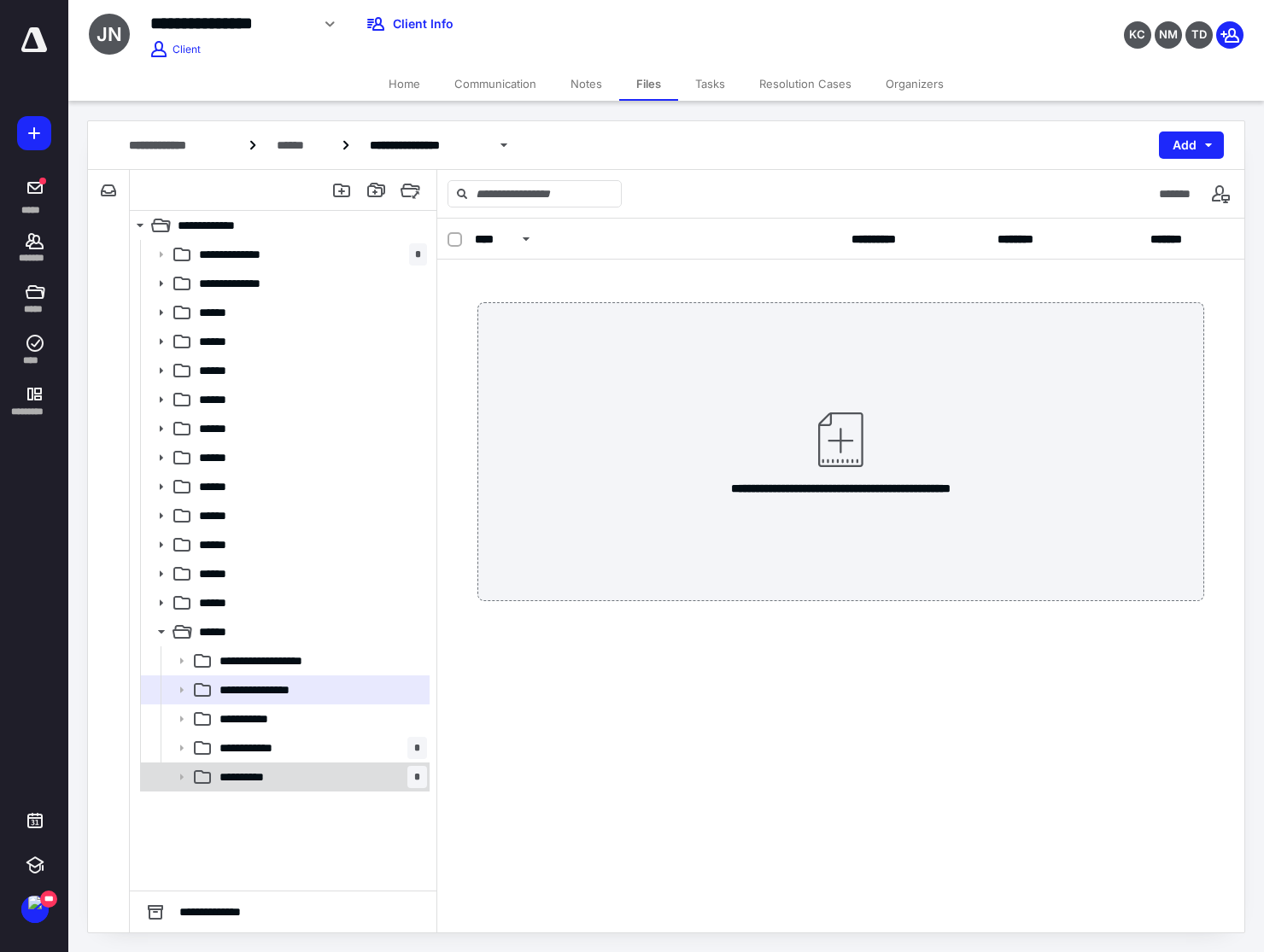click 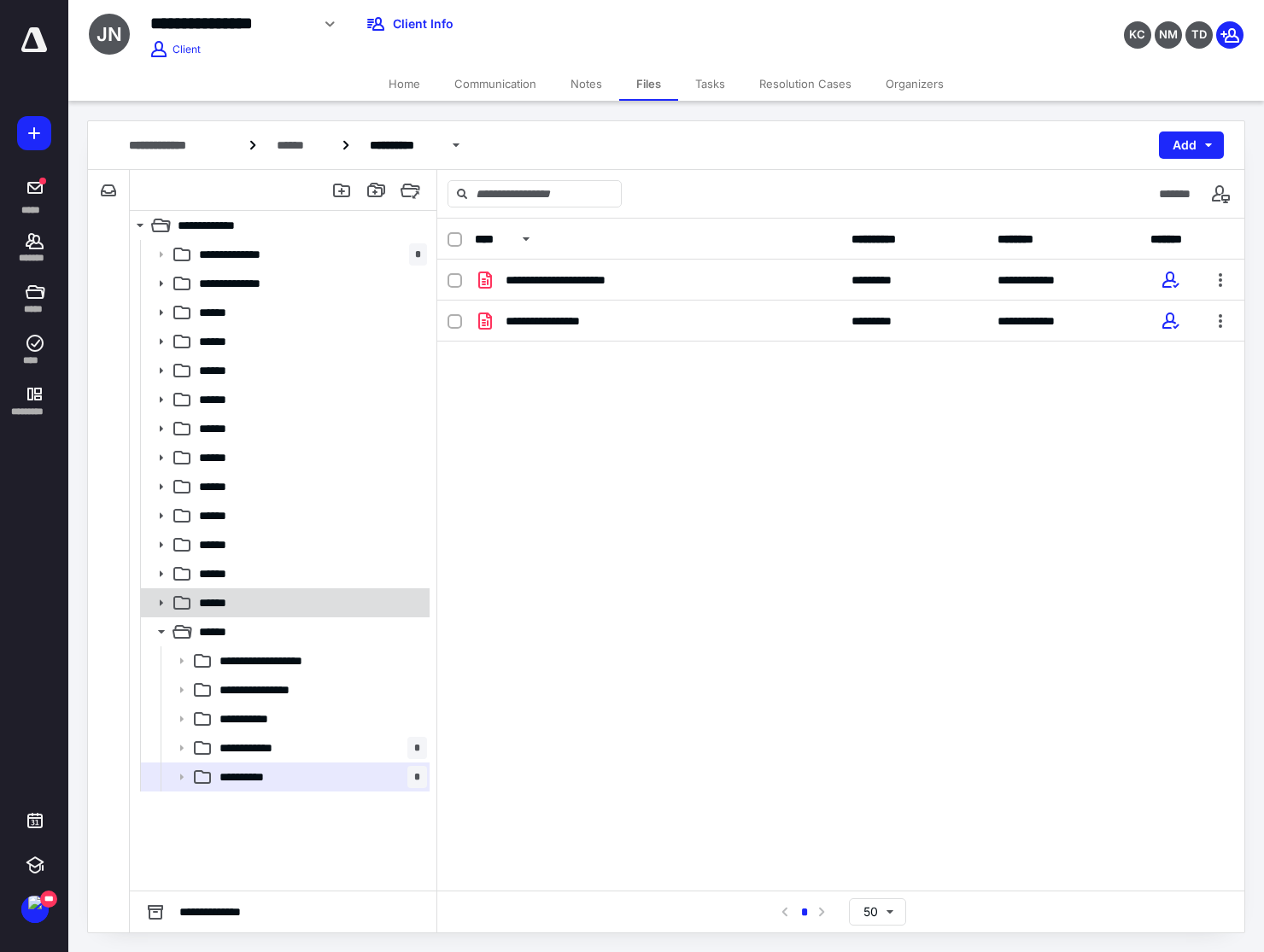 click 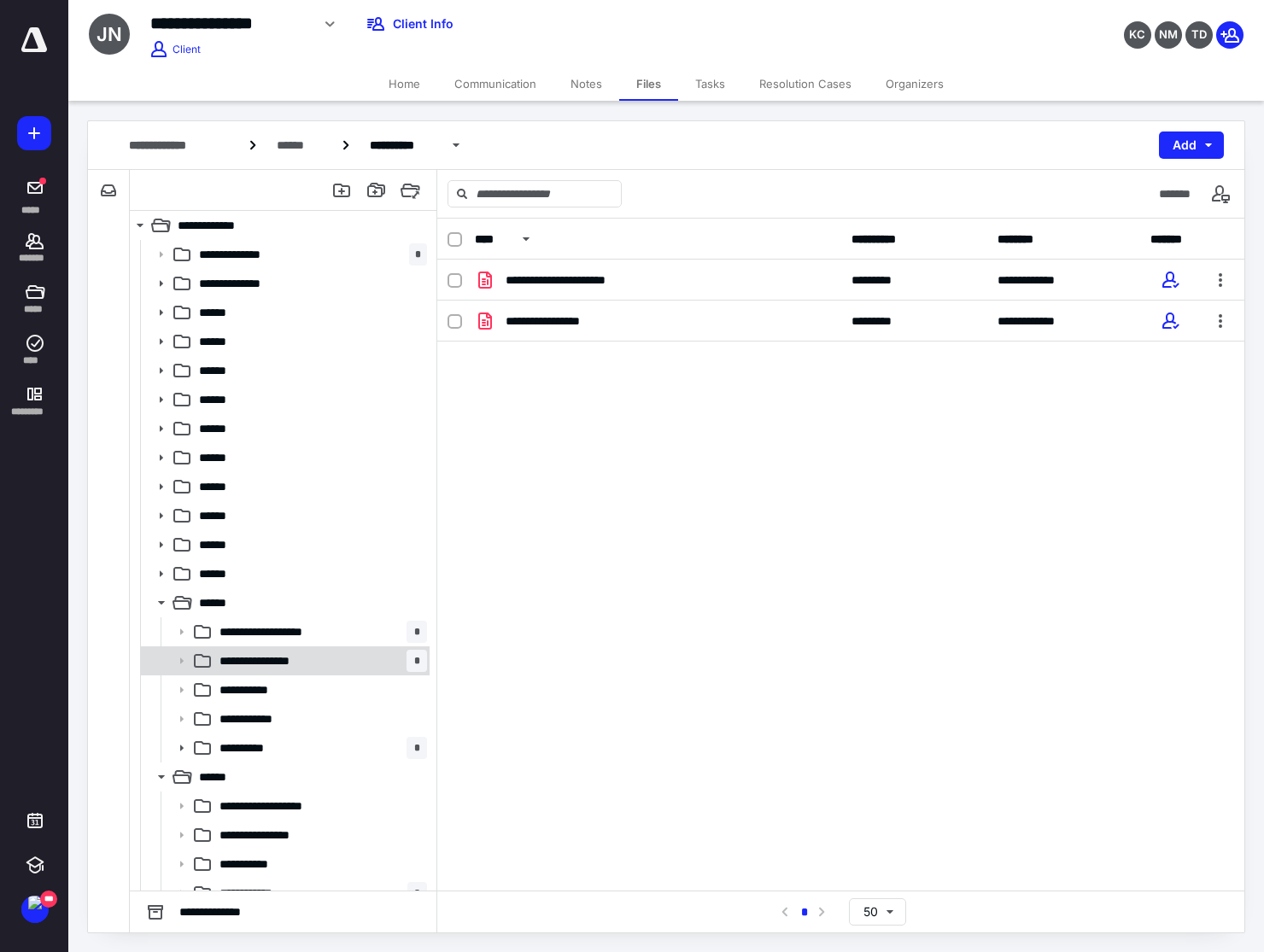 click 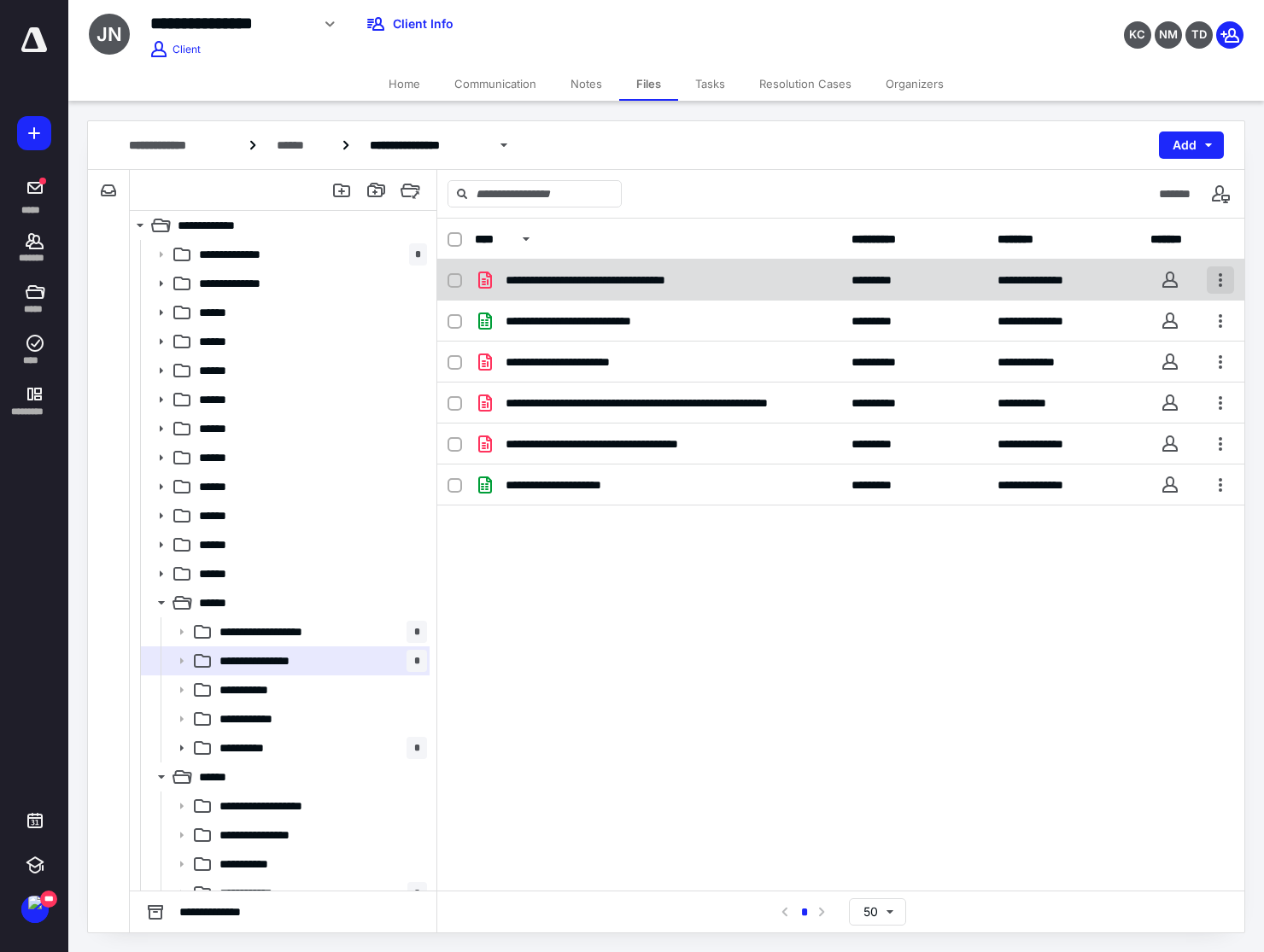 click at bounding box center [1220, 280] 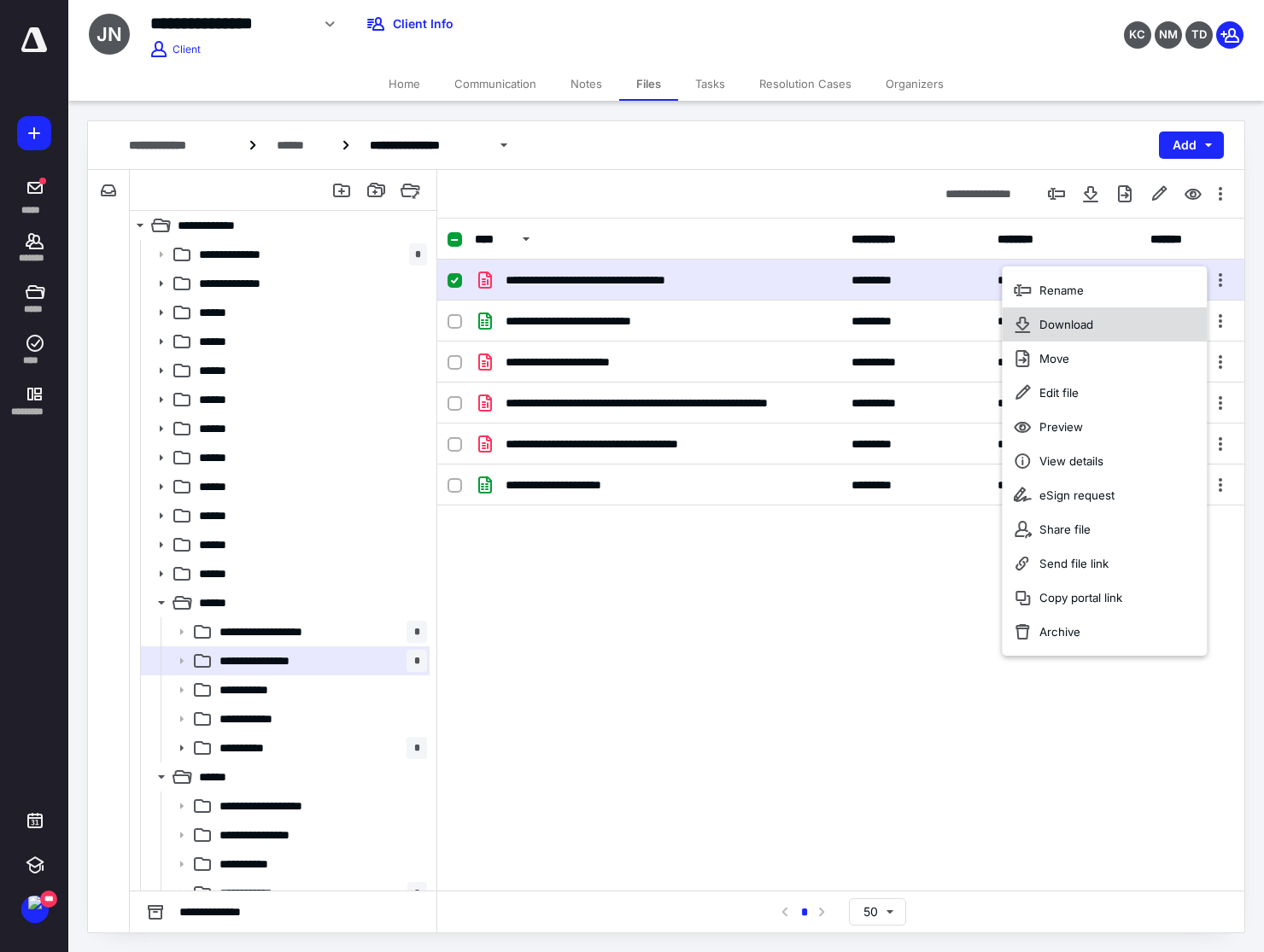 click on "Download" at bounding box center [1066, 324] 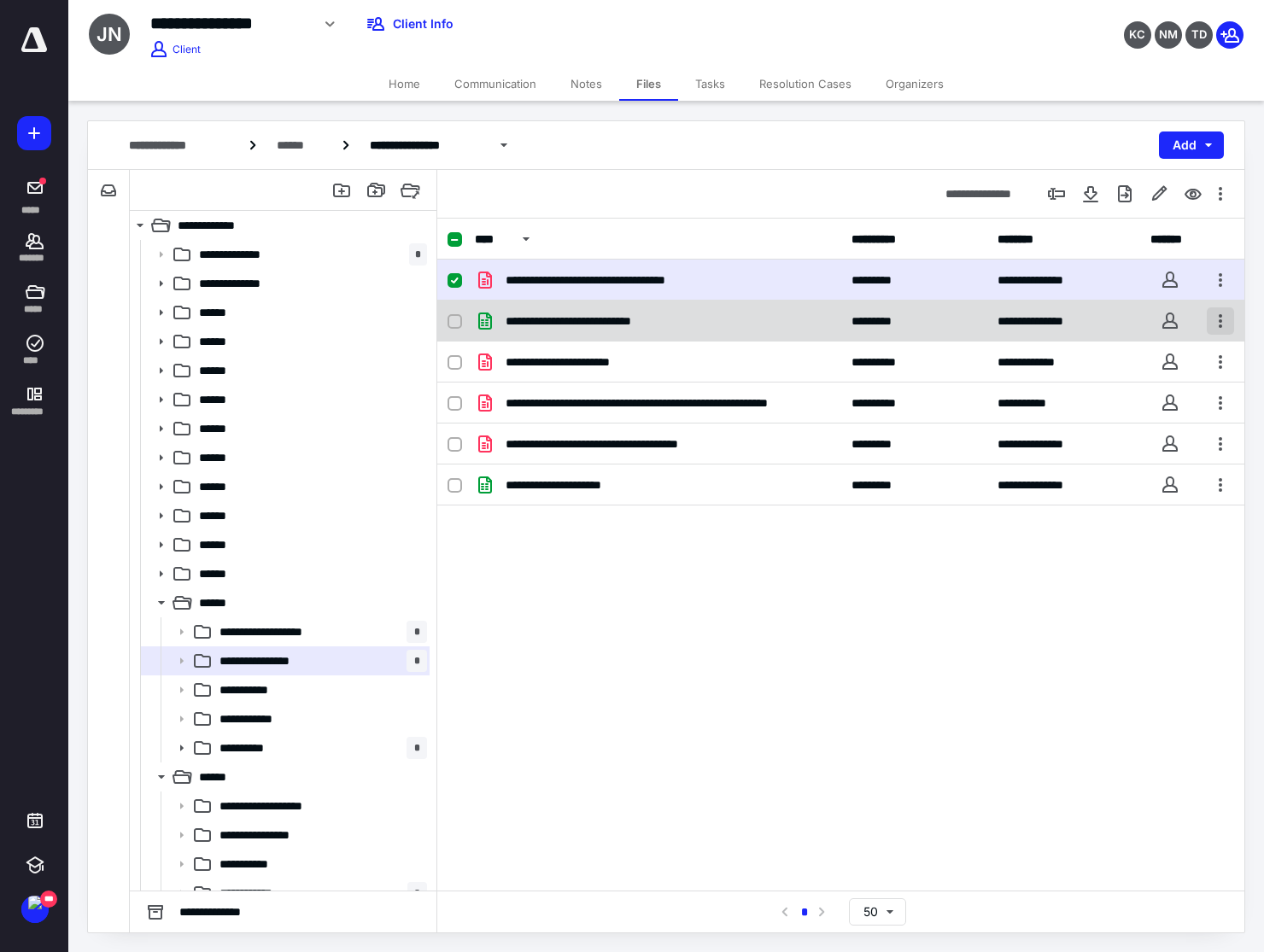 checkbox on "false" 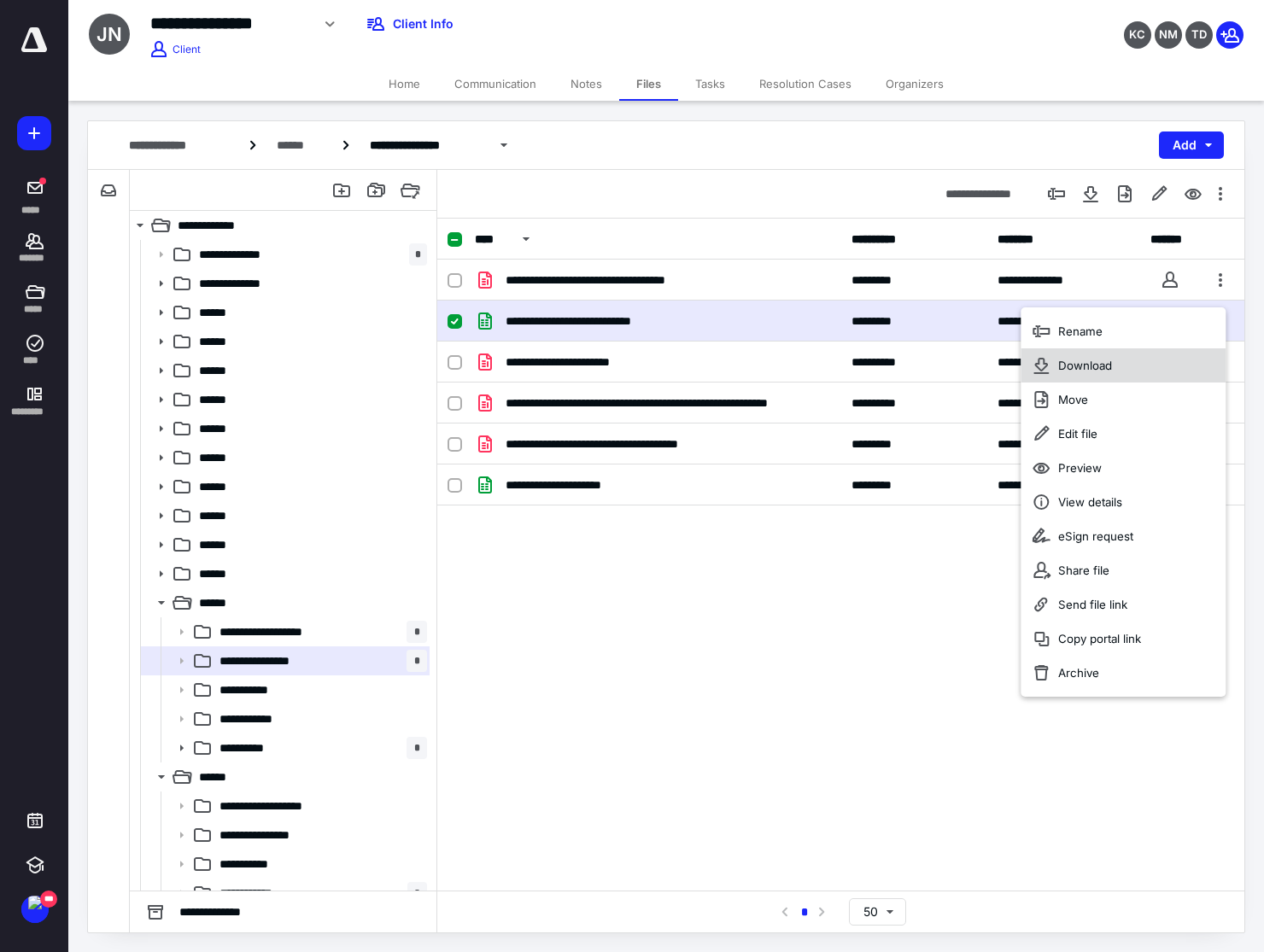 click on "Download" at bounding box center (1123, 365) 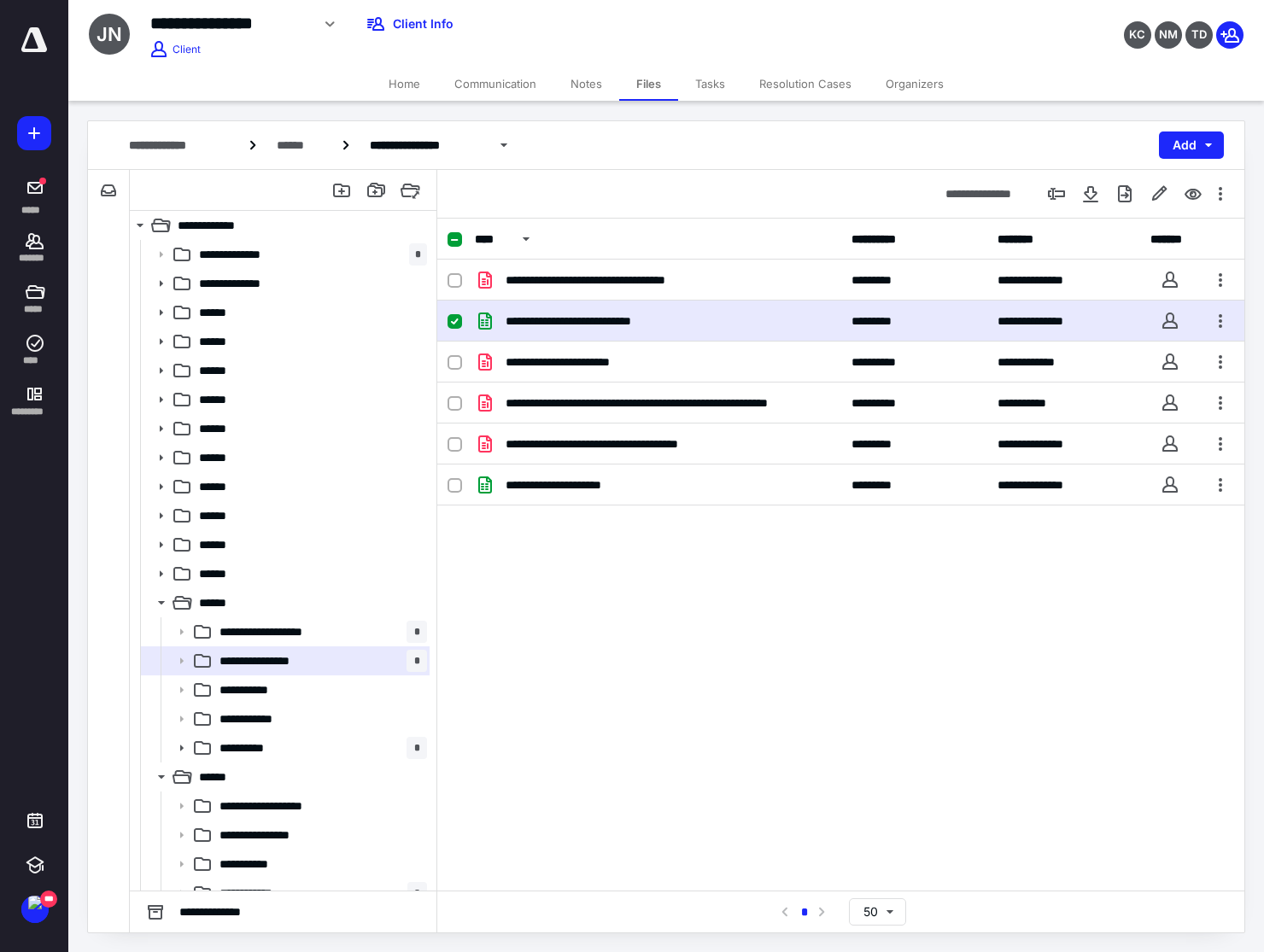 click on "KC NM TD" at bounding box center (1056, 24) 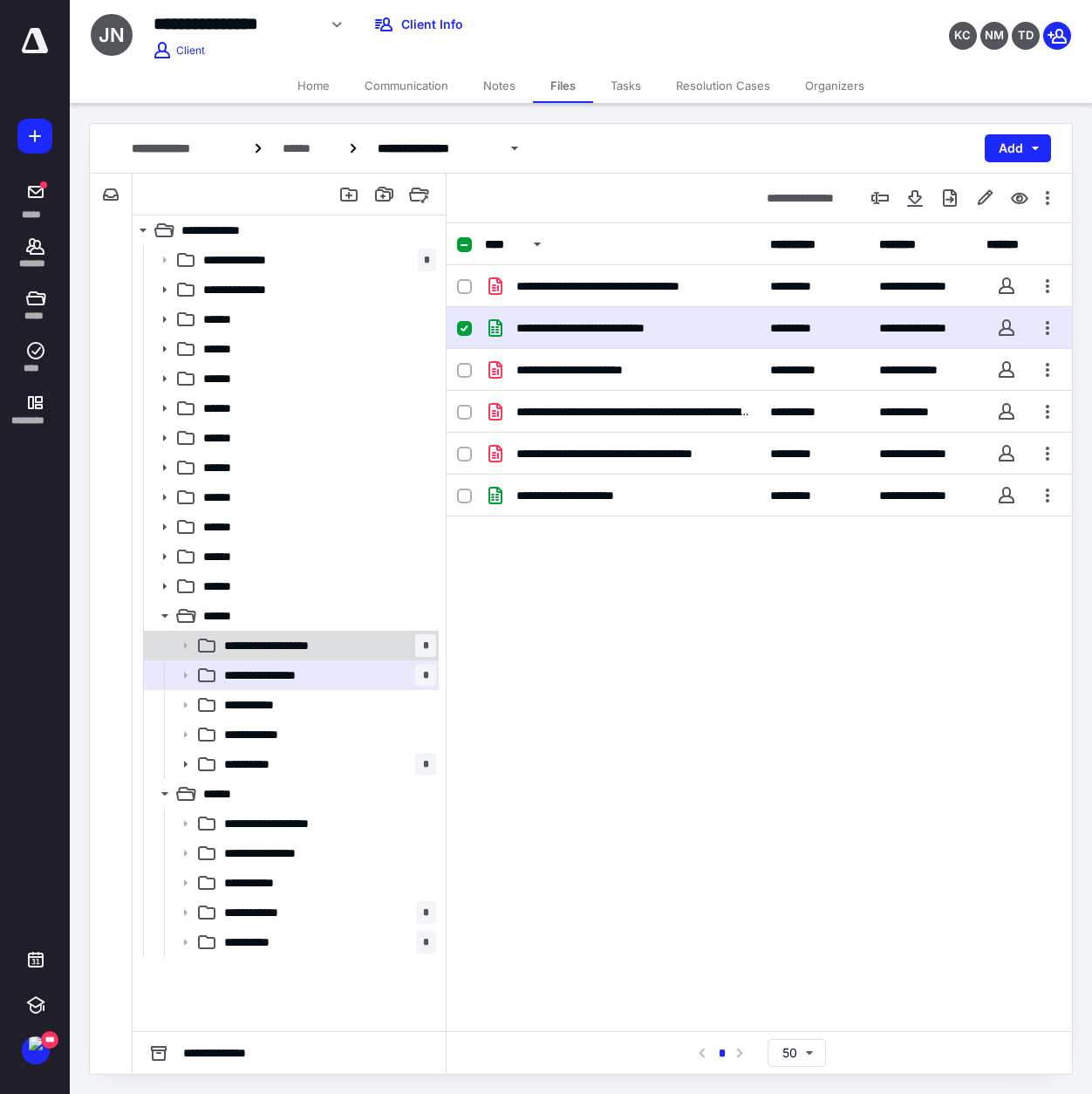 click on "**********" at bounding box center (326, 646) 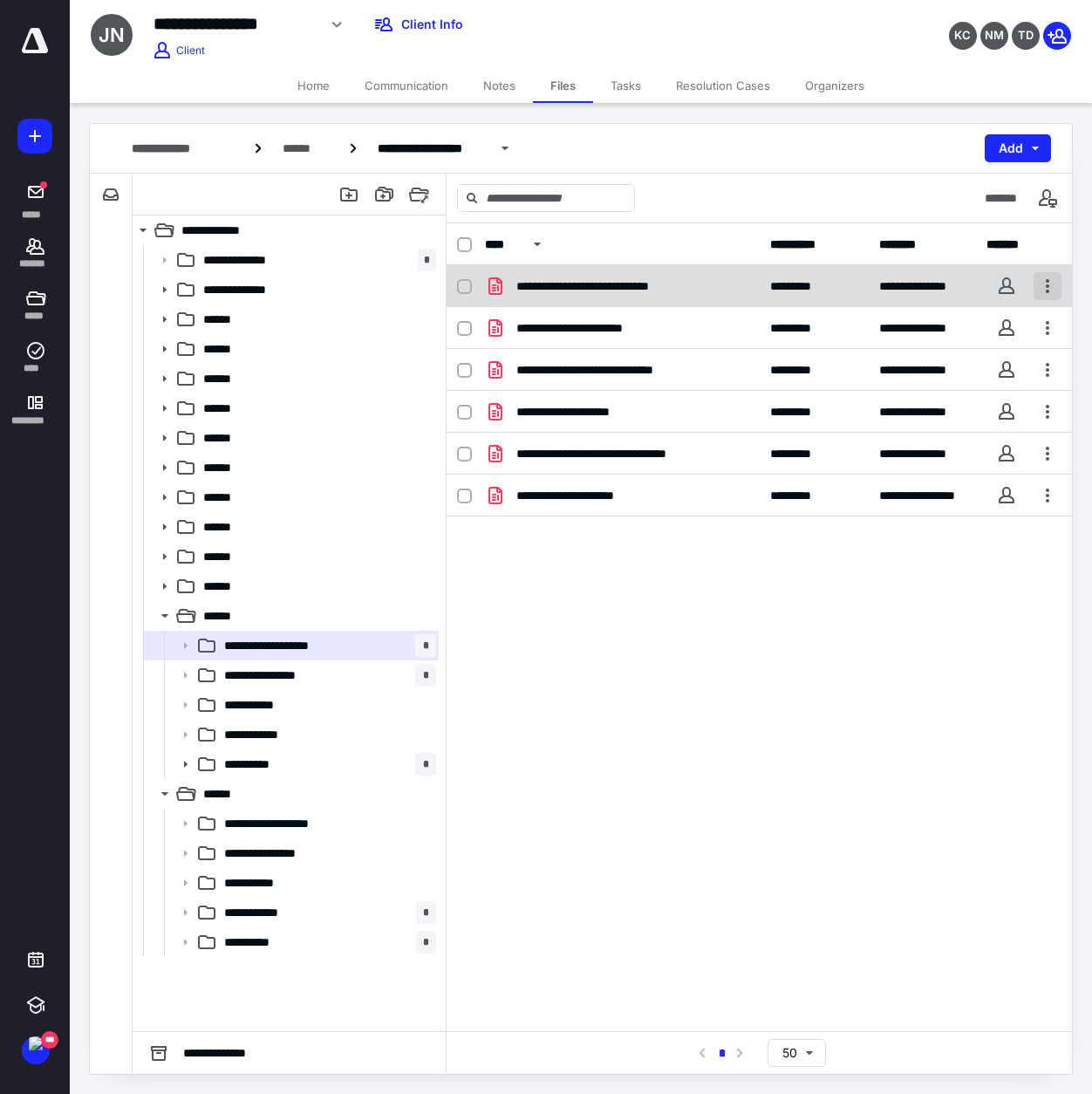 click at bounding box center (1048, 286) 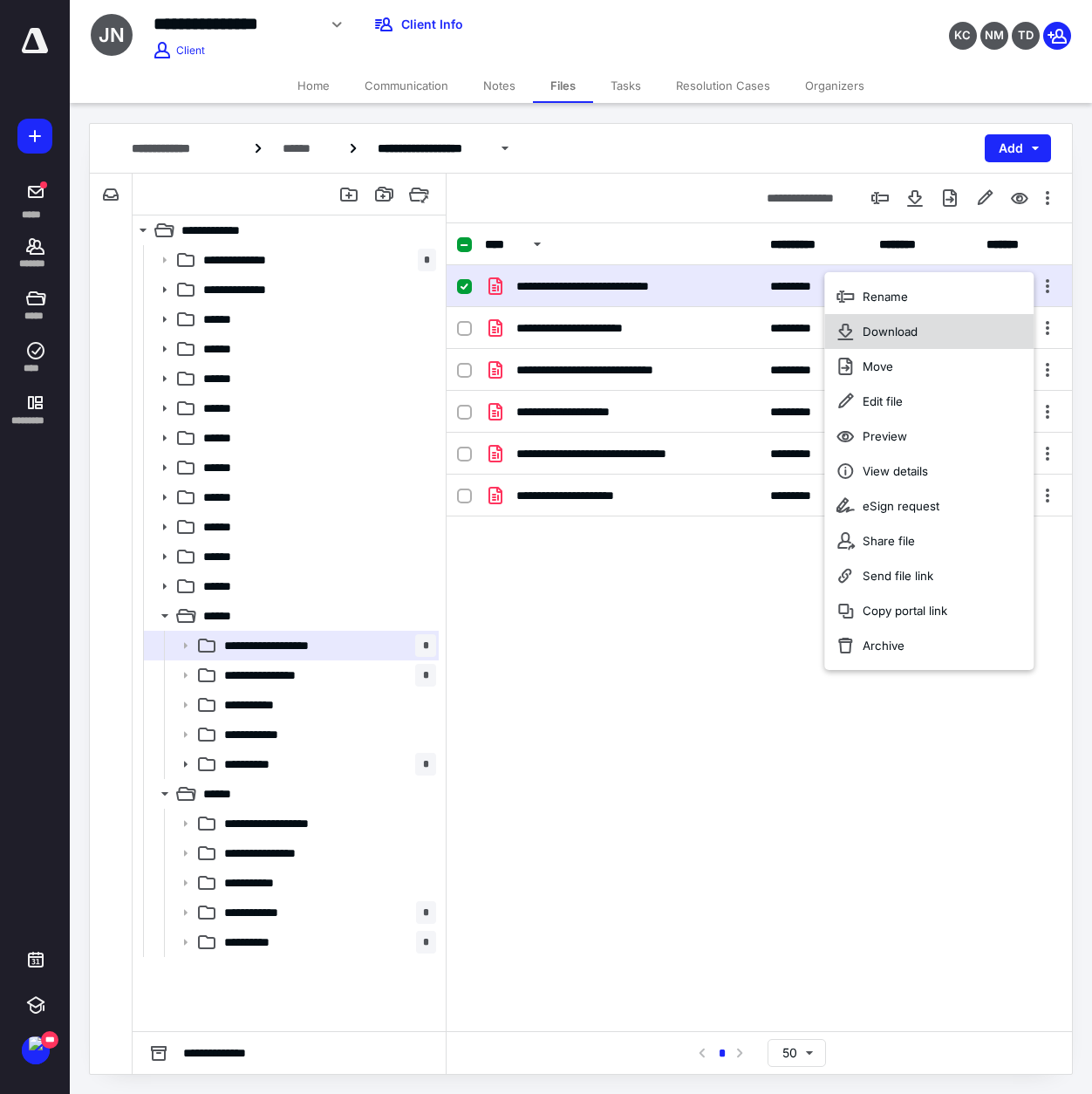 click on "Download" at bounding box center (890, 332) 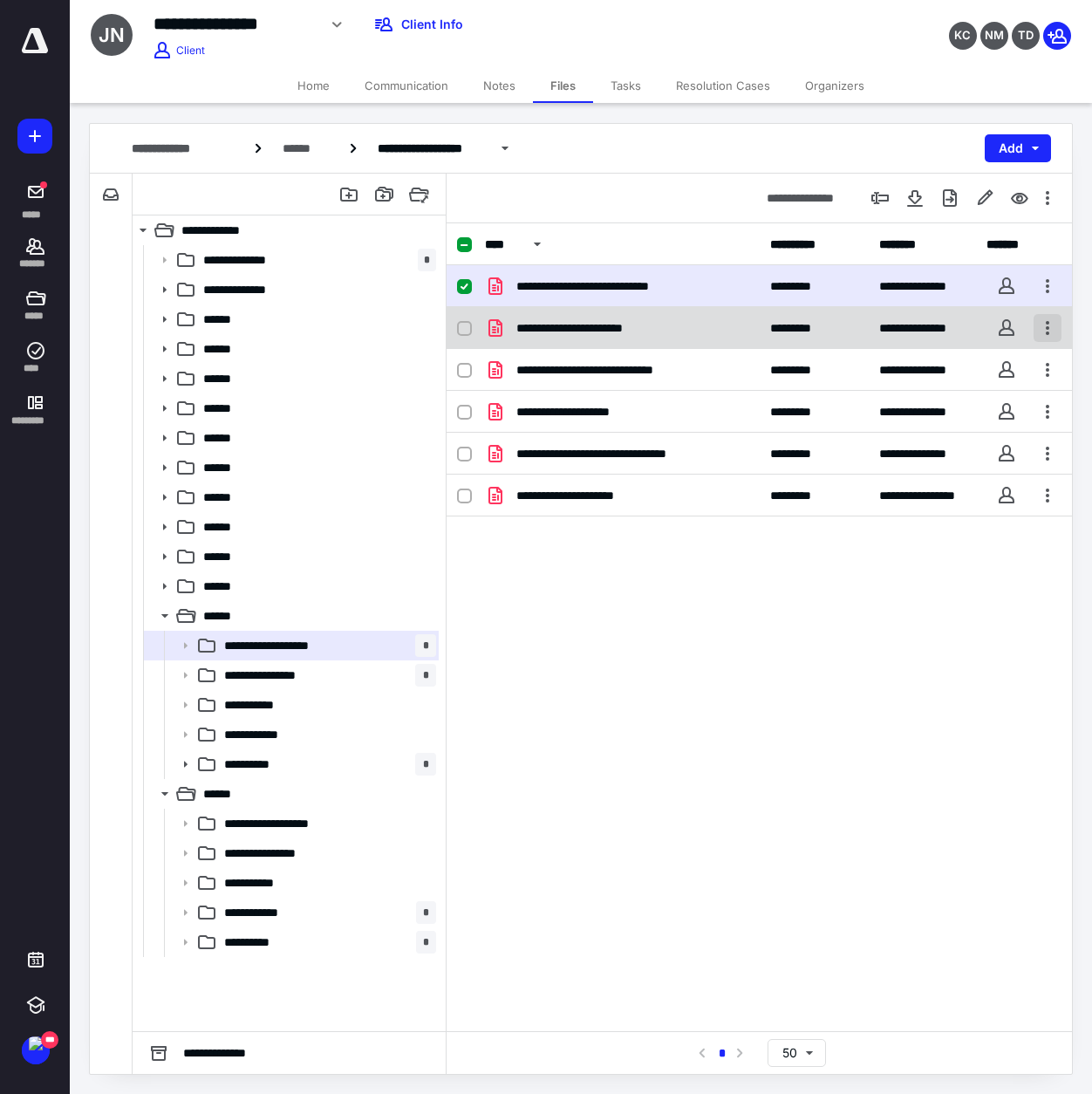 click at bounding box center [1048, 328] 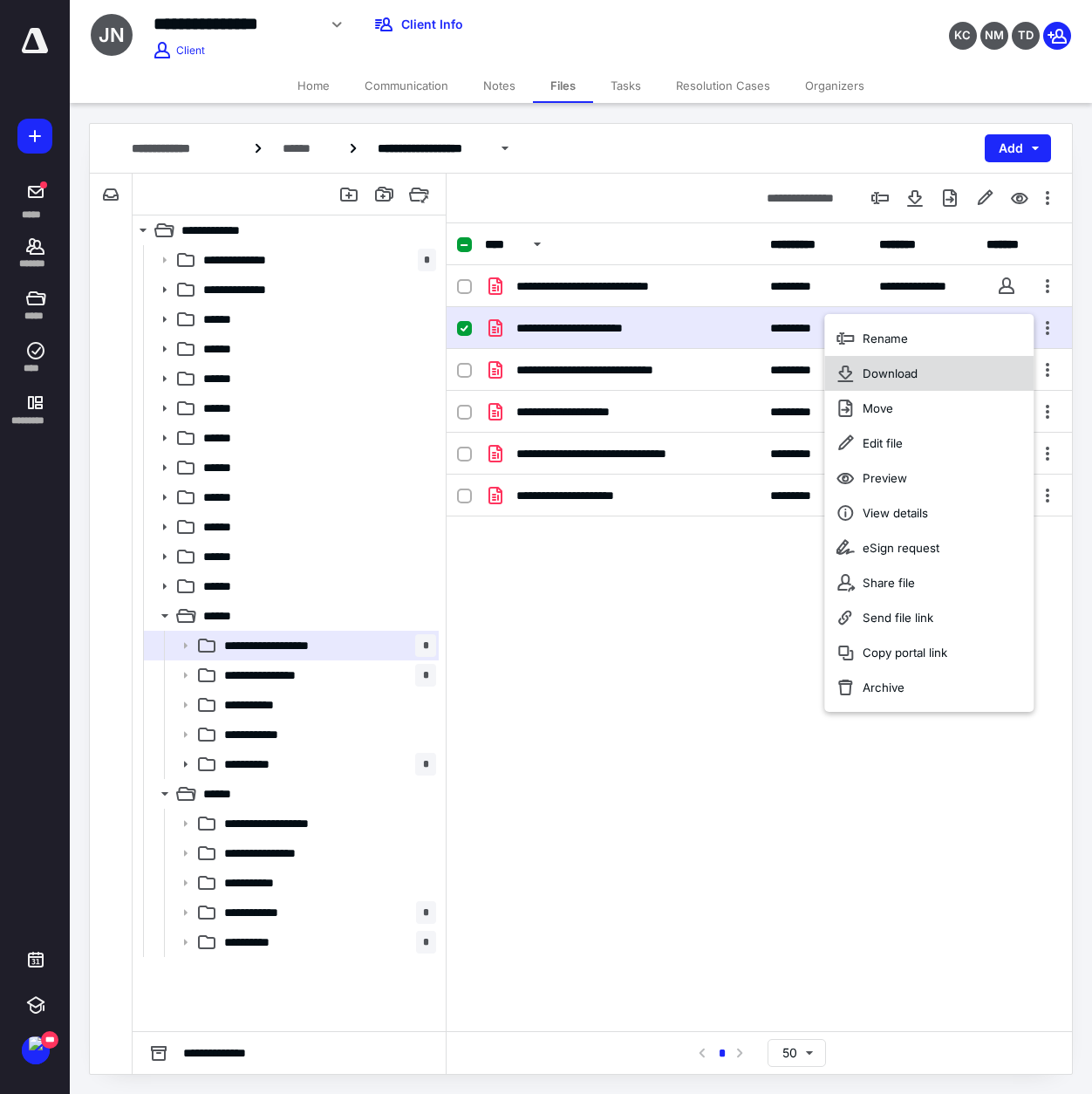 click on "Download" at bounding box center [890, 373] 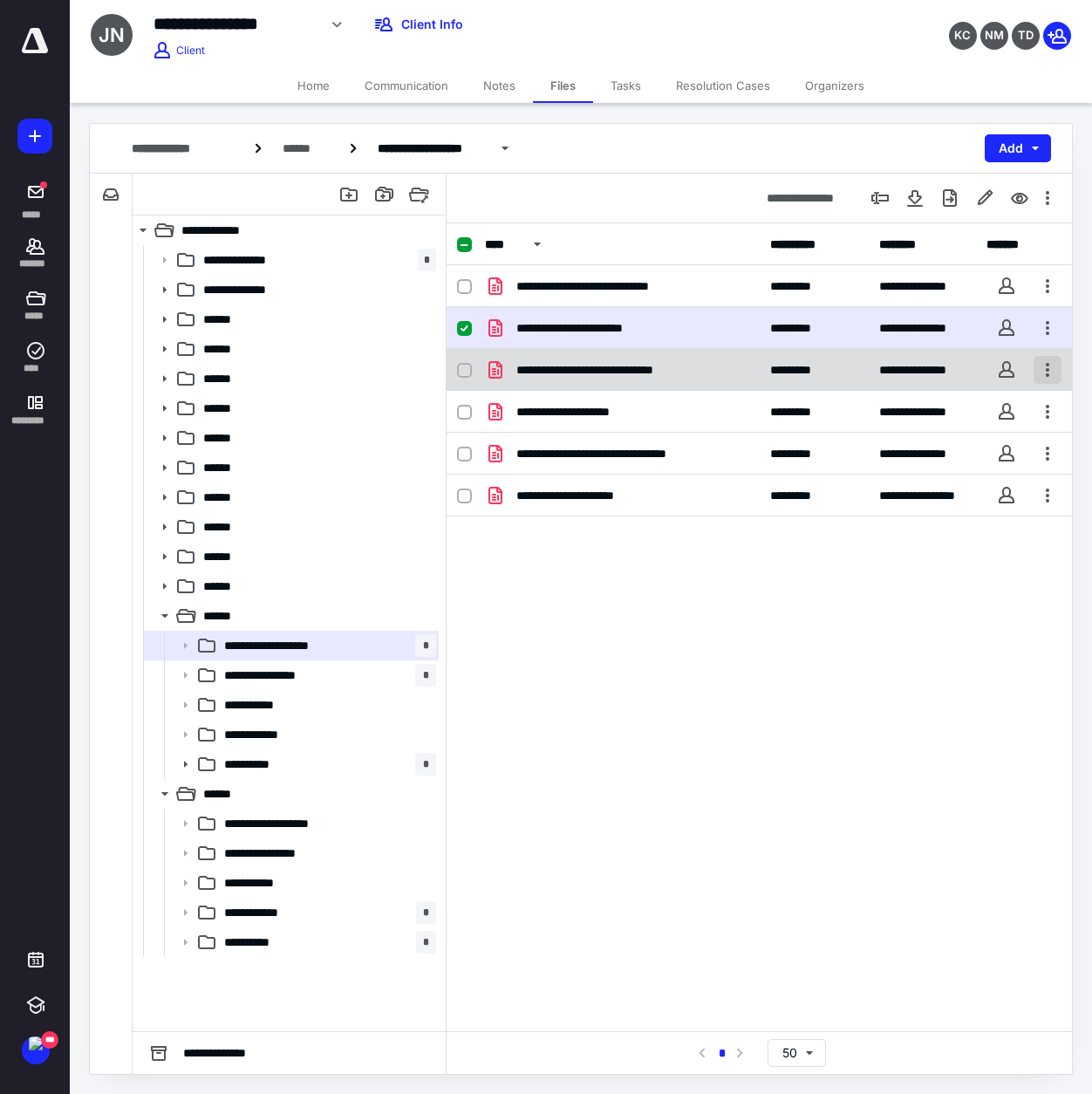 click at bounding box center [1048, 370] 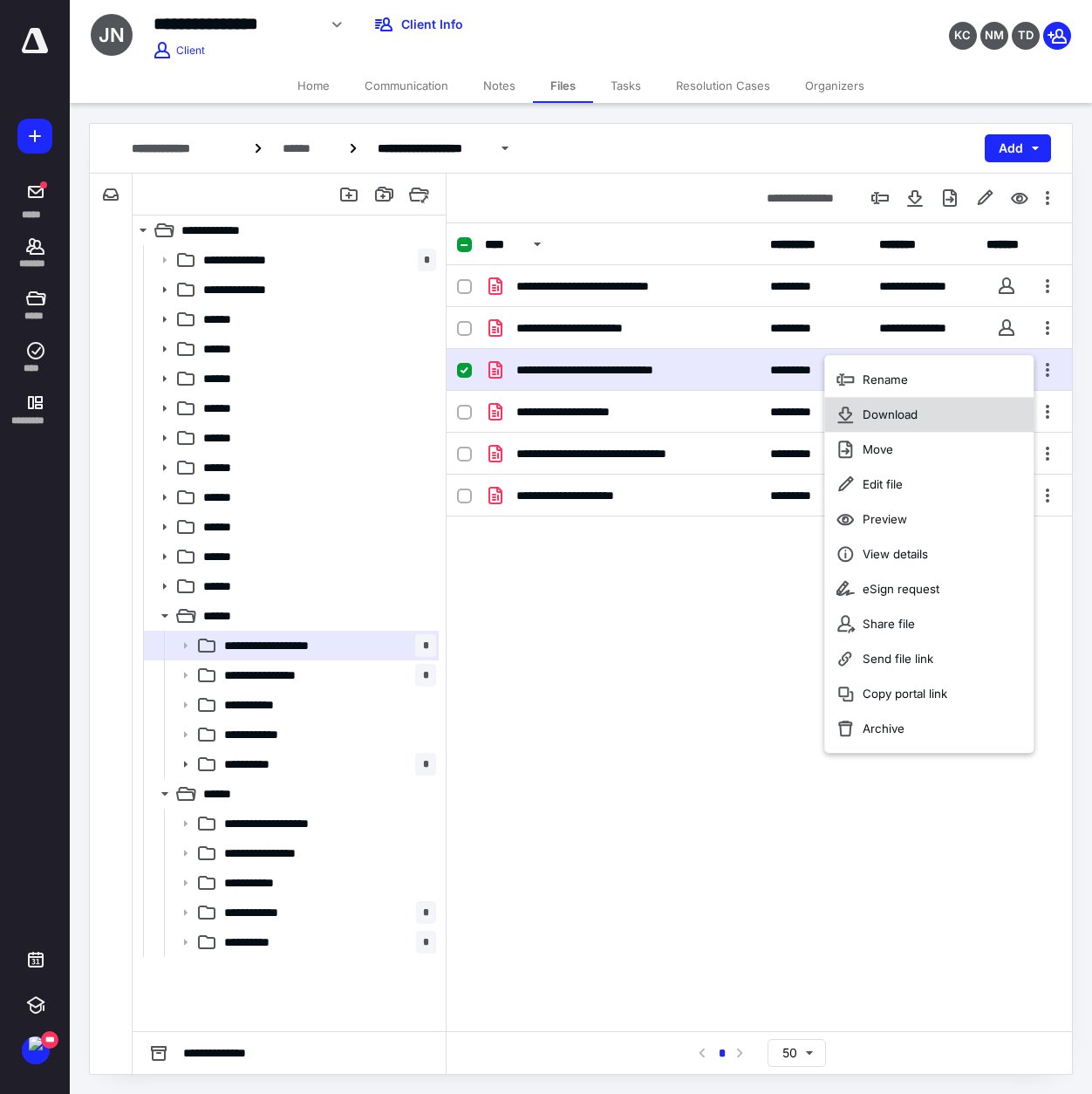 click on "Download" at bounding box center [890, 414] 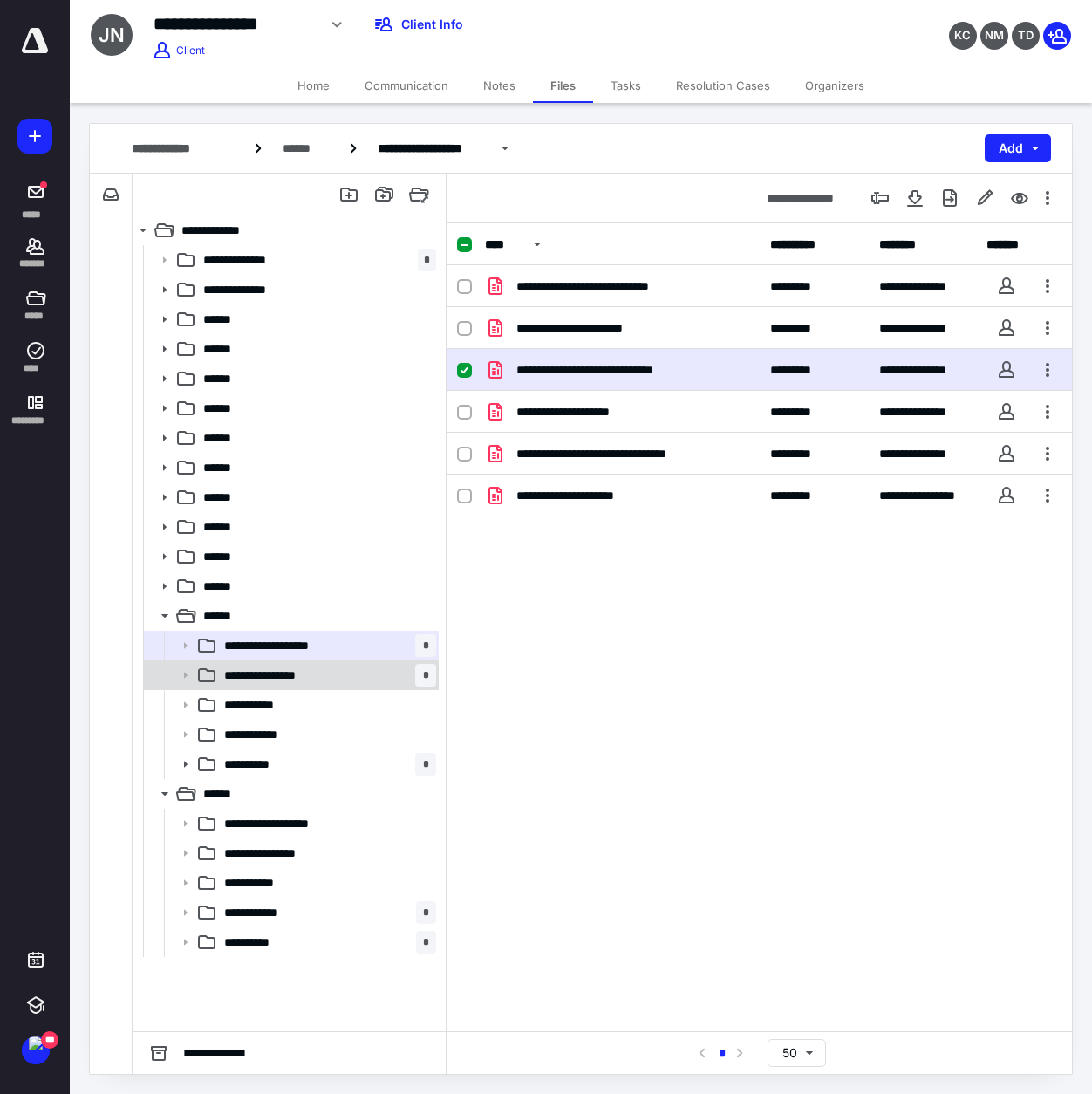 click on "**********" at bounding box center (326, 675) 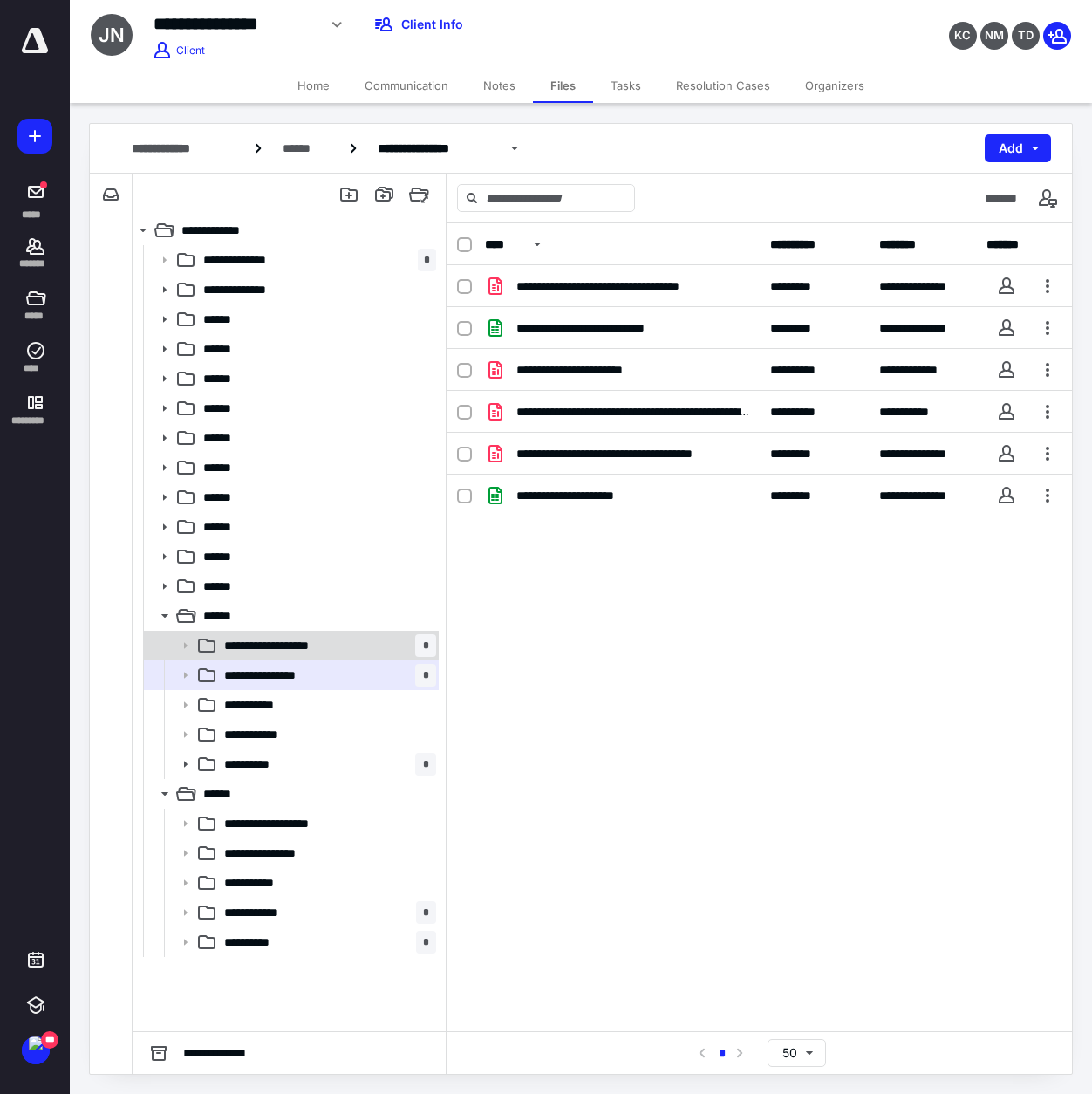 click on "**********" at bounding box center (274, 646) 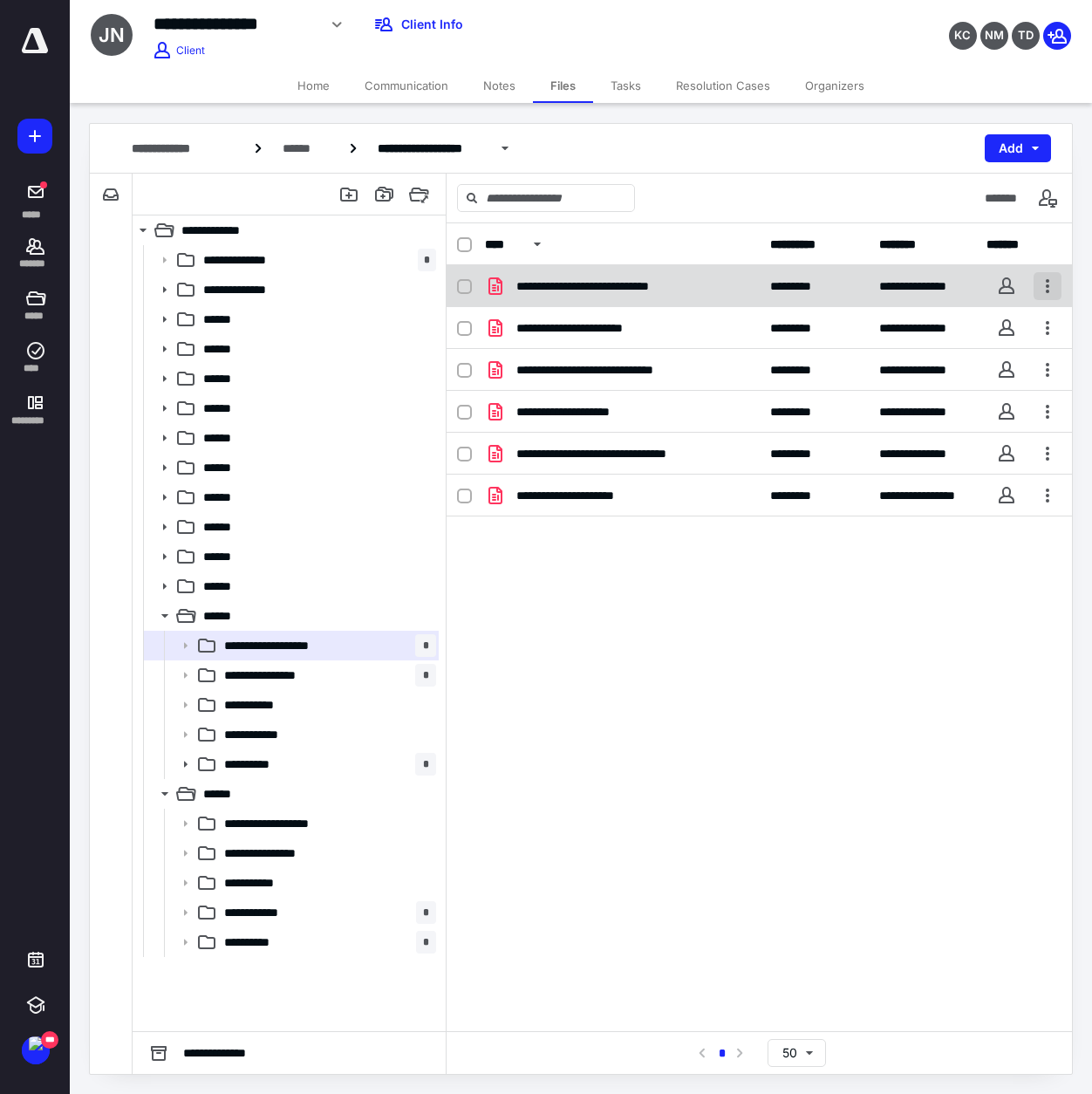 click at bounding box center (1048, 286) 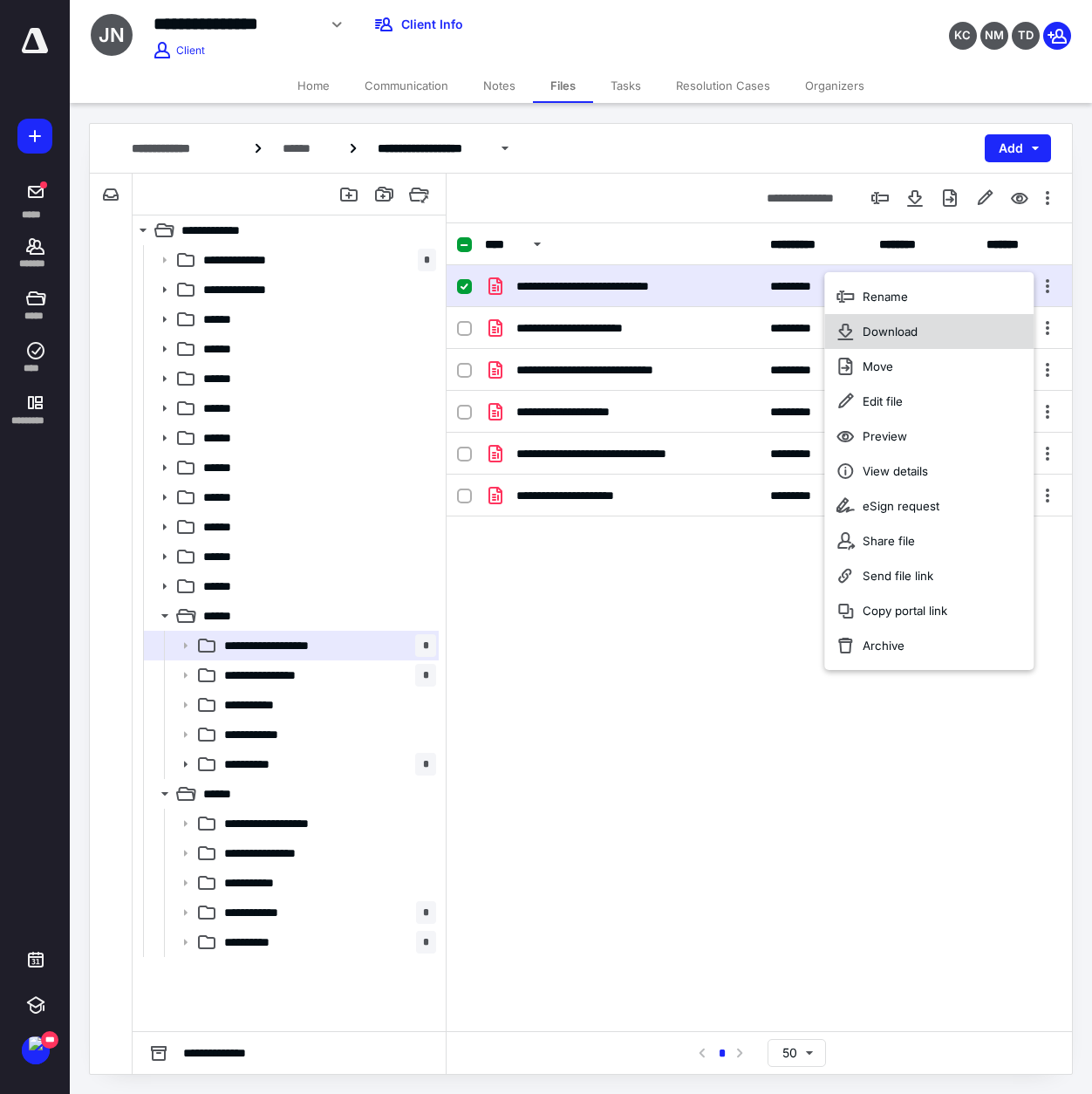 click on "Download" at bounding box center [890, 332] 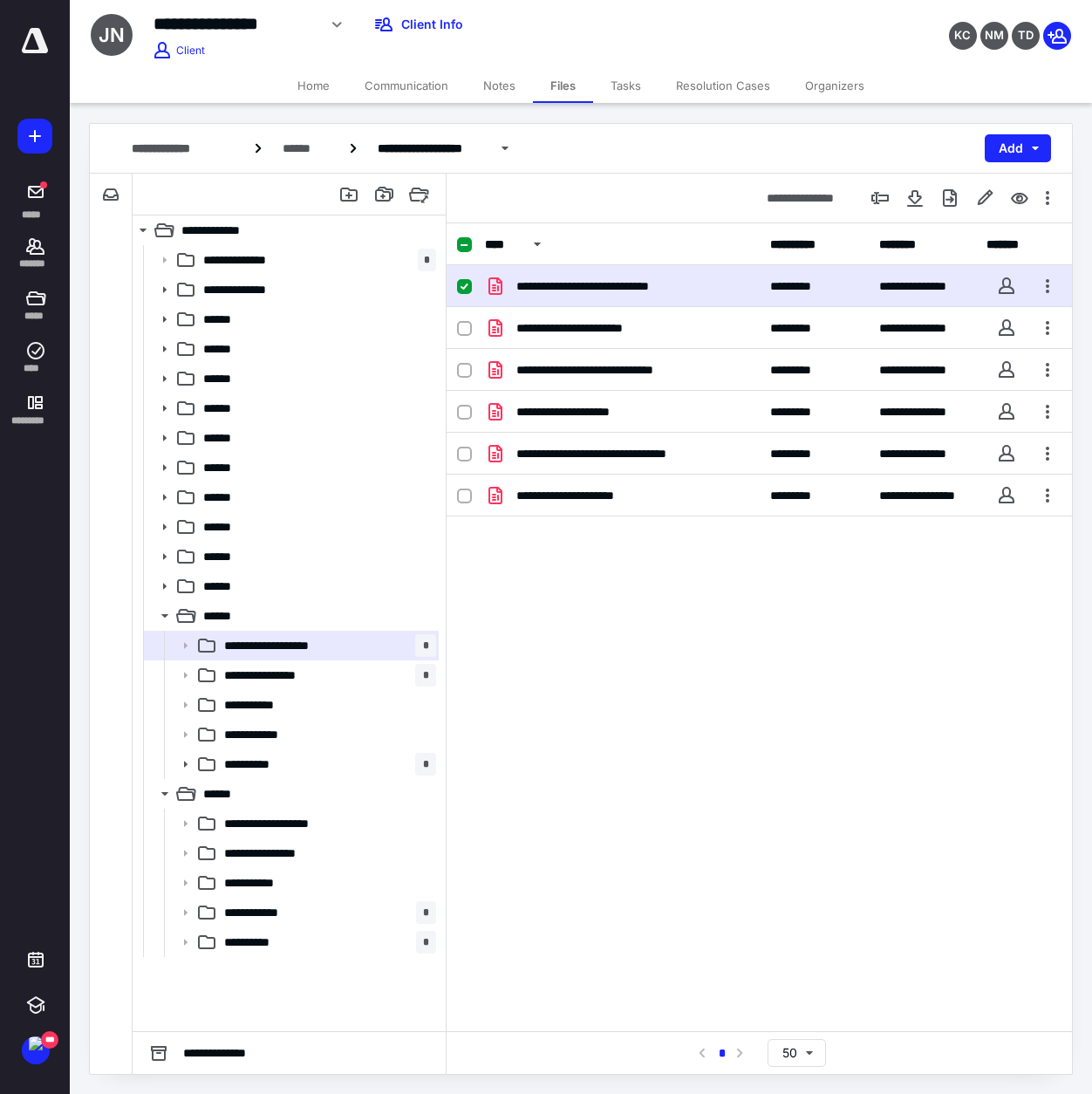 drag, startPoint x: 815, startPoint y: 687, endPoint x: 821, endPoint y: 637, distance: 50.358713 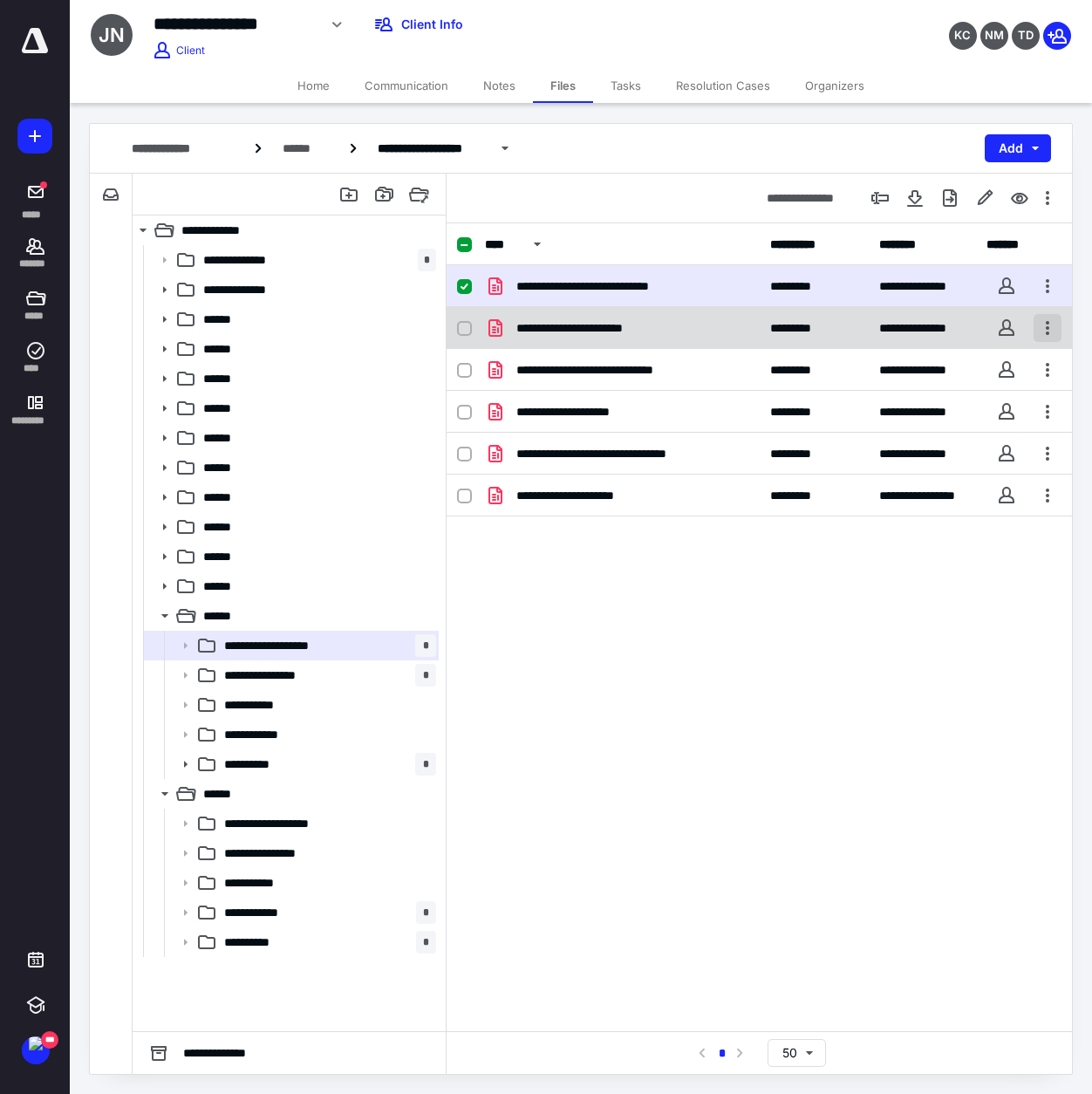 click at bounding box center (1048, 328) 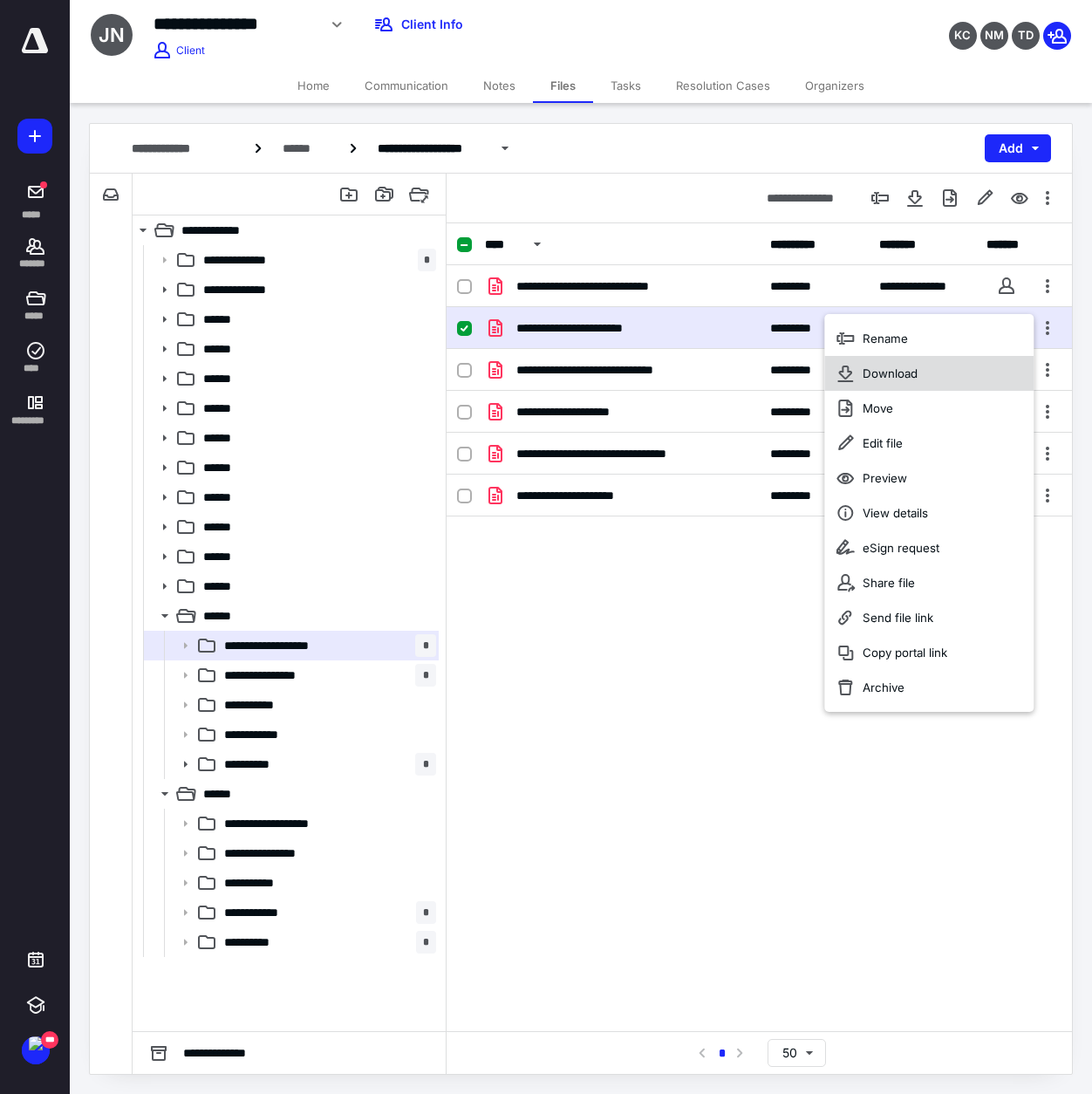 click on "Download" at bounding box center [890, 373] 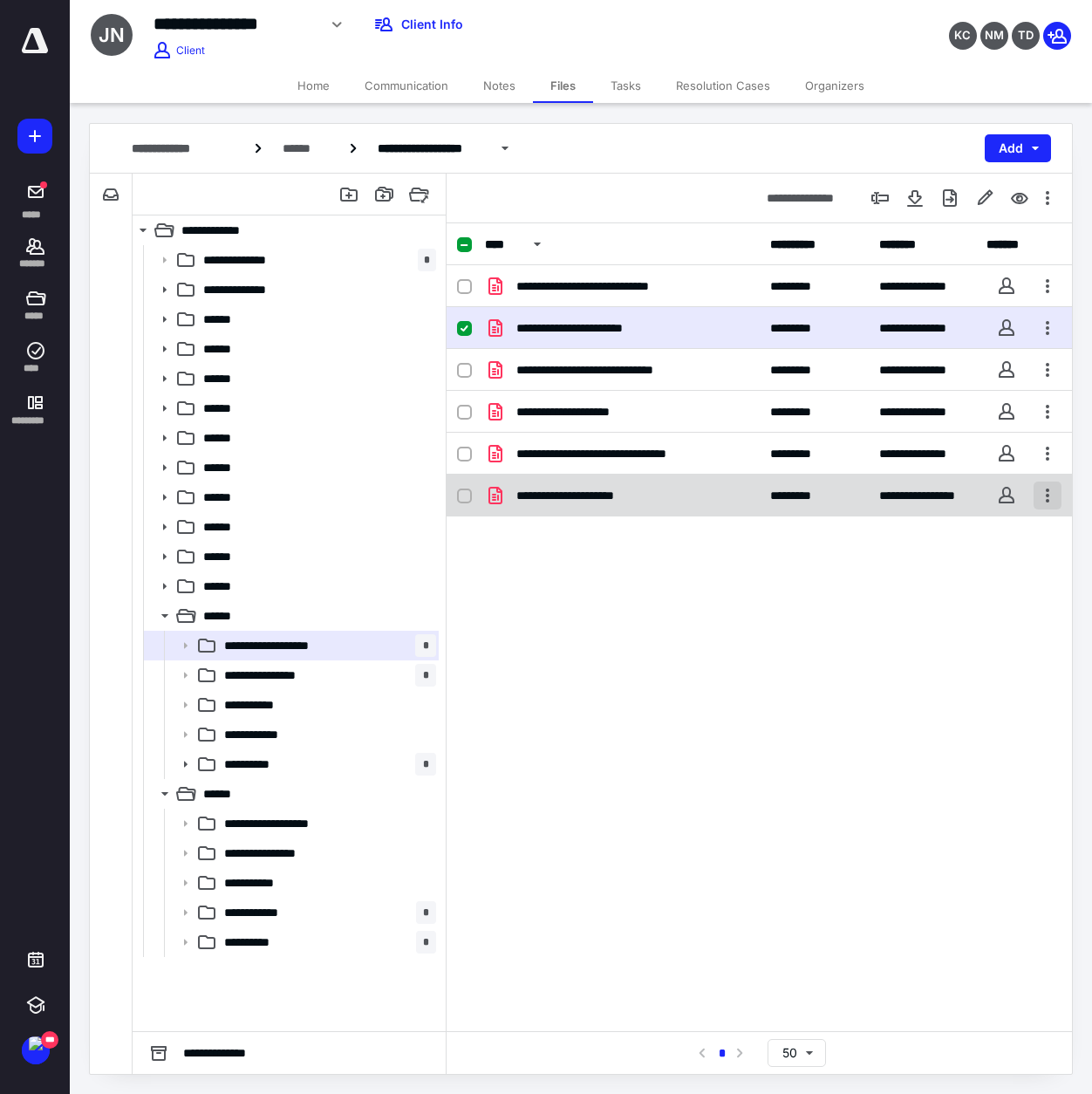 click at bounding box center [1048, 496] 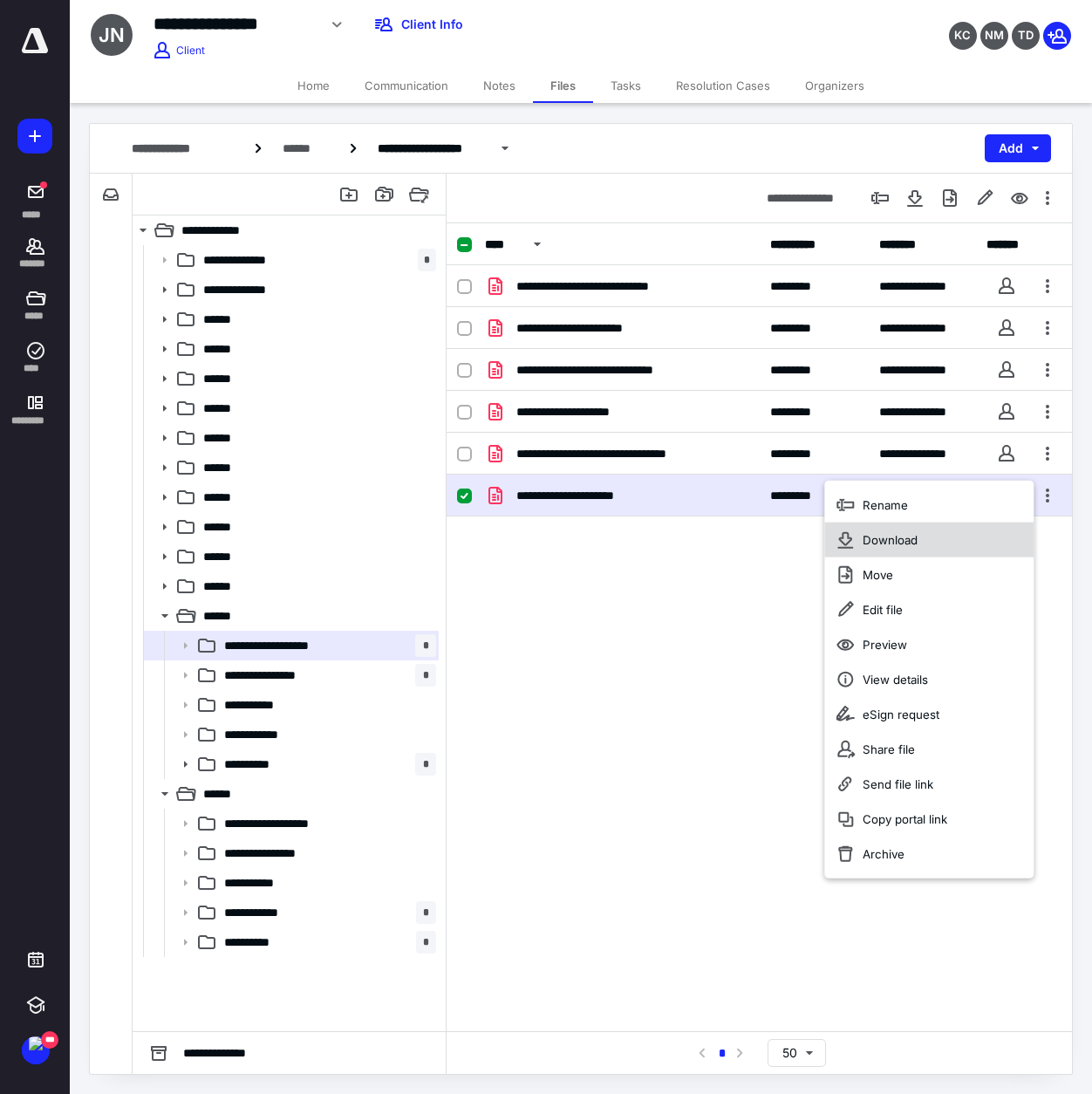 click on "Download" at bounding box center (890, 540) 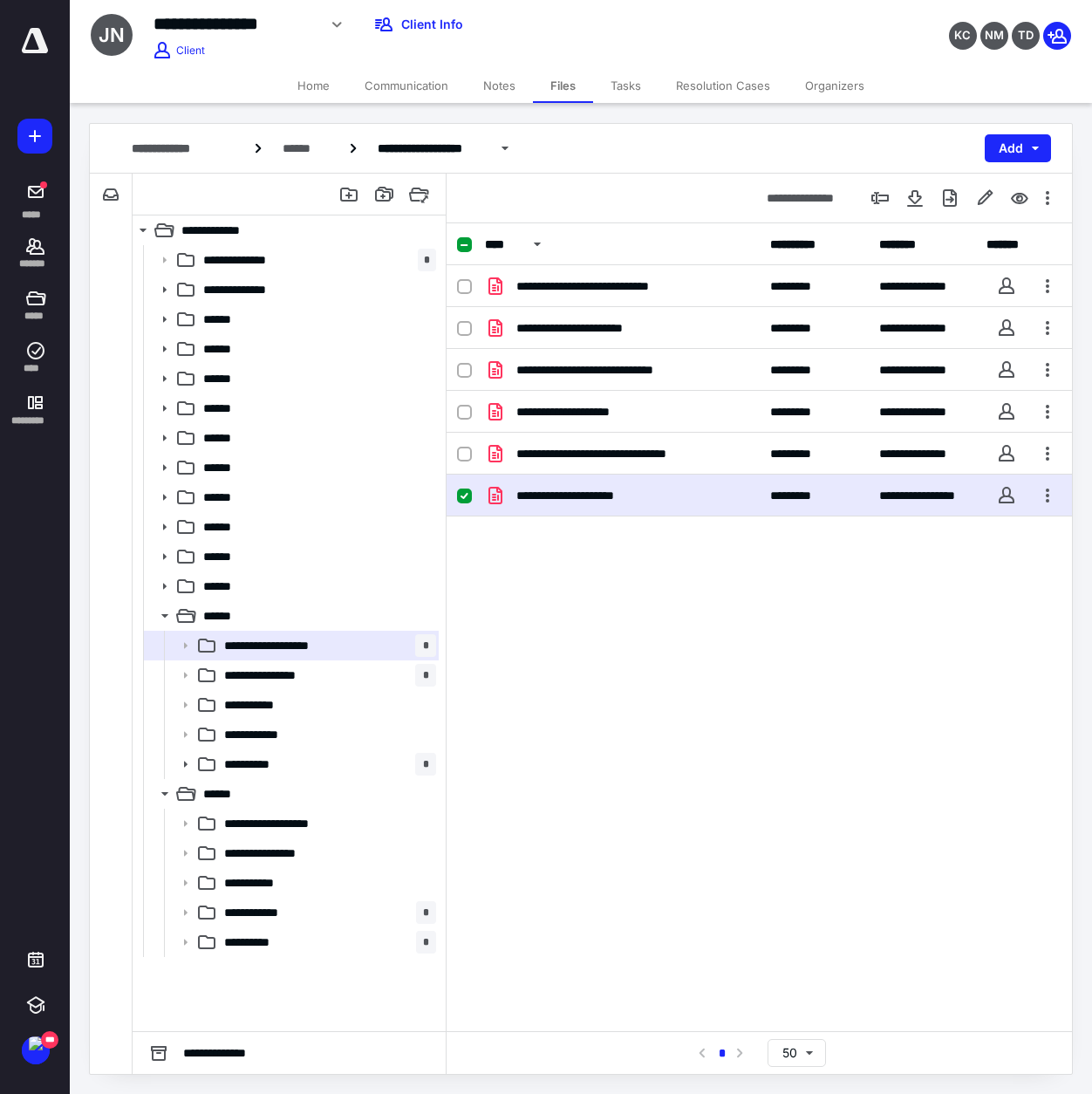 drag, startPoint x: 334, startPoint y: 673, endPoint x: 584, endPoint y: 652, distance: 250.88045 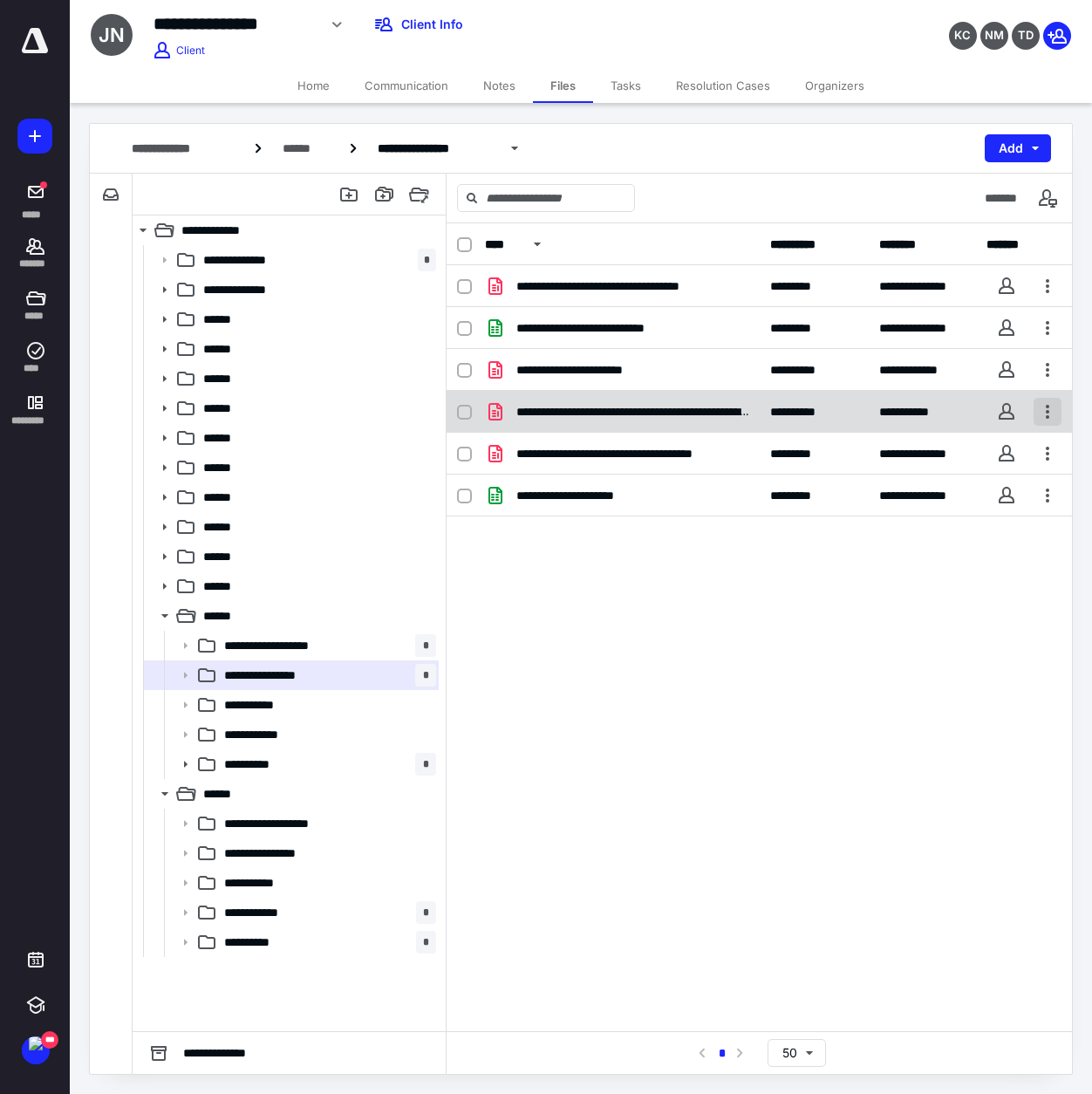 click at bounding box center (1048, 412) 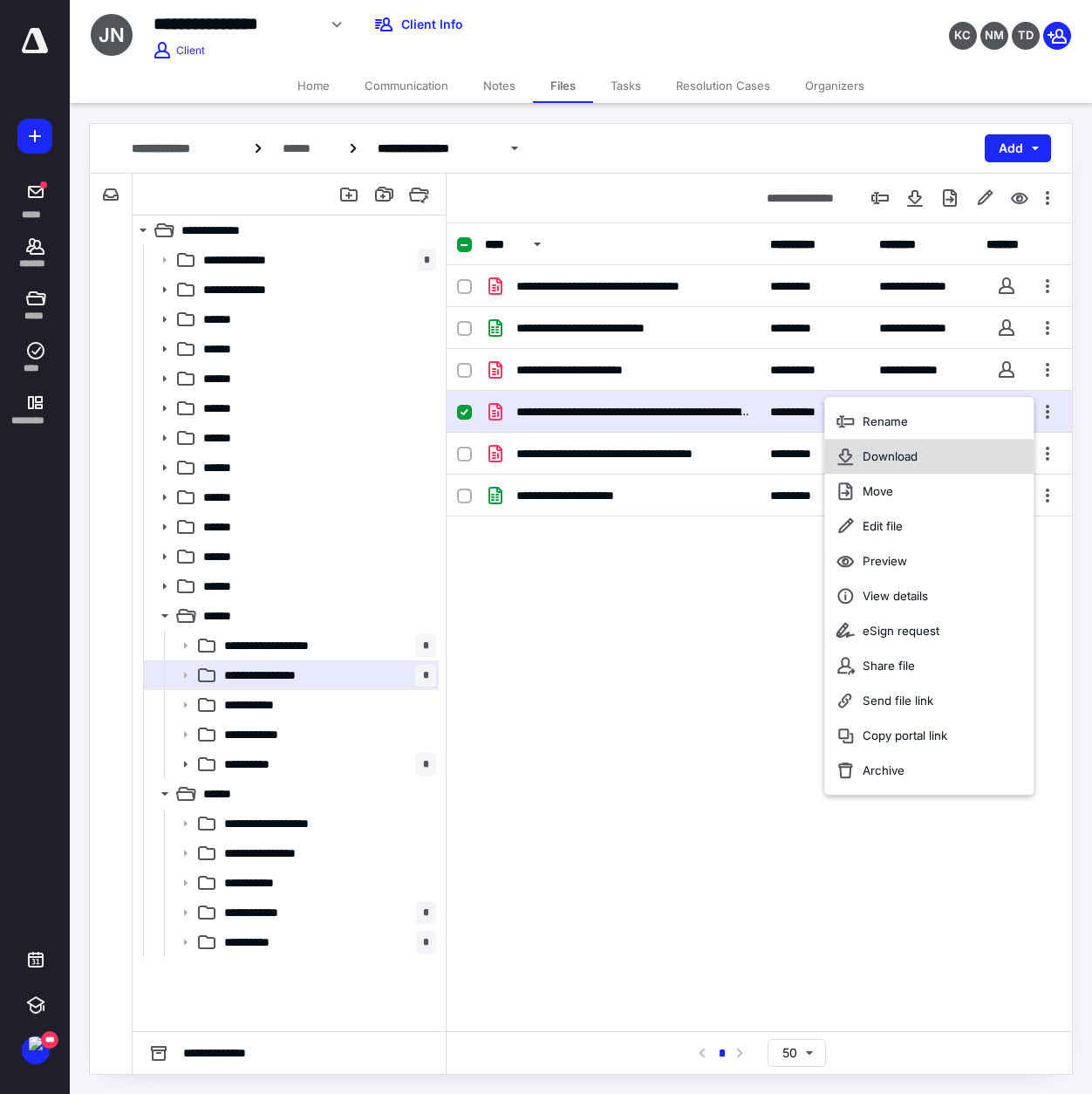 click on "Download" at bounding box center [890, 456] 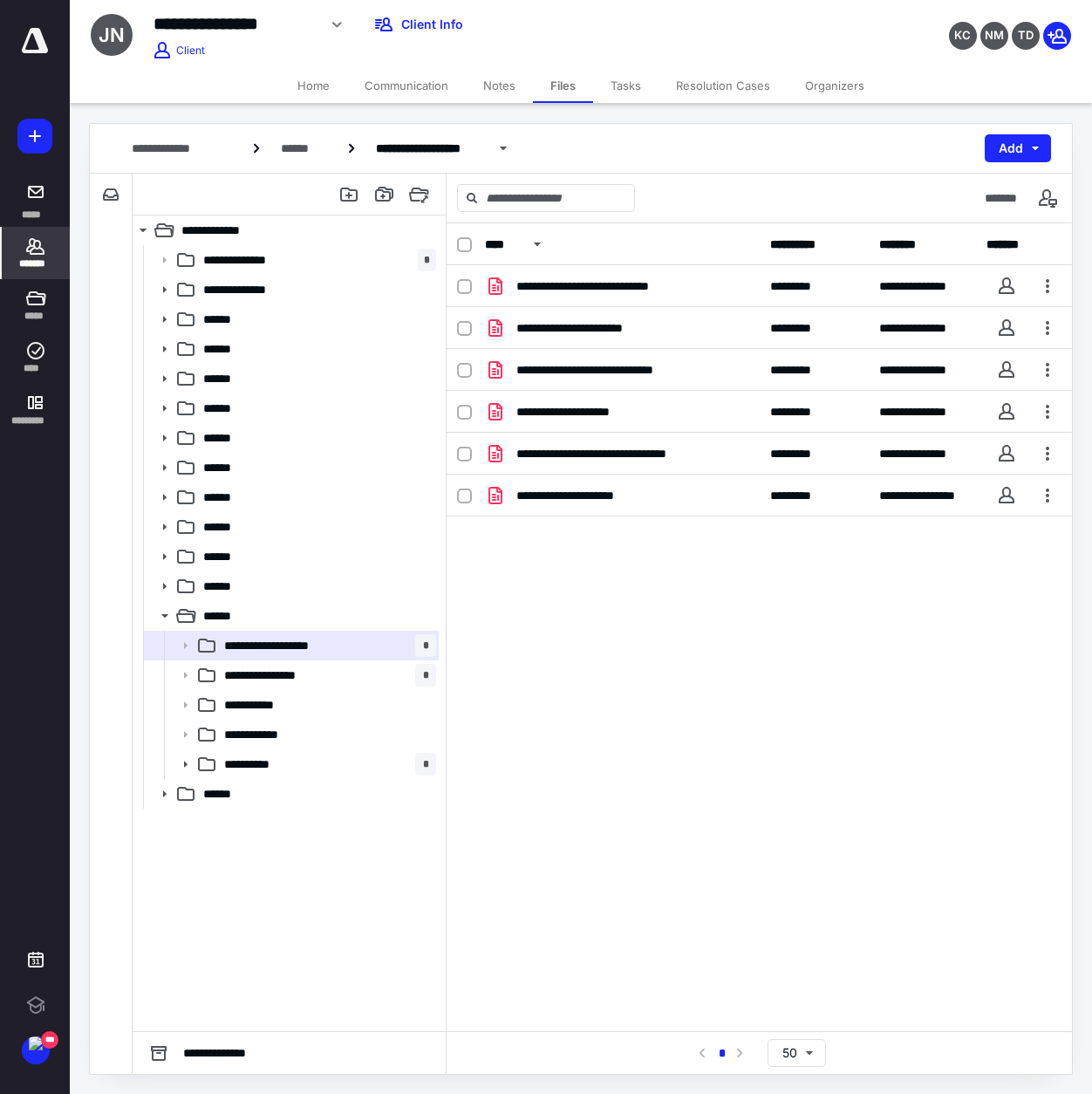 scroll, scrollTop: 0, scrollLeft: 0, axis: both 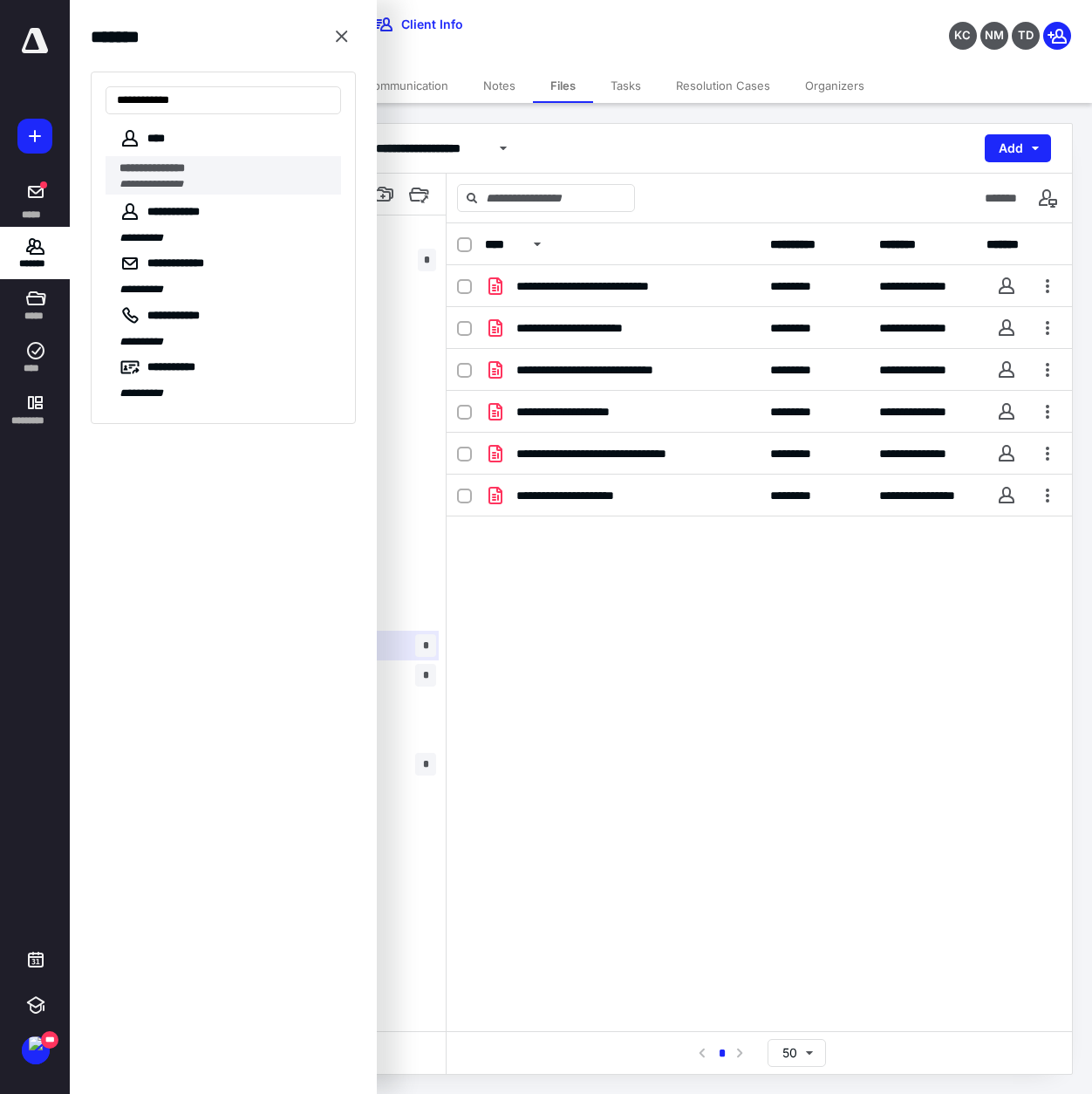 type on "**********" 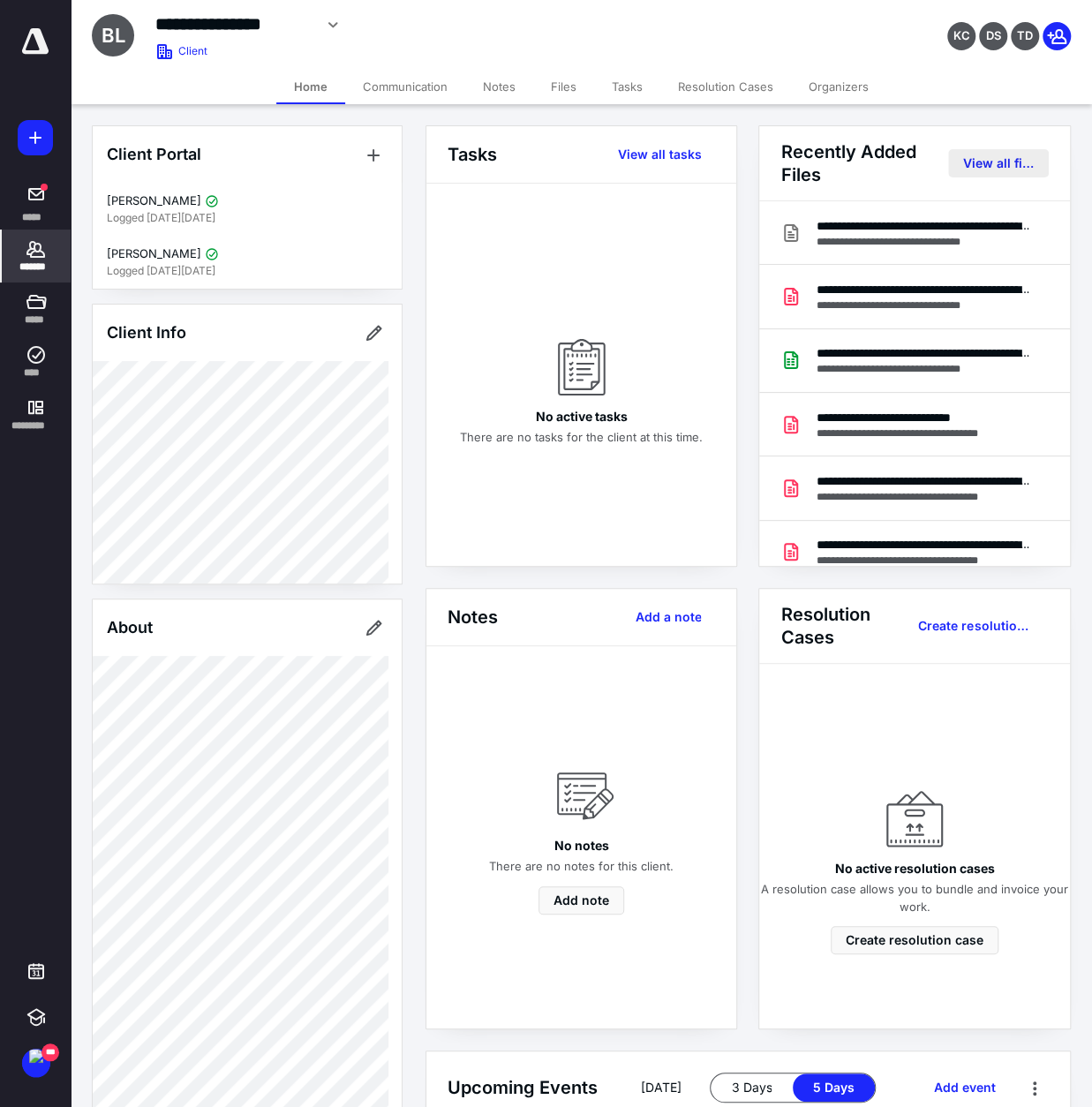click on "View all files" at bounding box center [998, 163] 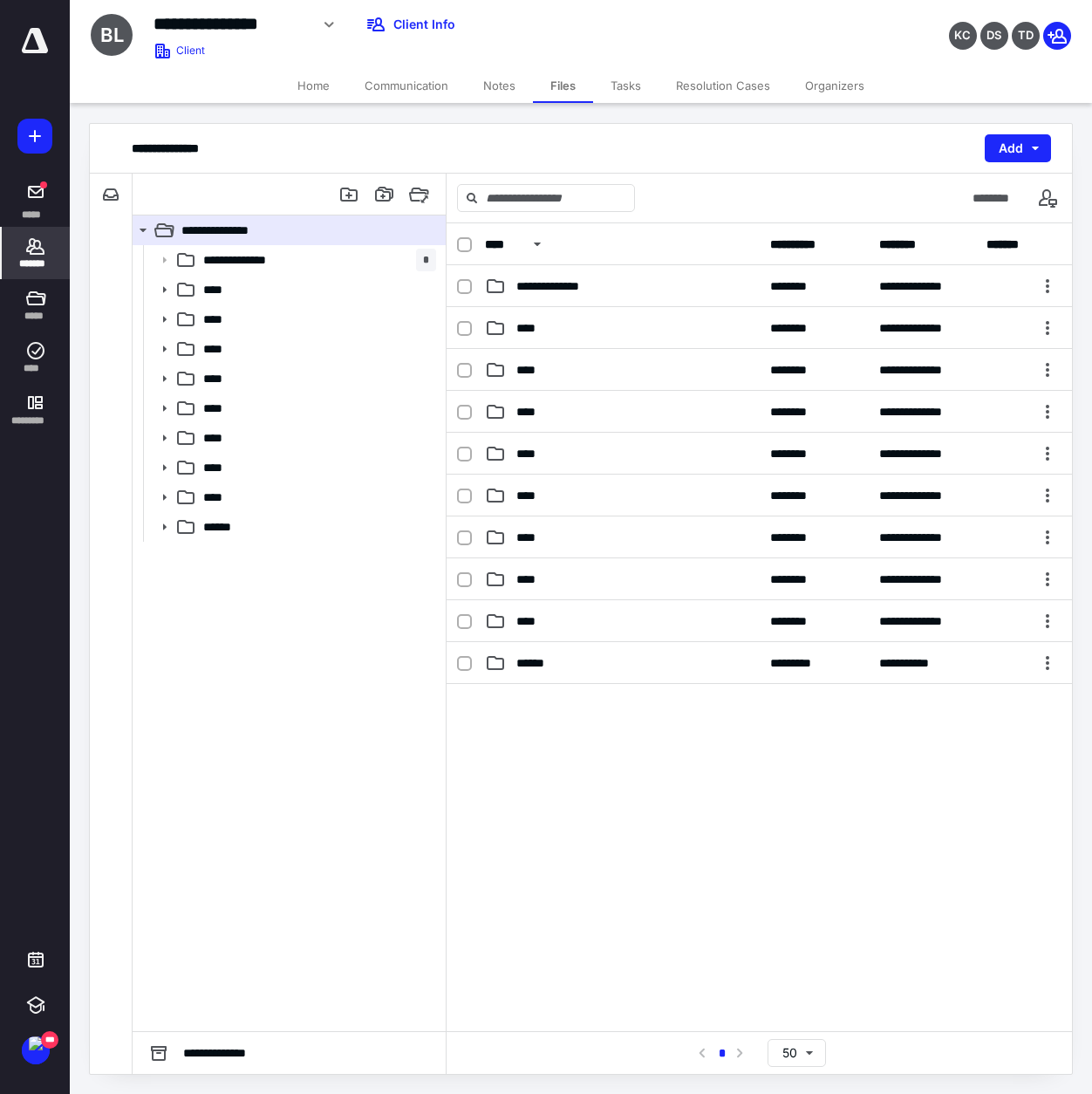 click on "*******" at bounding box center [36, 253] 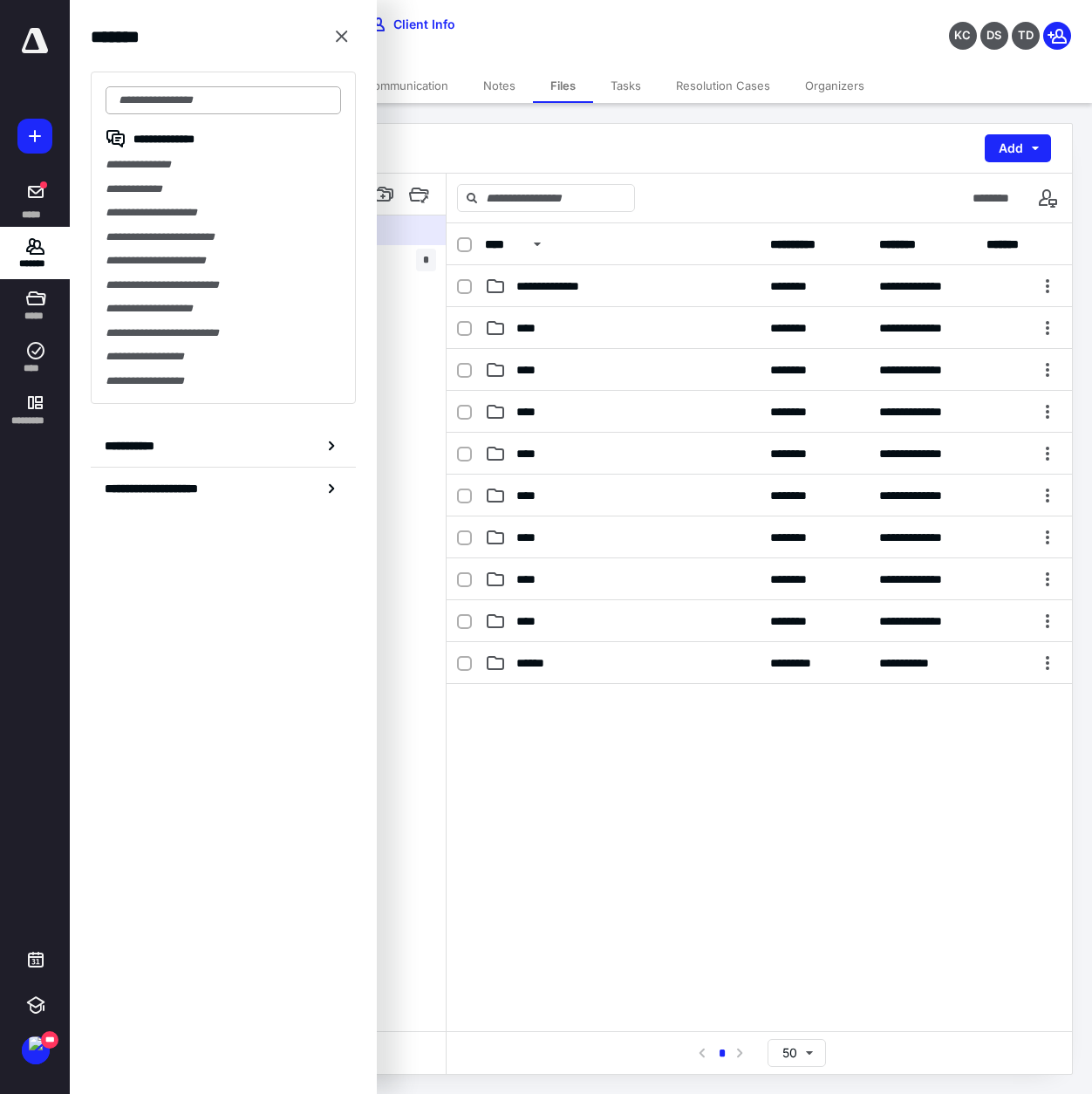 click at bounding box center [223, 100] 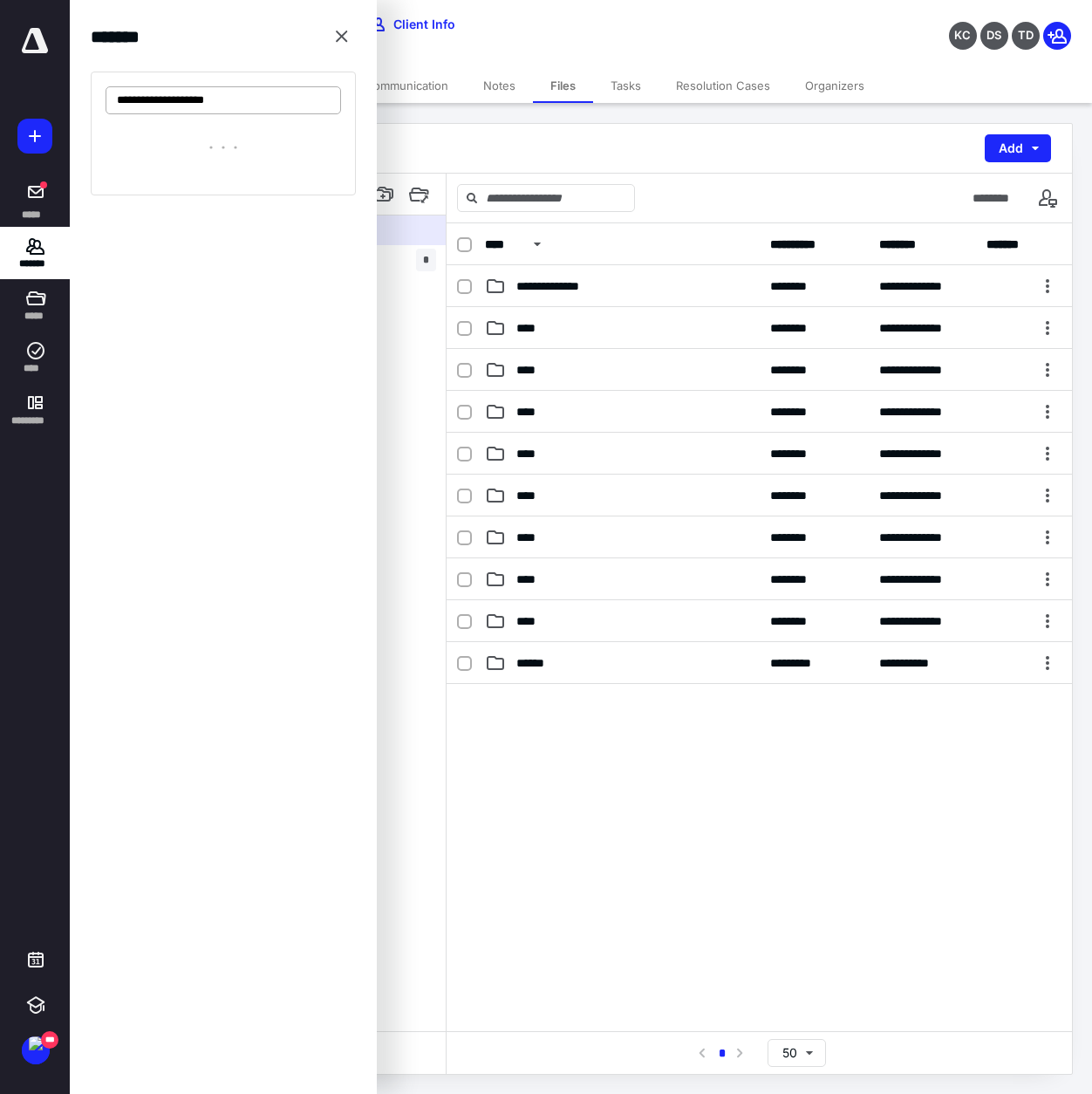 type on "**********" 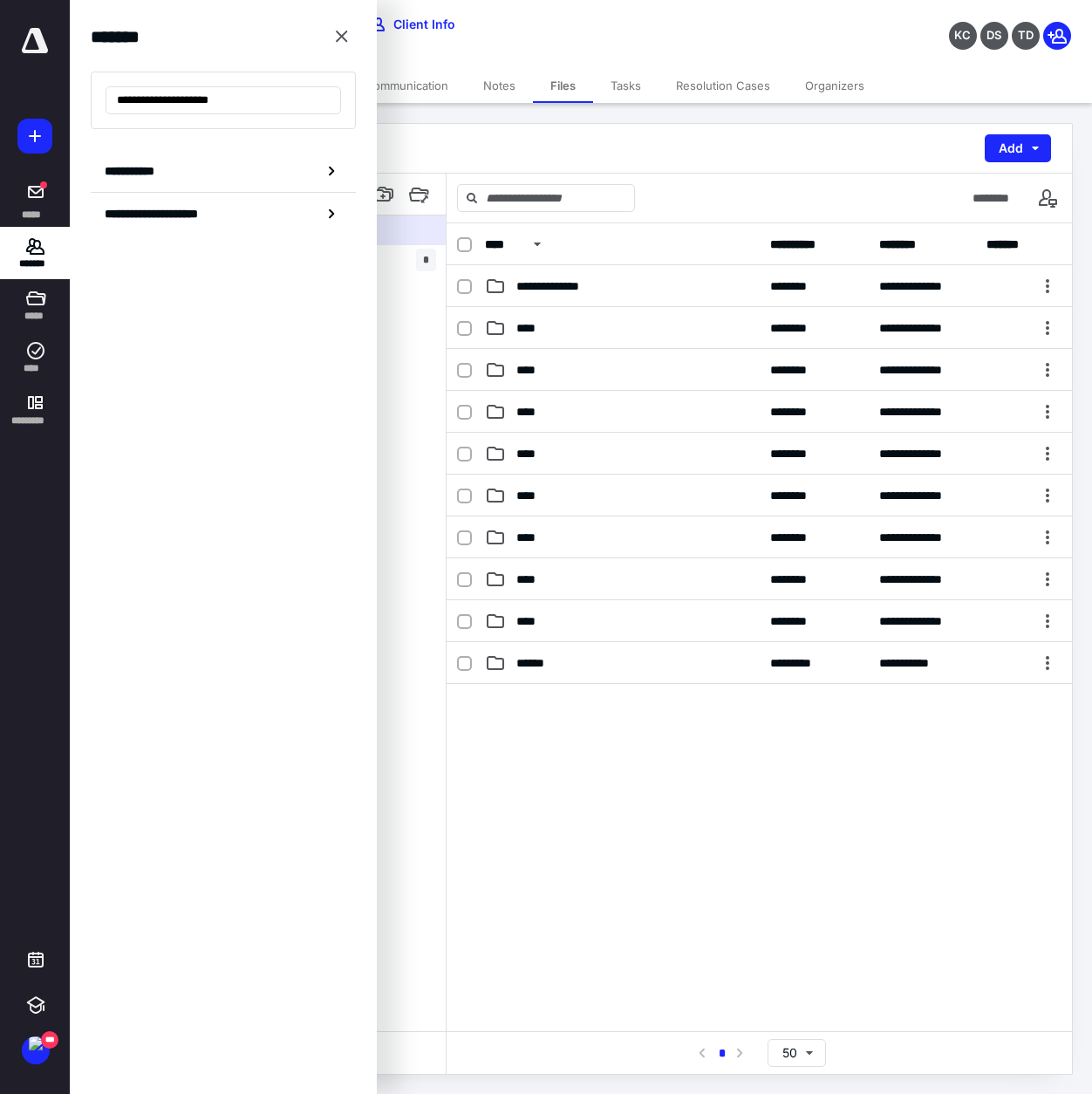 drag, startPoint x: 249, startPoint y: 105, endPoint x: -20, endPoint y: 78, distance: 270.35162 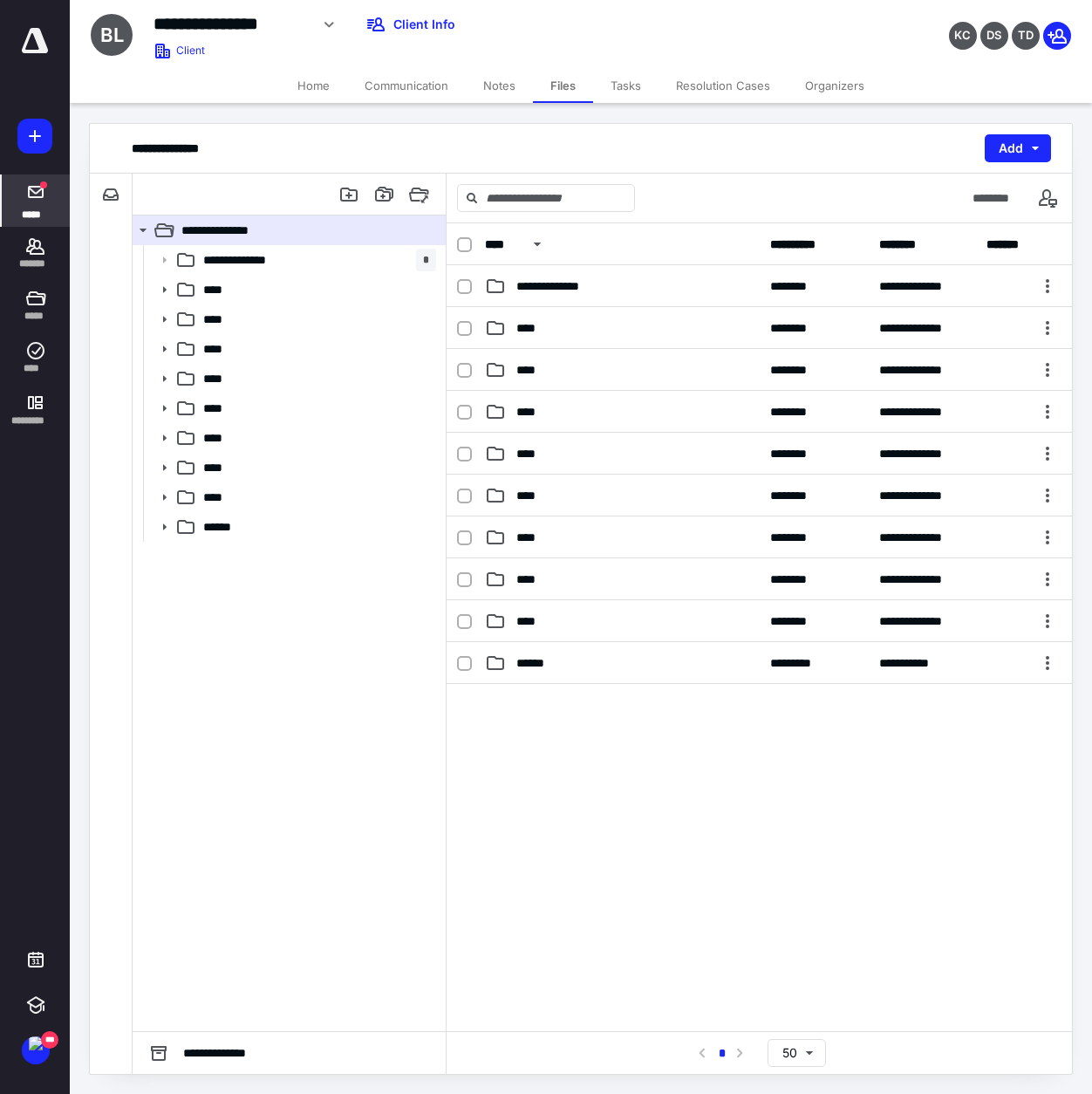 click on "*****" at bounding box center (31, 214) 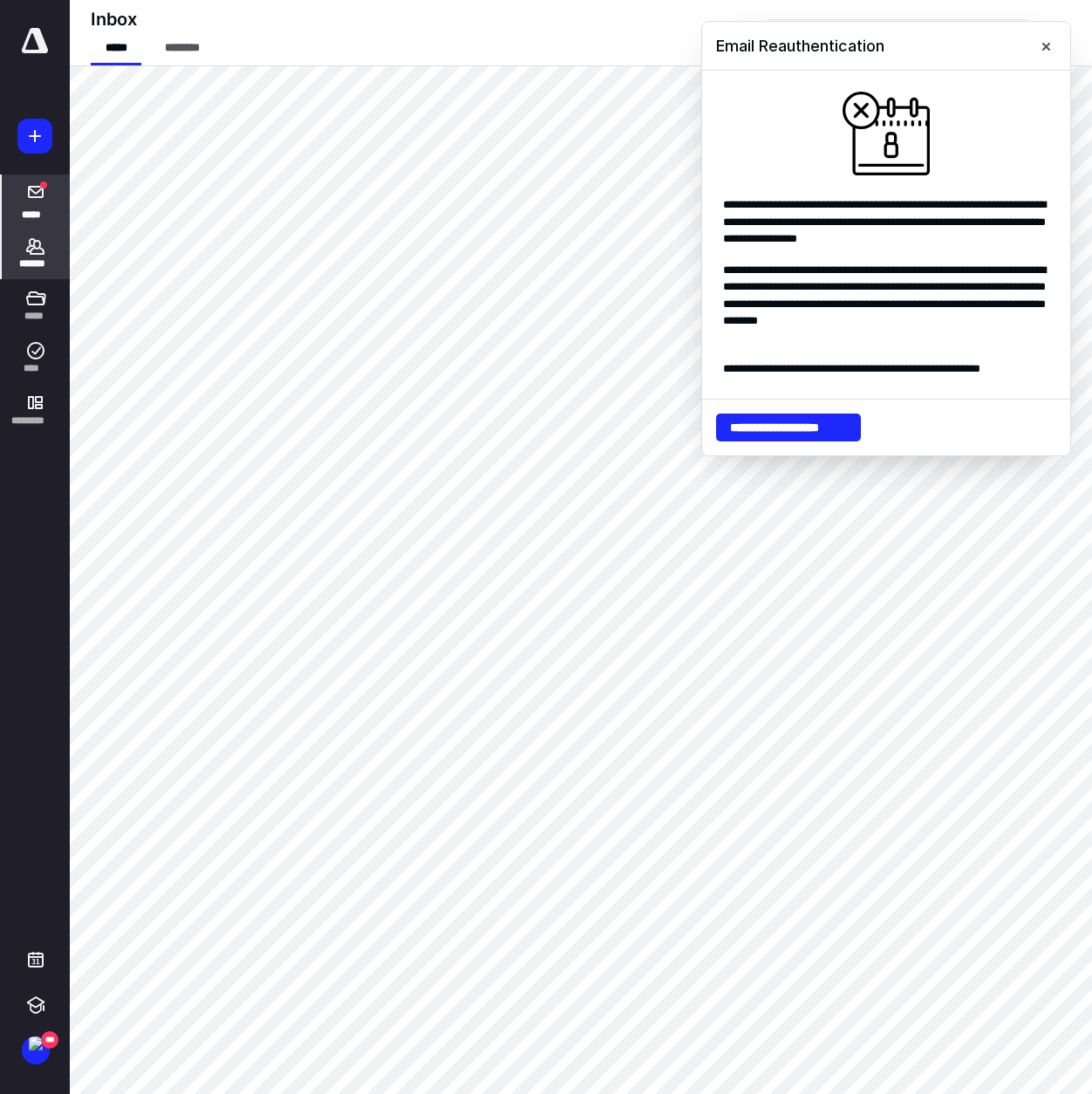 click 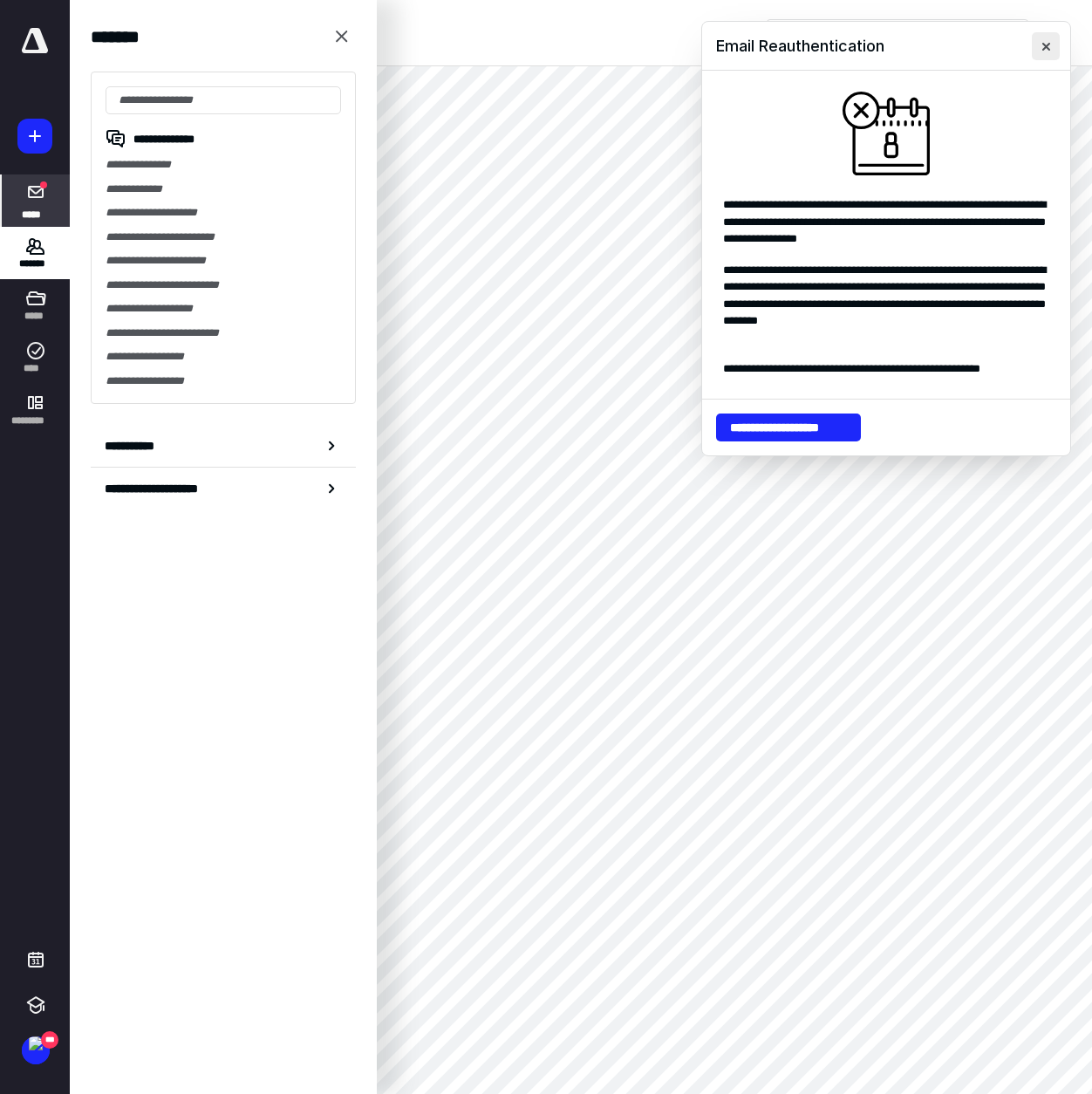 click at bounding box center (1046, 46) 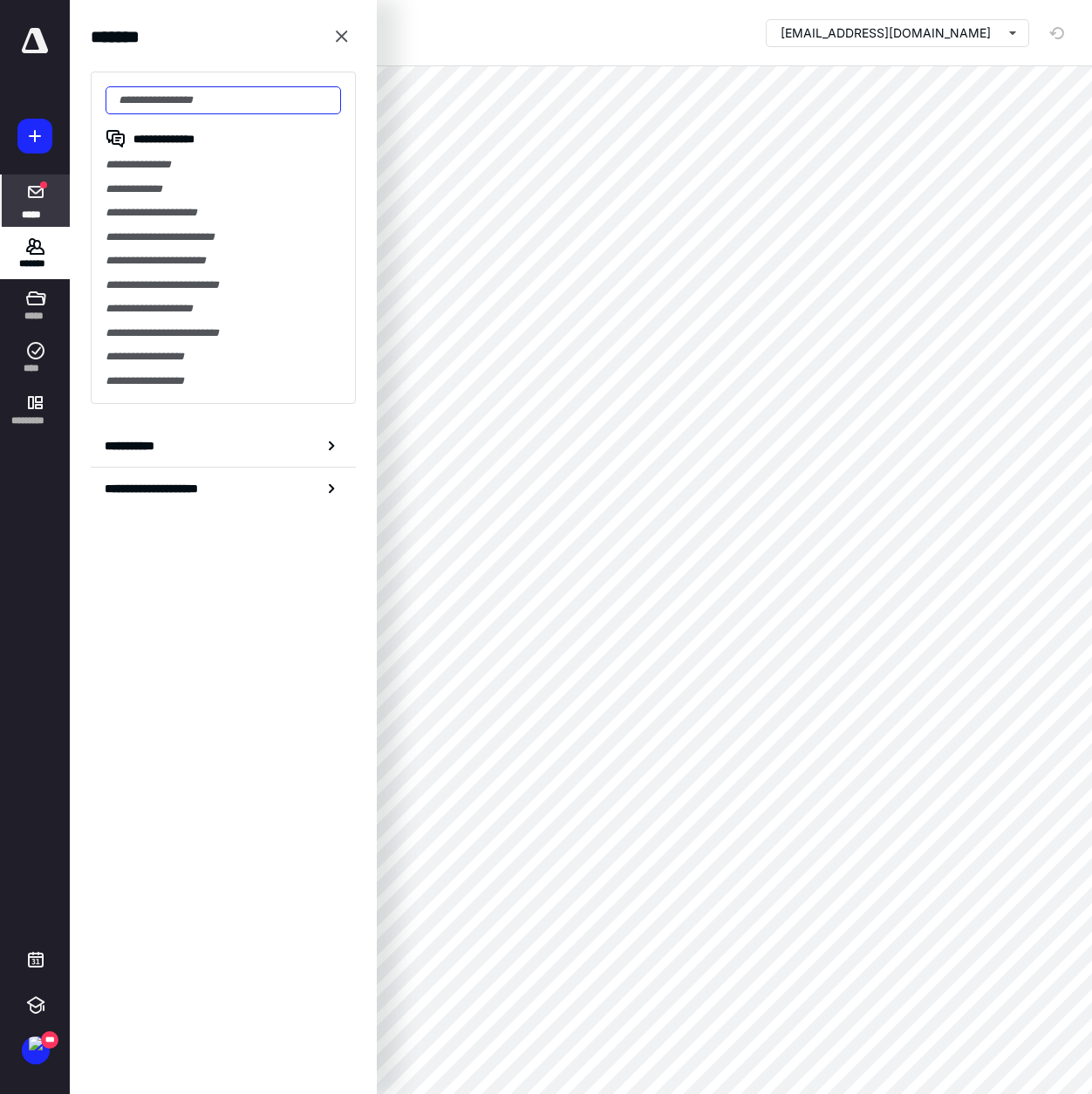 click at bounding box center [223, 100] 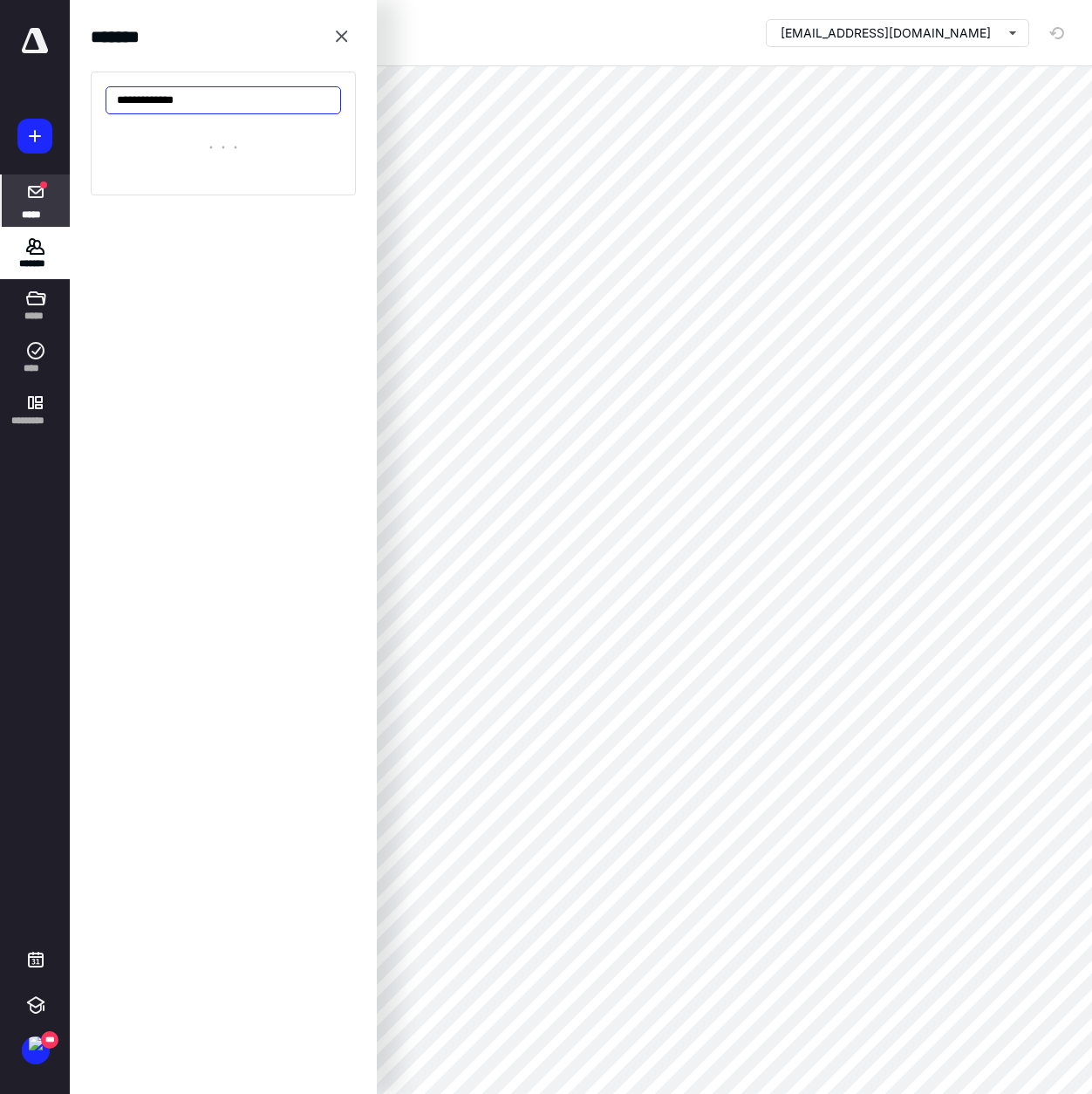 type on "**********" 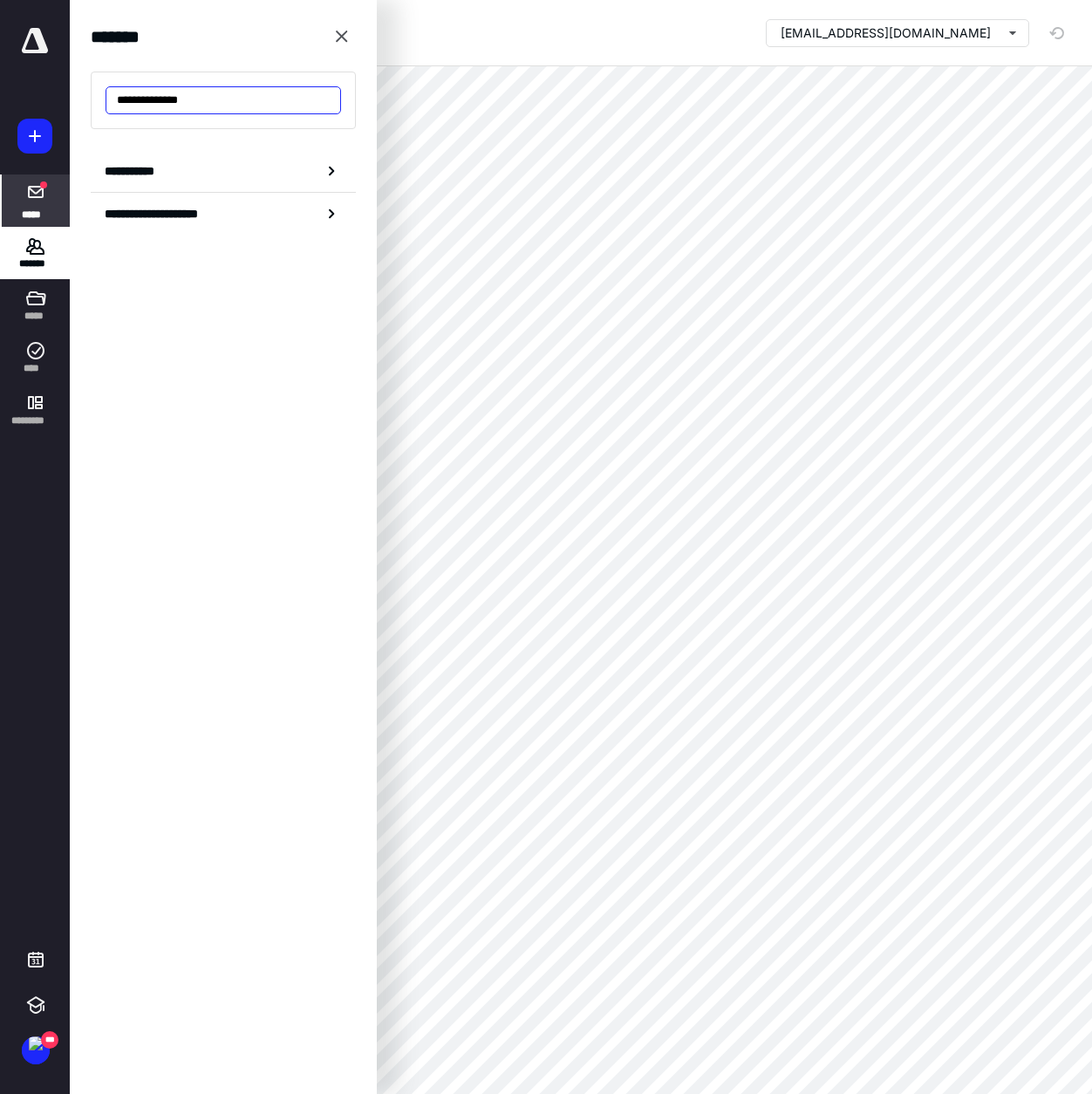drag, startPoint x: 208, startPoint y: 97, endPoint x: 89, endPoint y: 93, distance: 119.0672 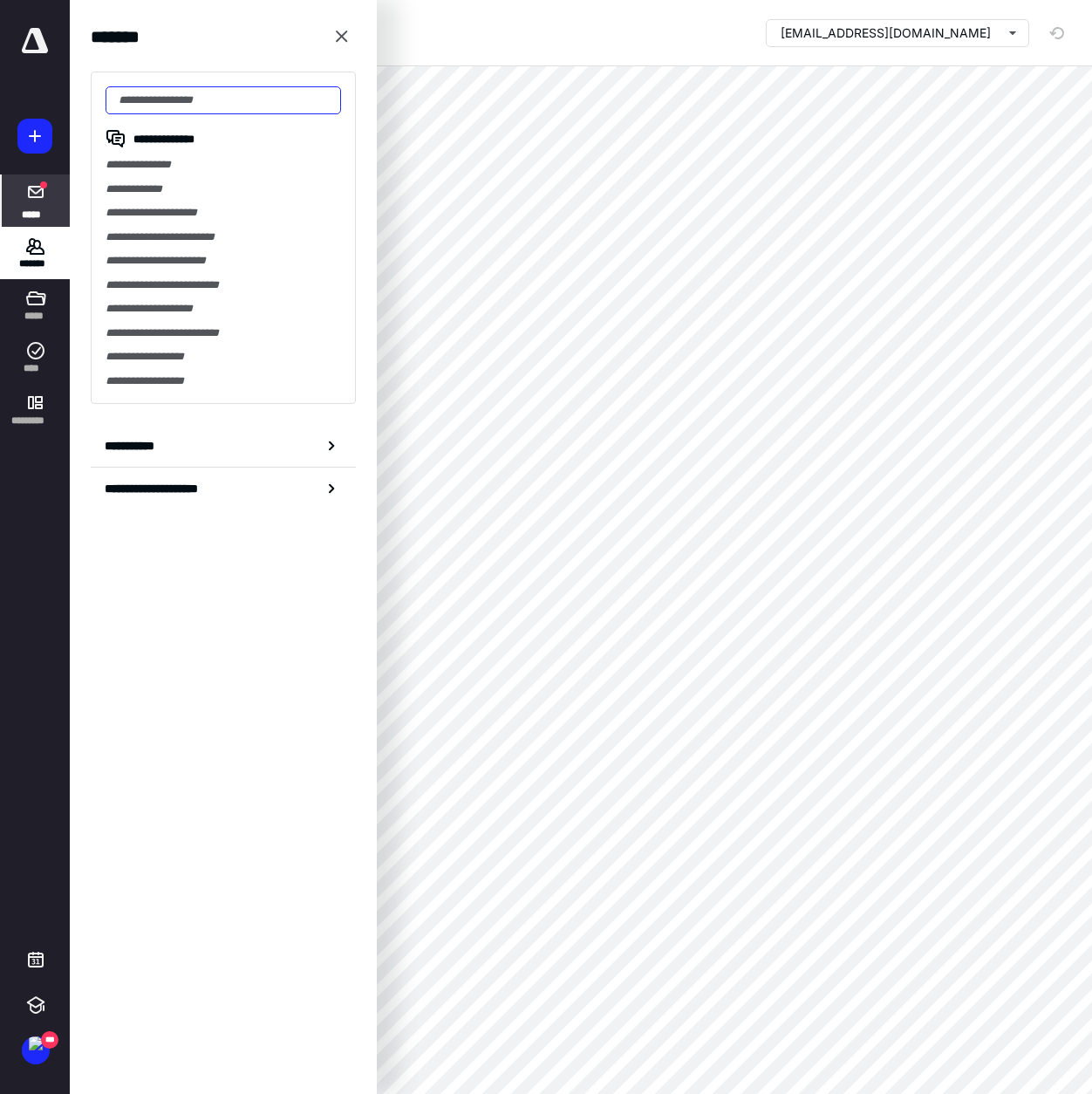 click at bounding box center [223, 100] 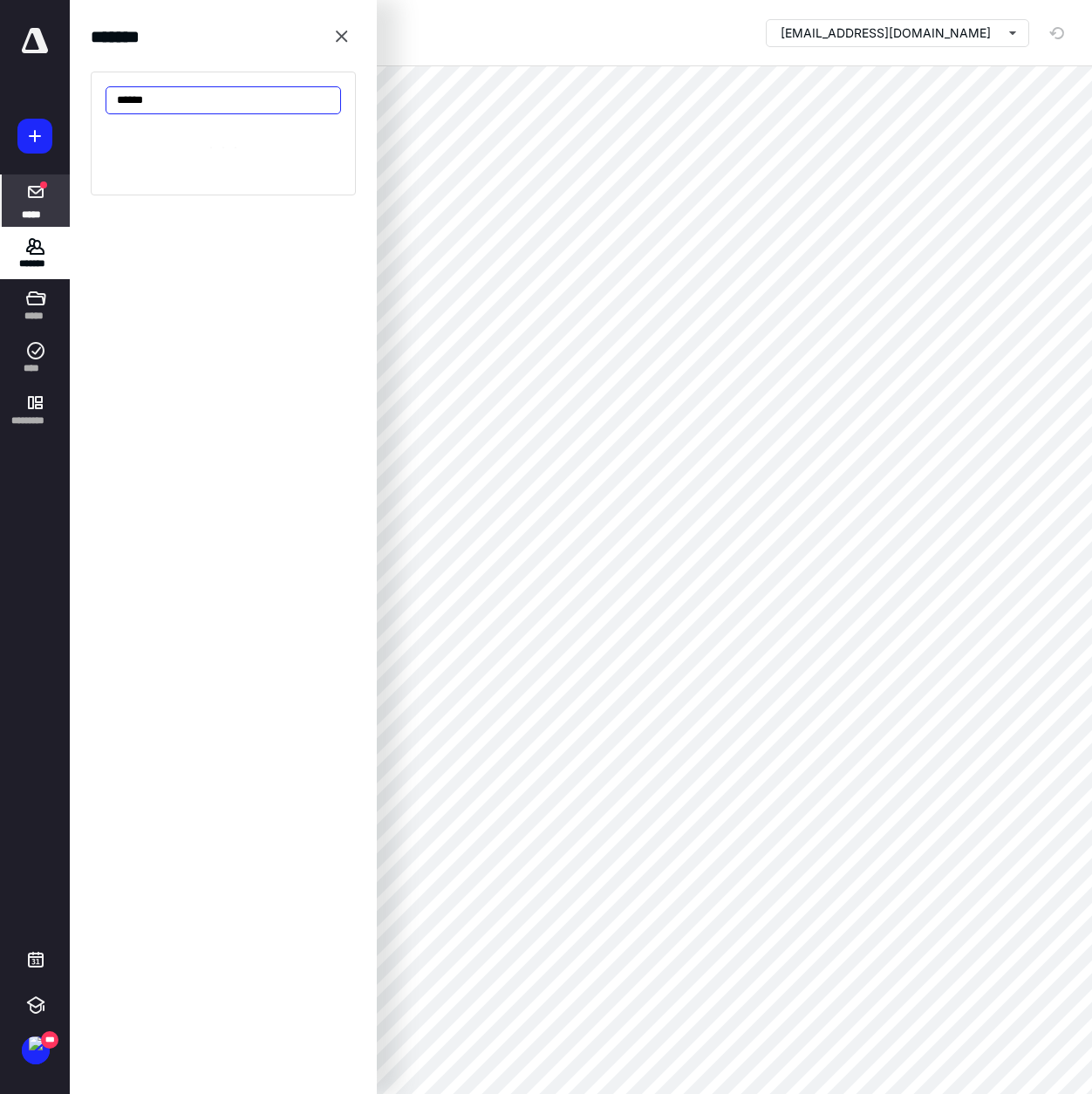 type on "*******" 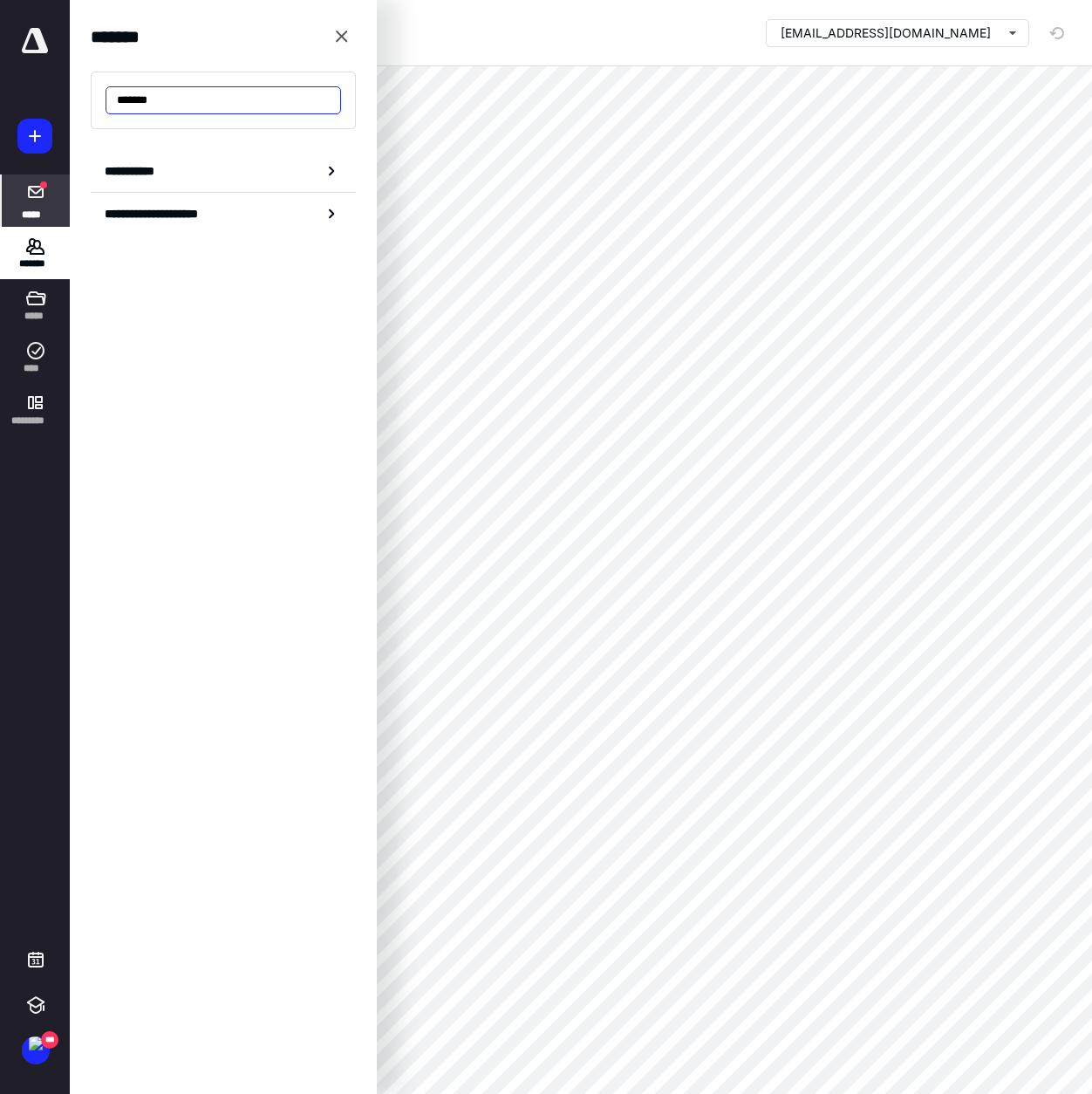 drag, startPoint x: 162, startPoint y: 106, endPoint x: 57, endPoint y: 88, distance: 106.53169 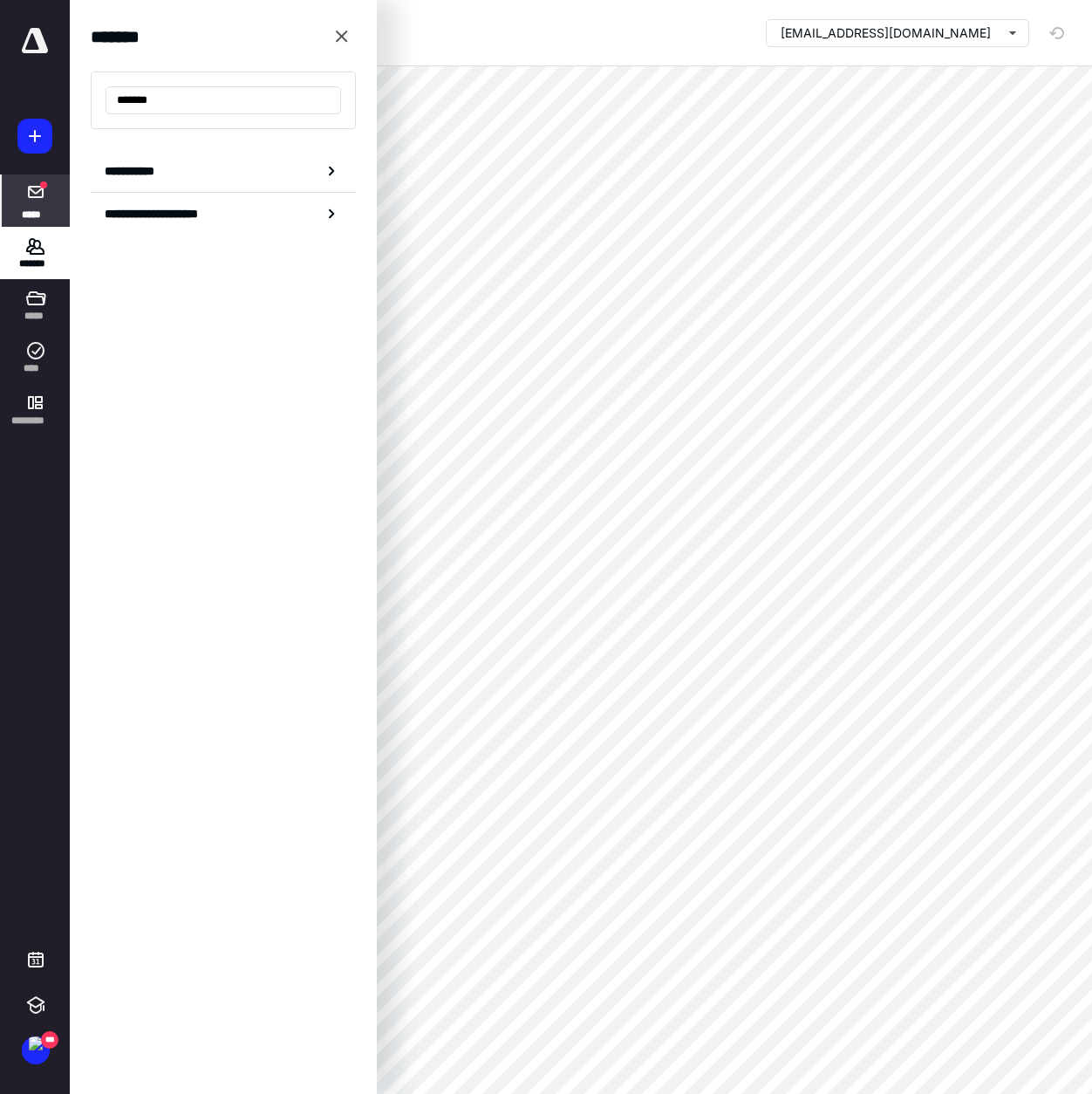 click on "**********" at bounding box center [546, 1094] 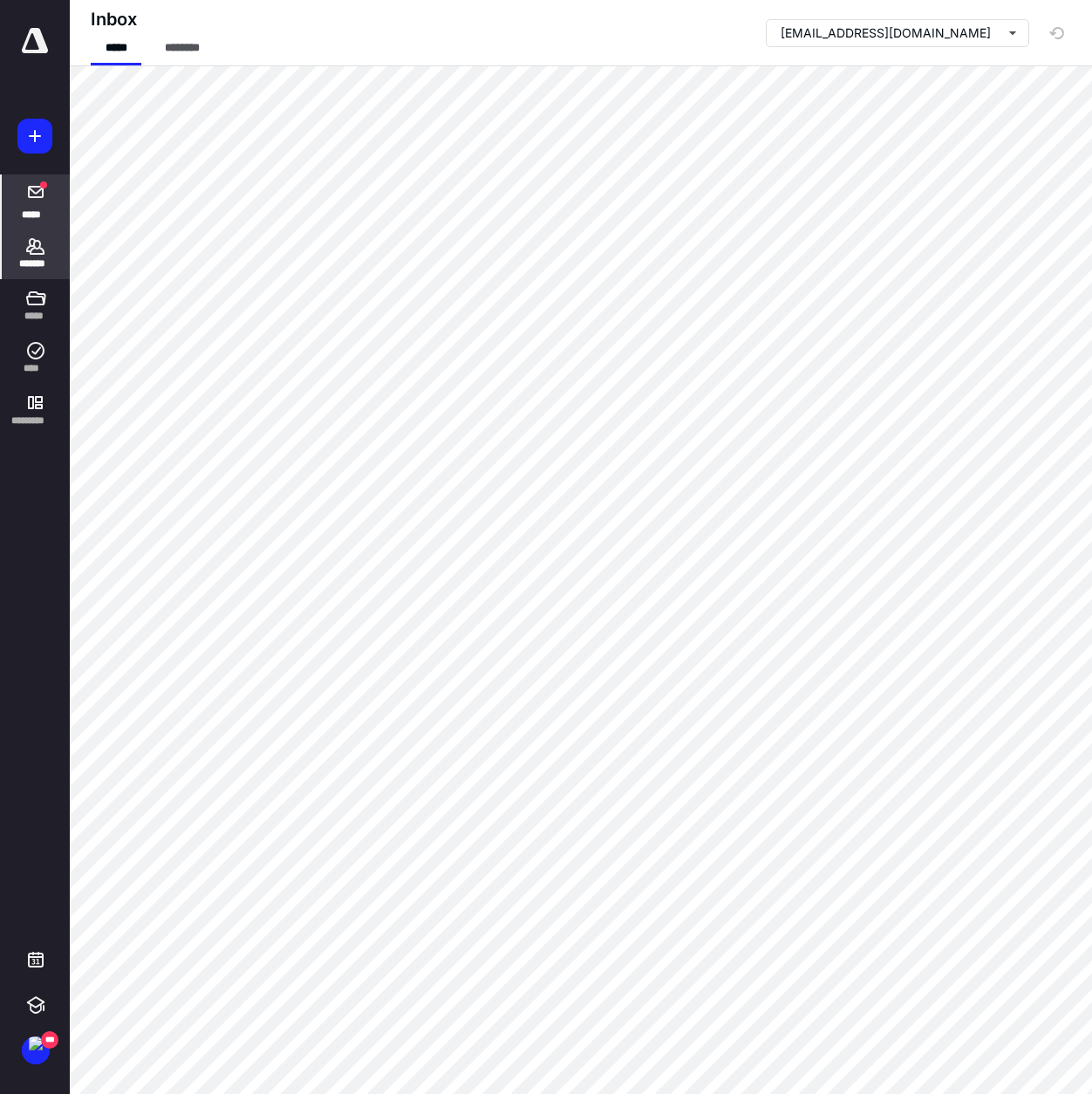 click on "*******" at bounding box center [36, 253] 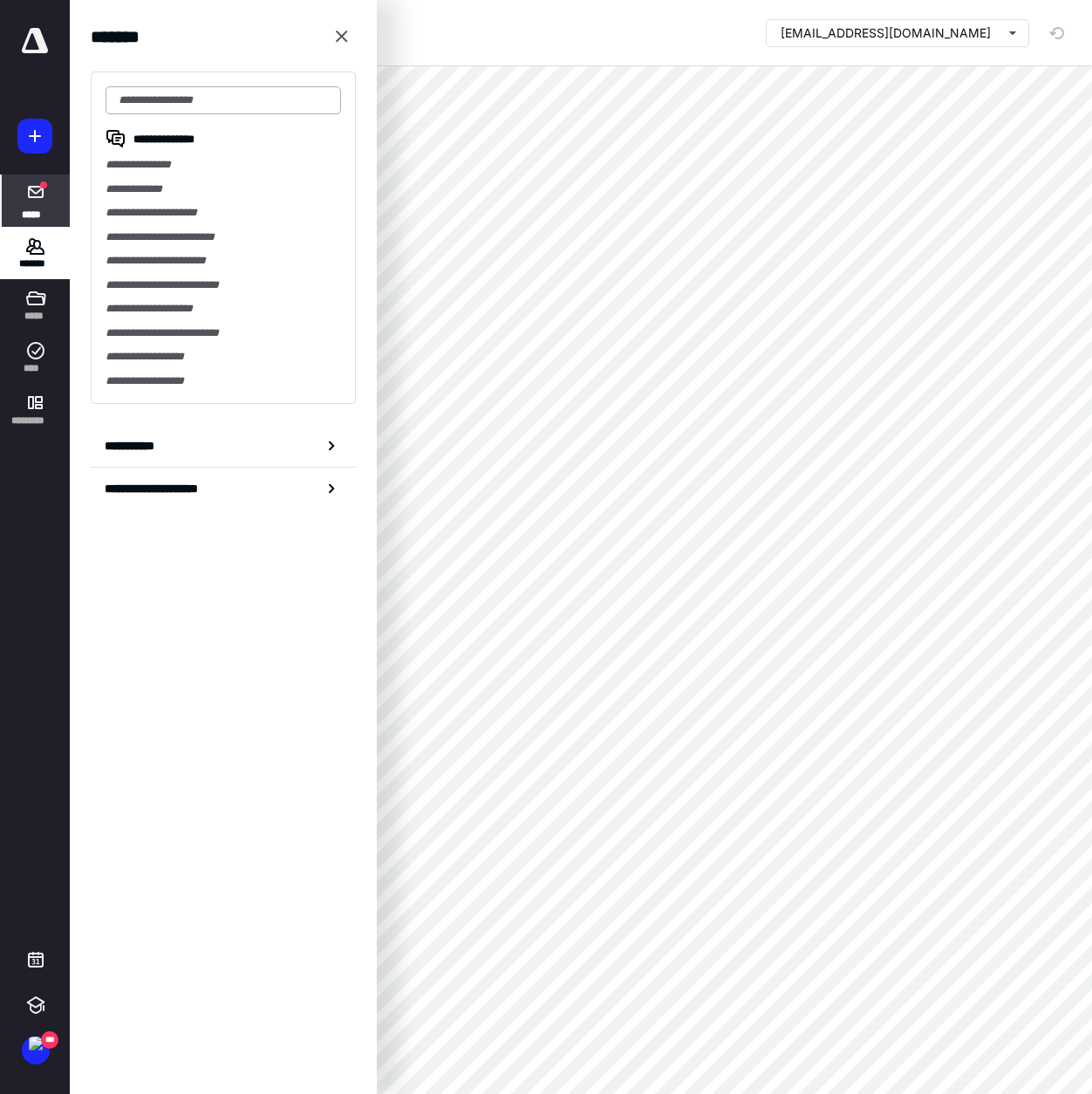 click at bounding box center (223, 100) 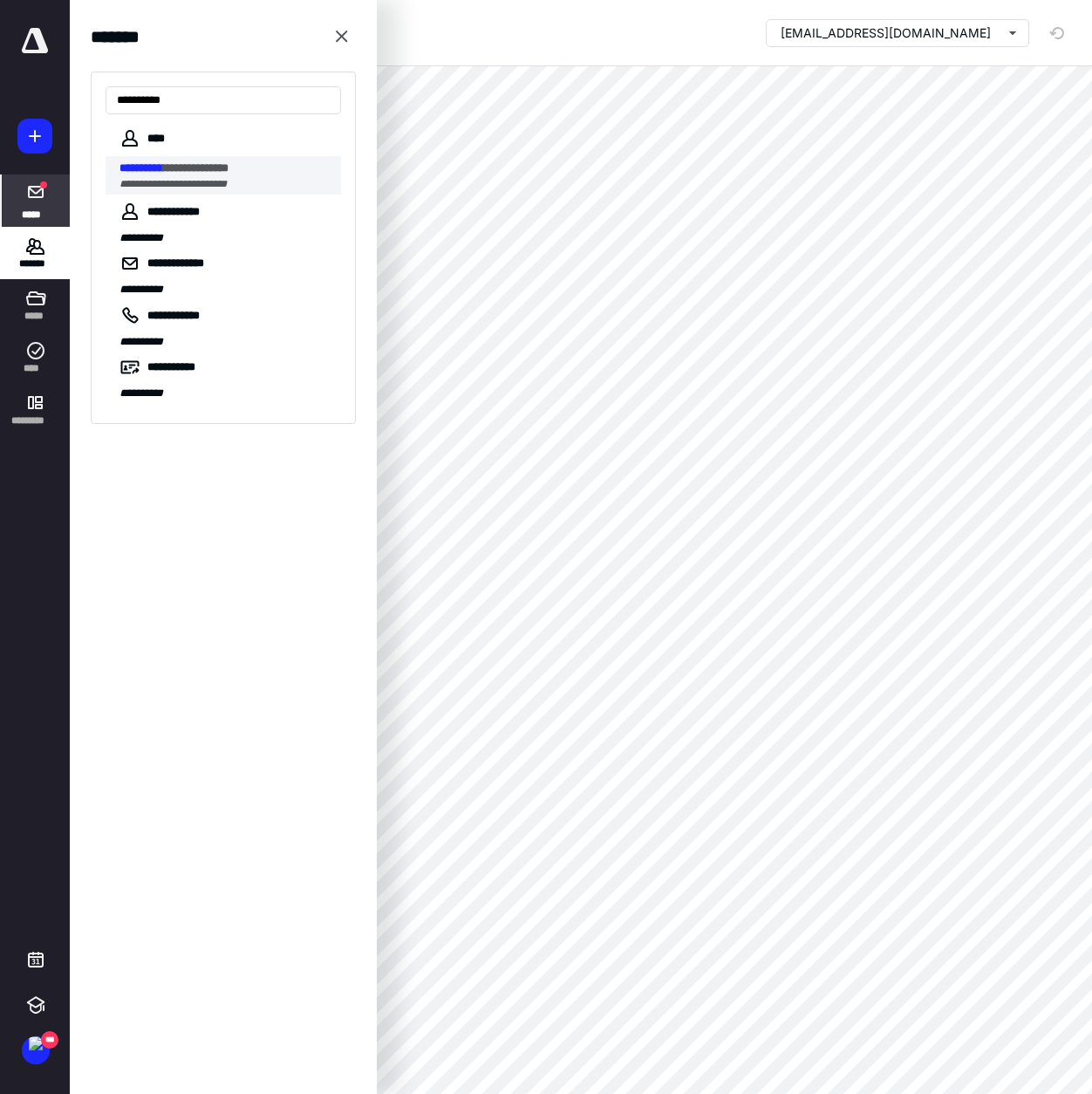 type on "**********" 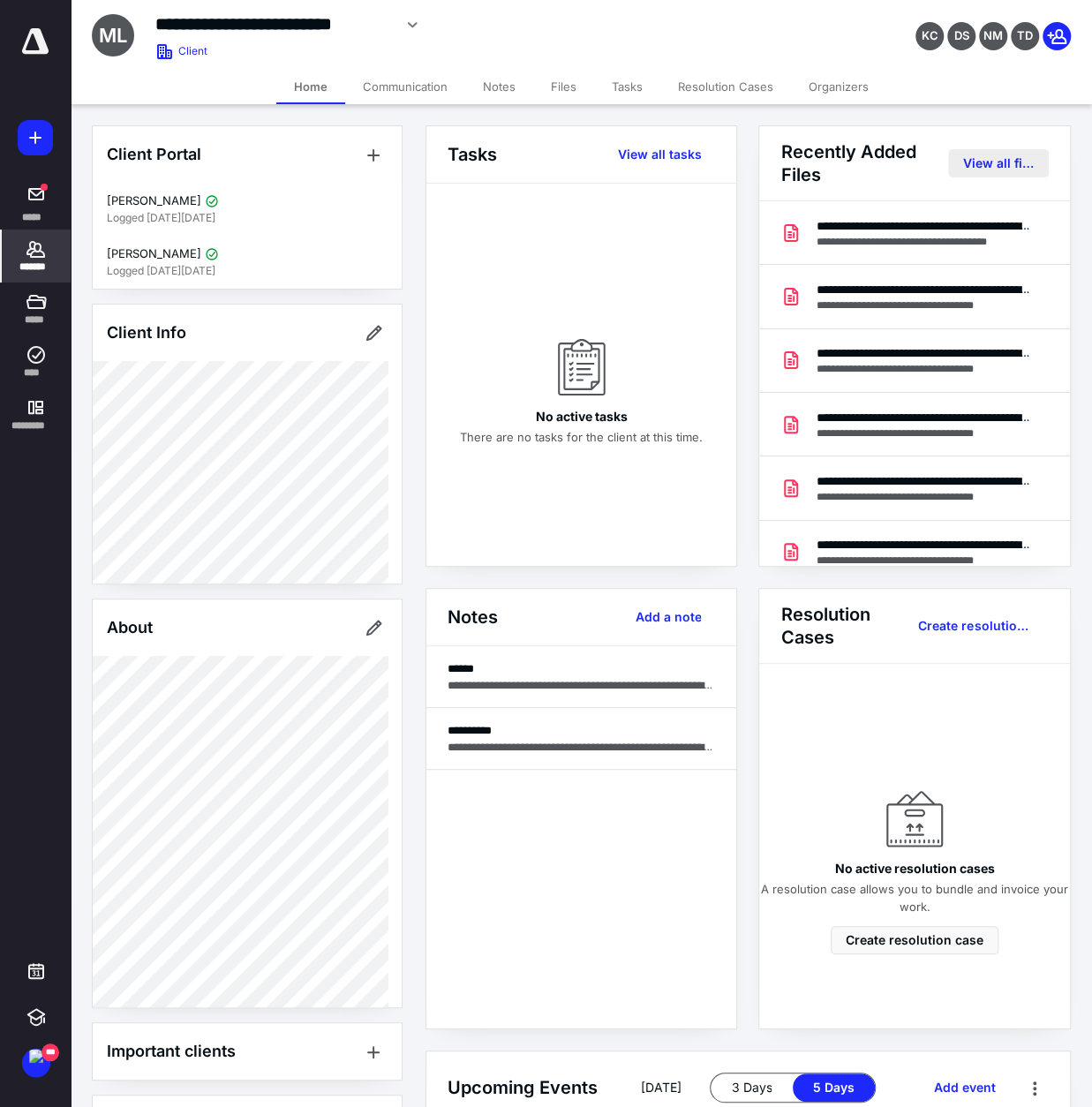click on "View all files" at bounding box center (998, 163) 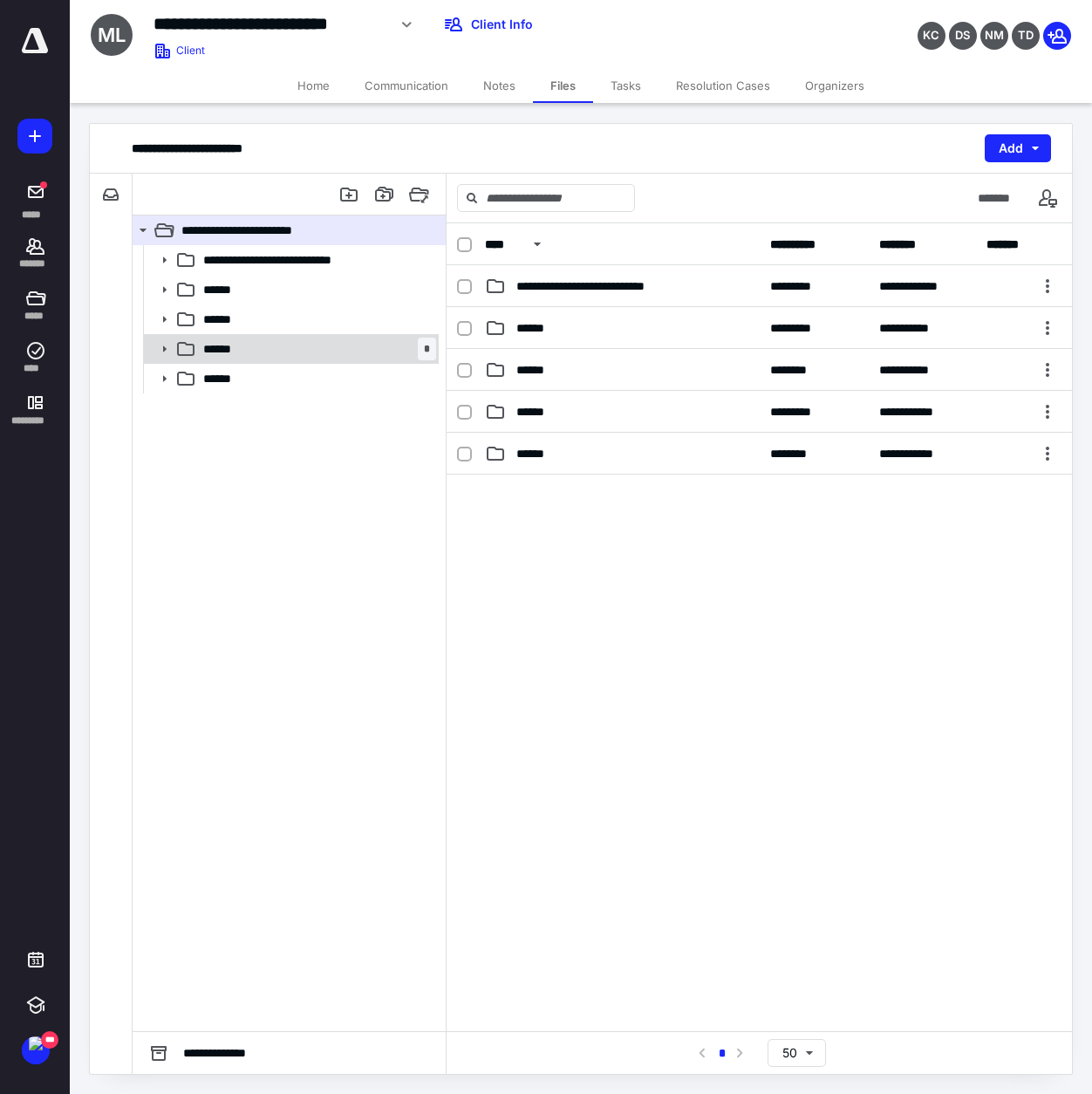 click 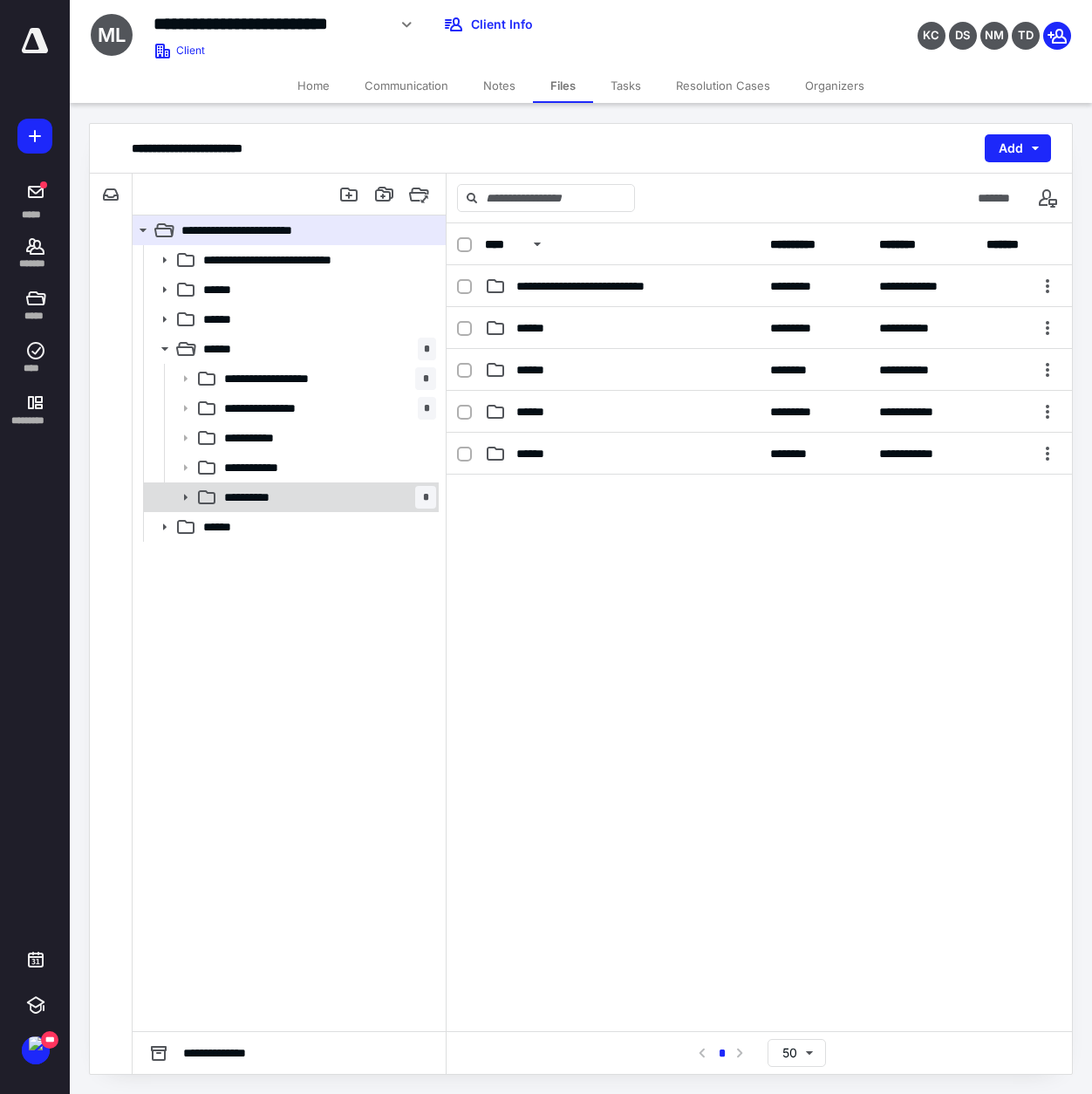 click 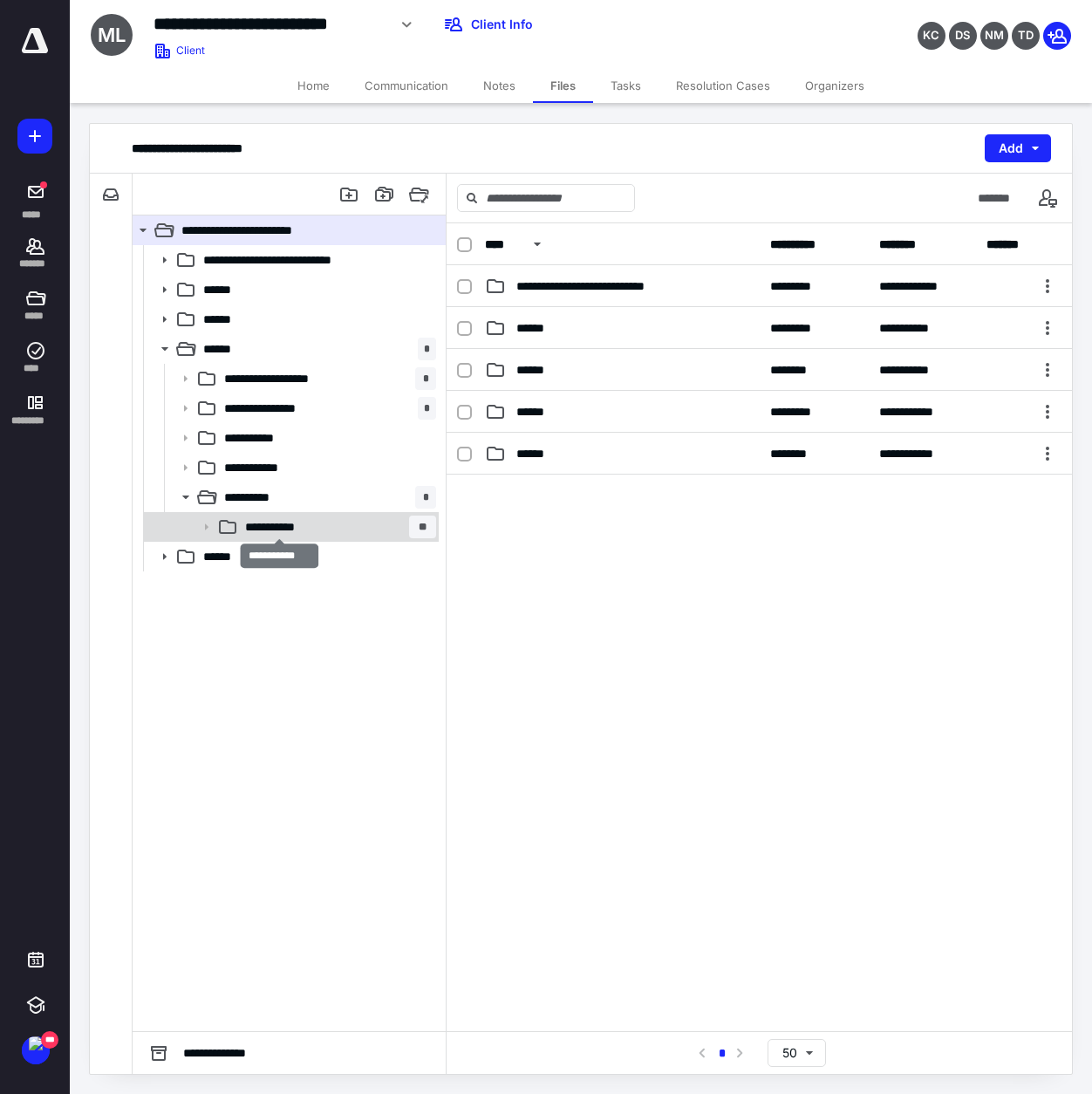 click on "**********" at bounding box center (280, 527) 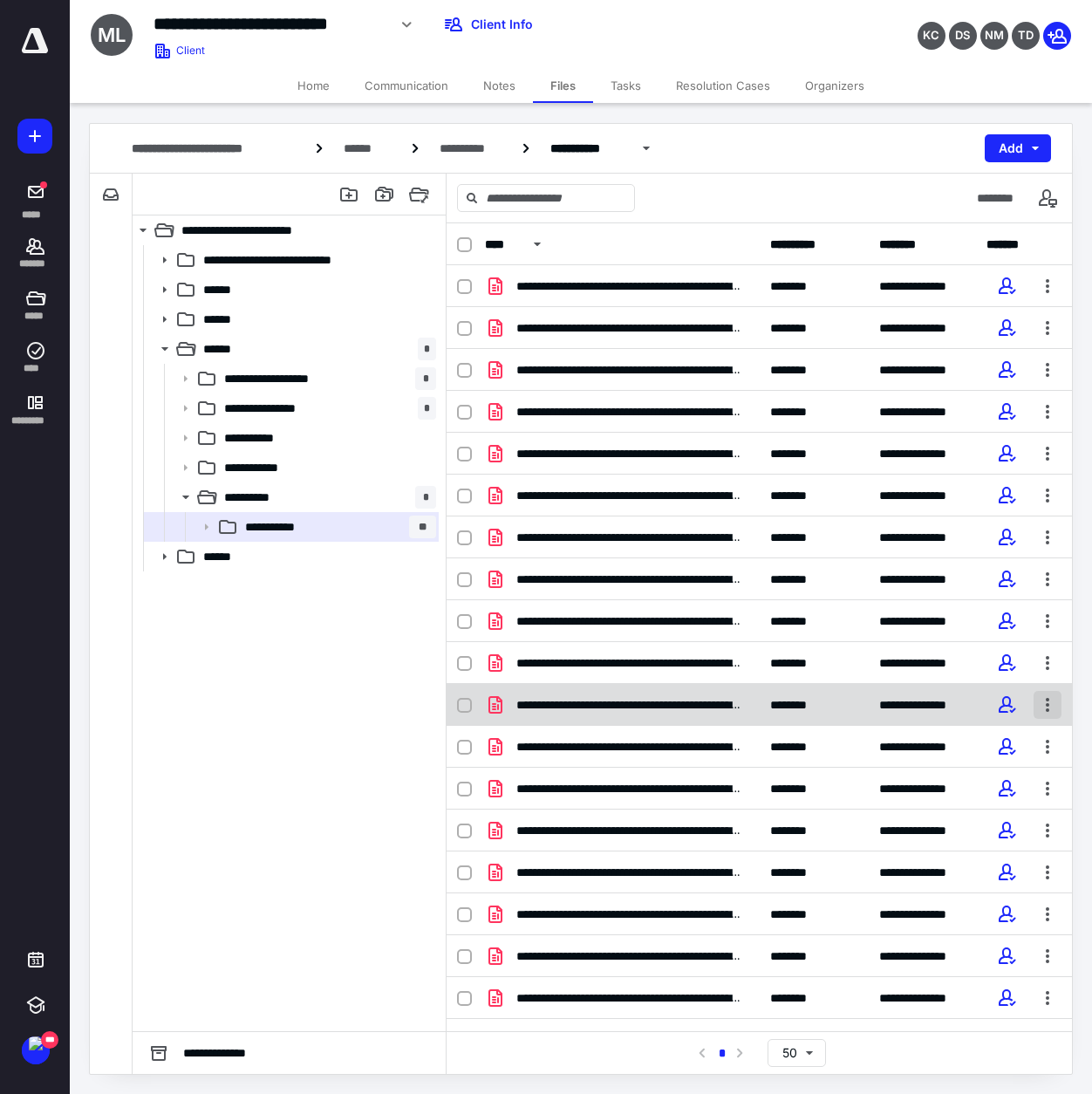 click at bounding box center [1048, 705] 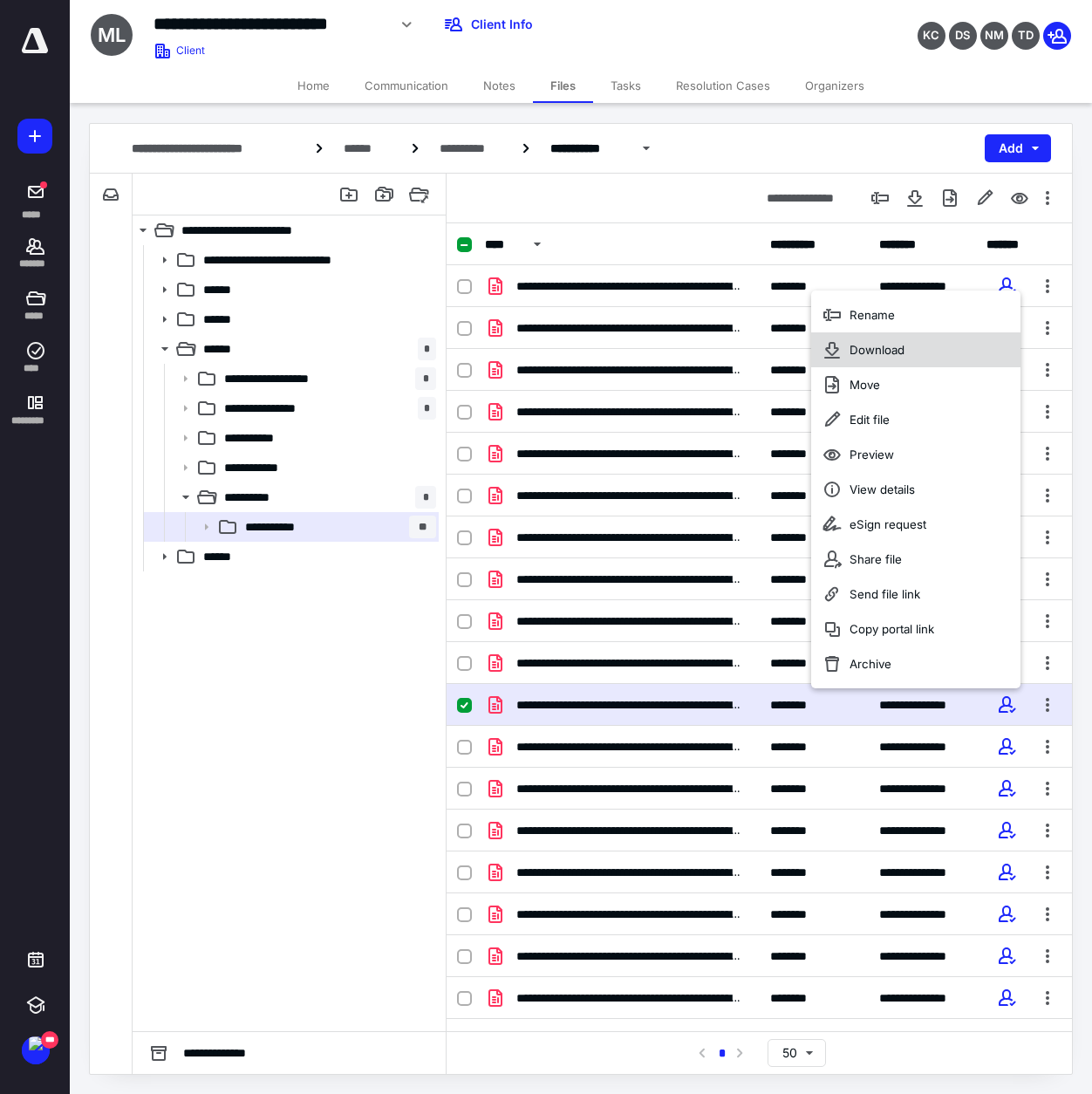 click on "Download" at bounding box center (877, 350) 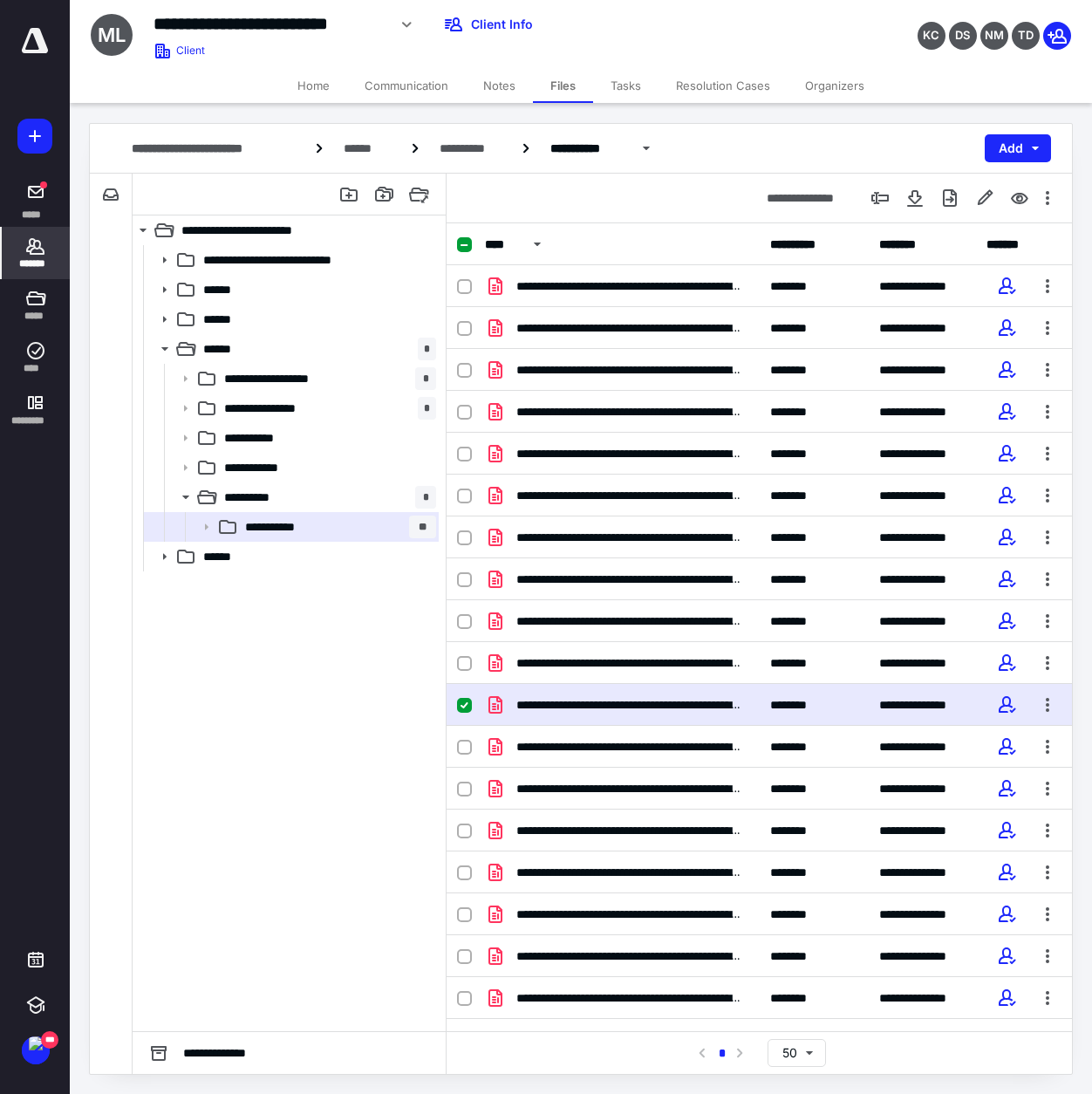 click 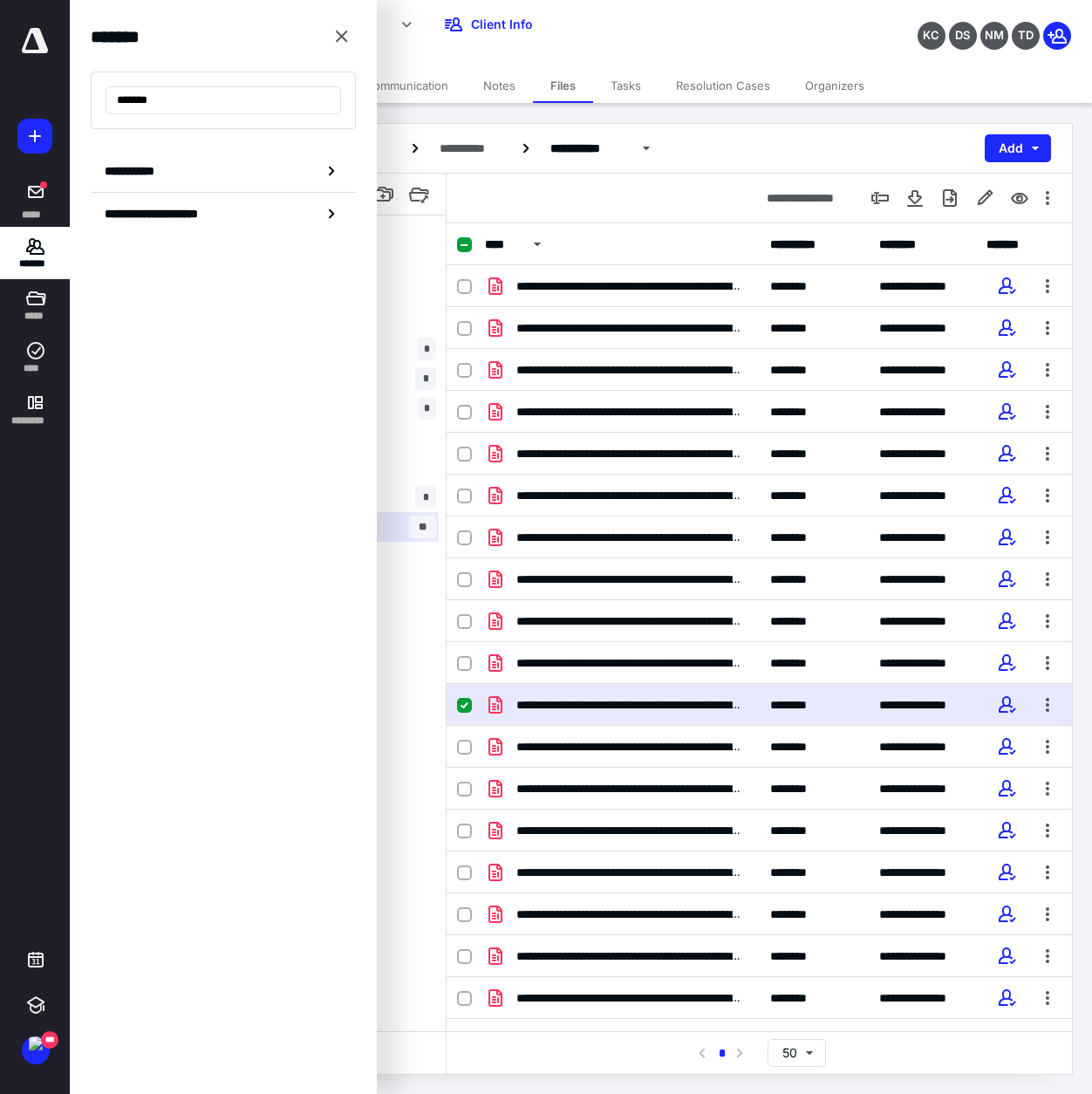 drag, startPoint x: 178, startPoint y: 102, endPoint x: 95, endPoint y: 85, distance: 84.723078 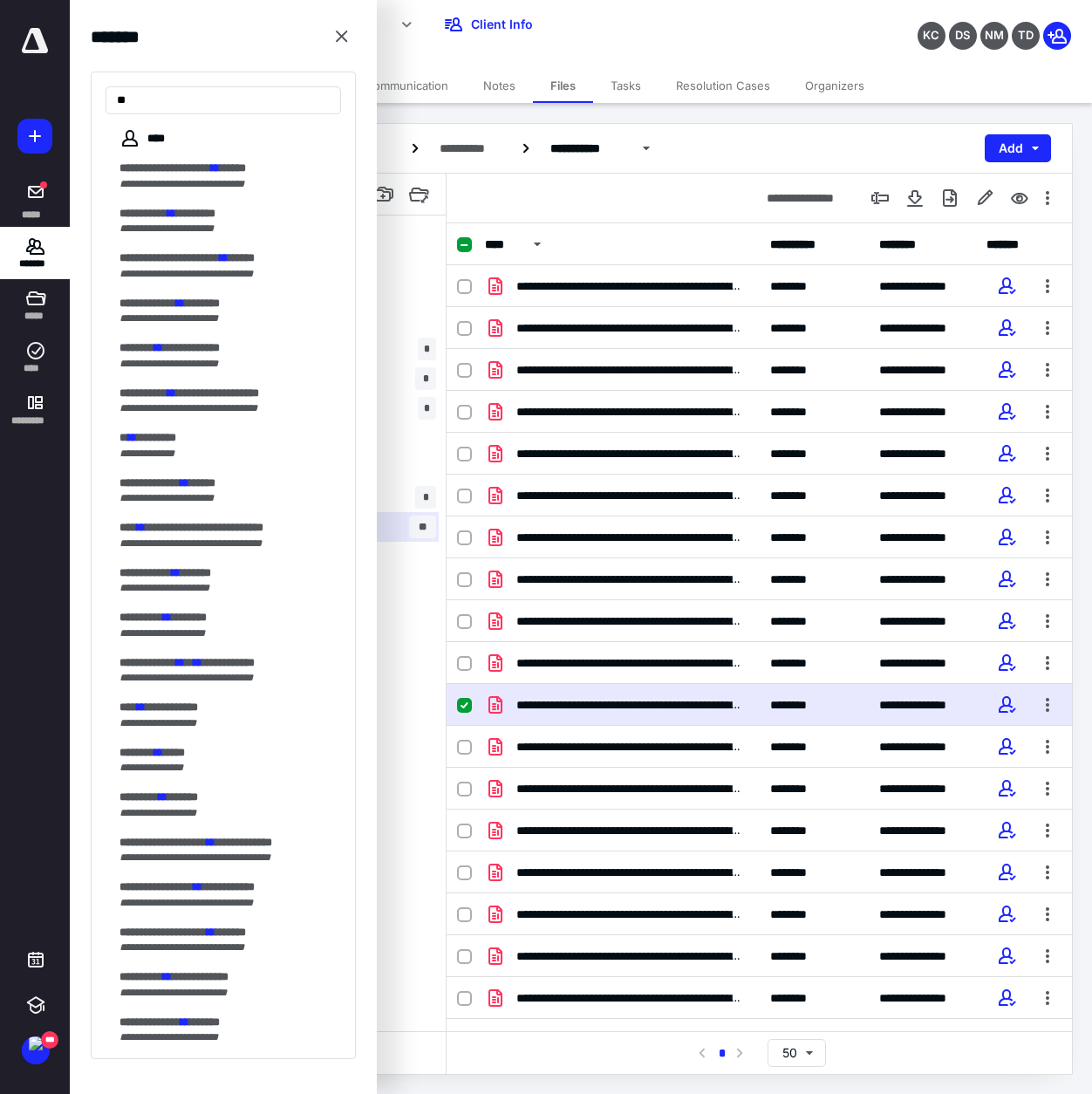 type on "*" 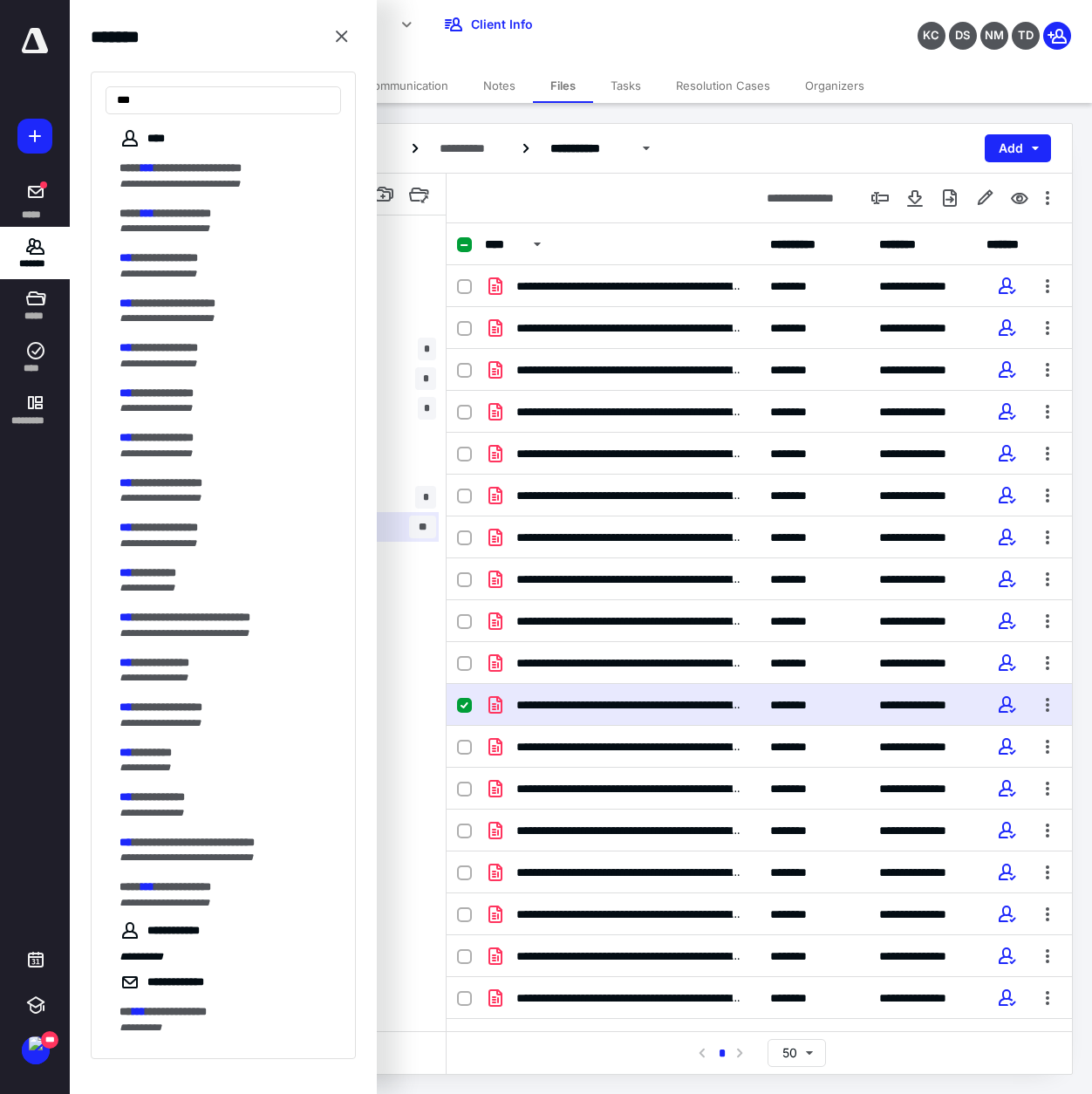 type on "***" 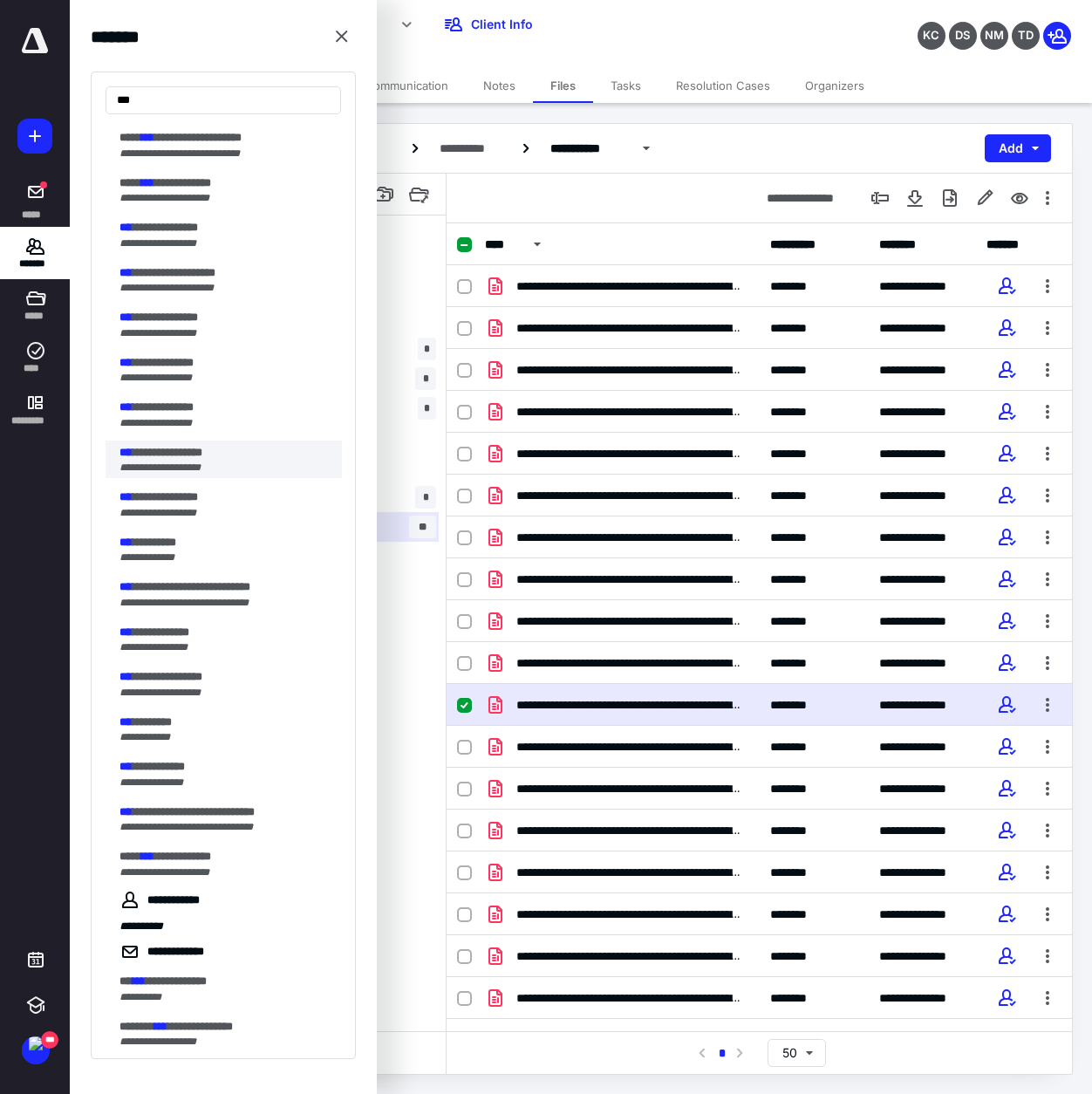 click on "**********" at bounding box center (167, 452) 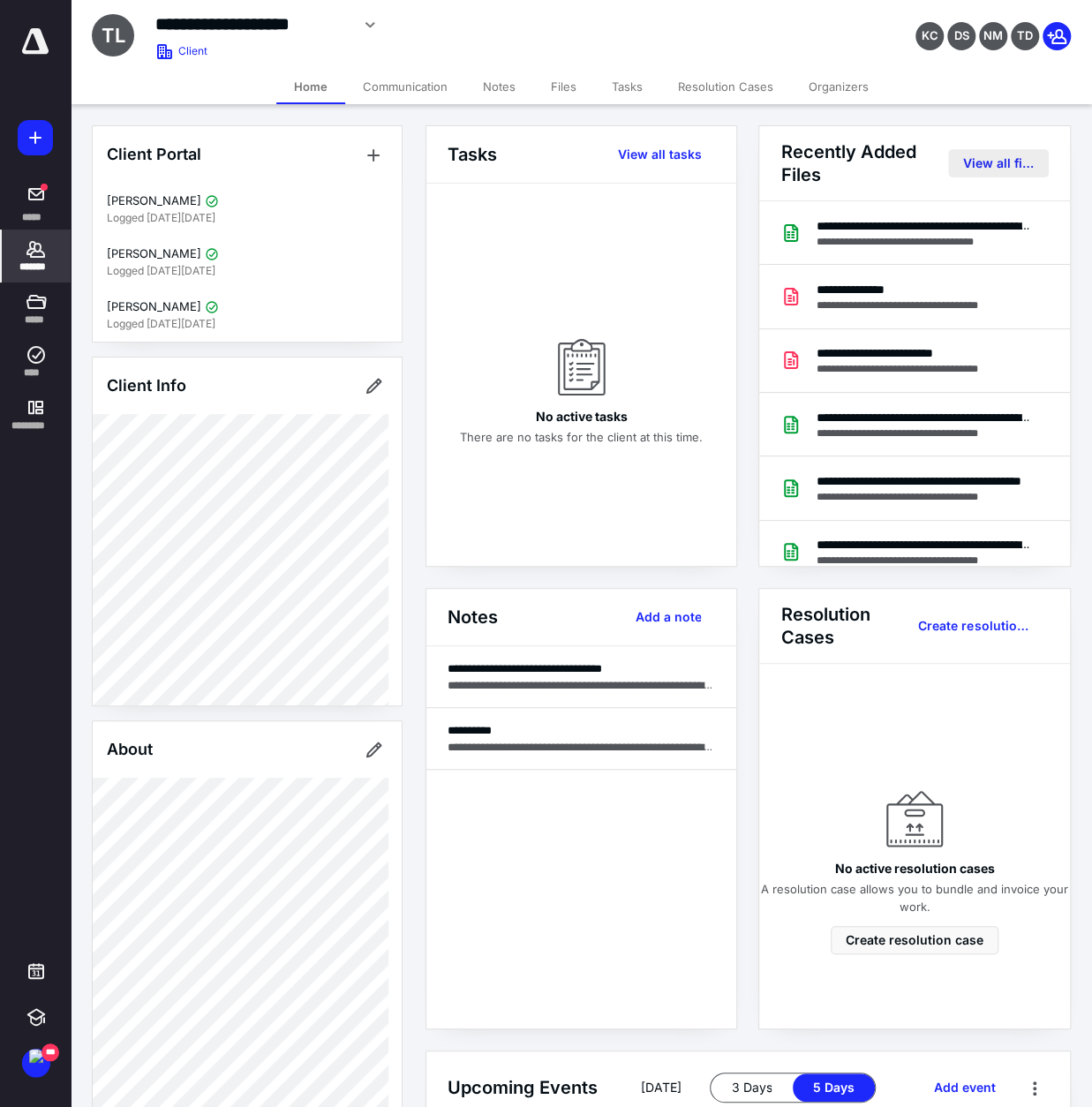 click on "View all files" at bounding box center [998, 163] 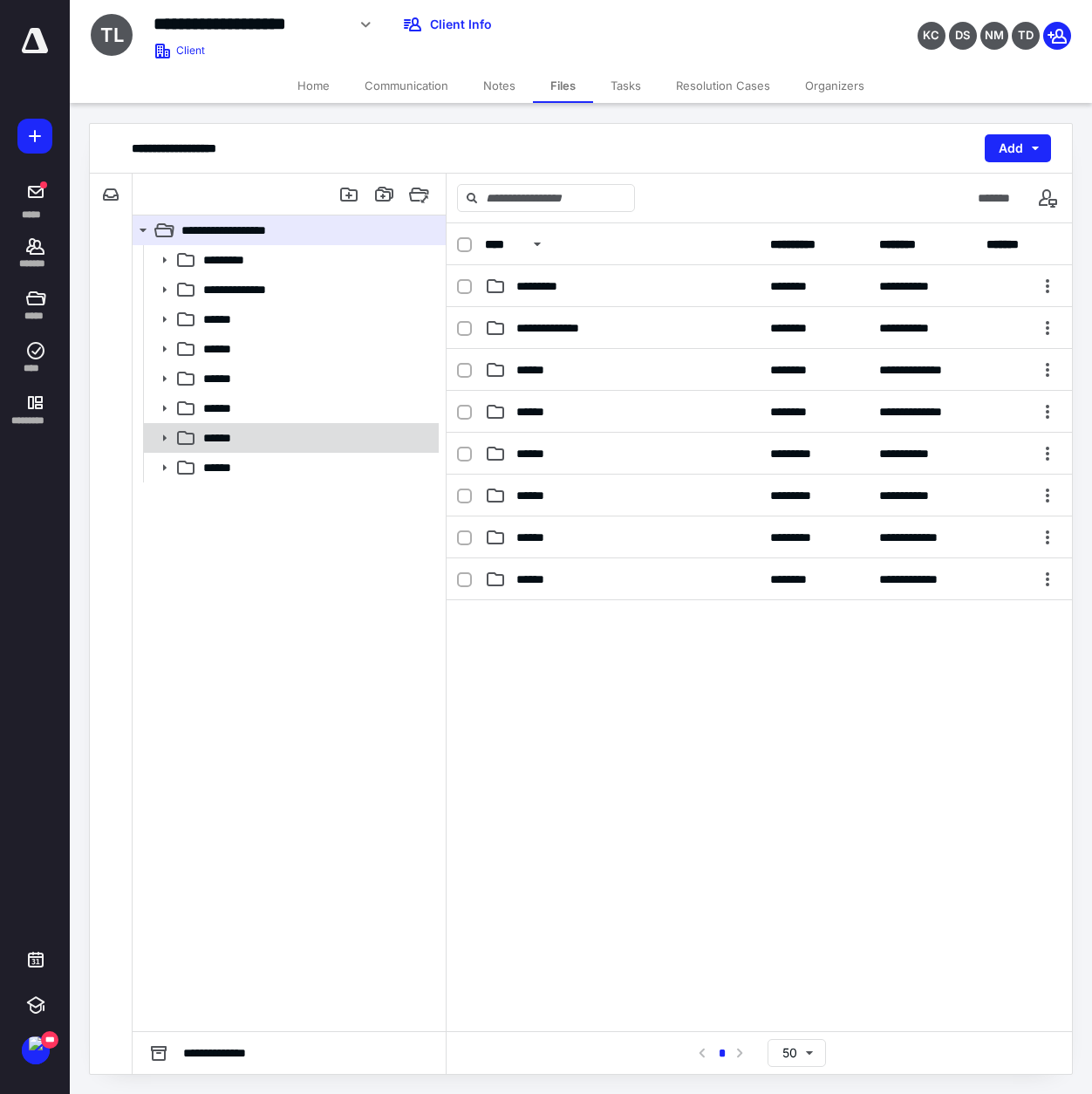 click 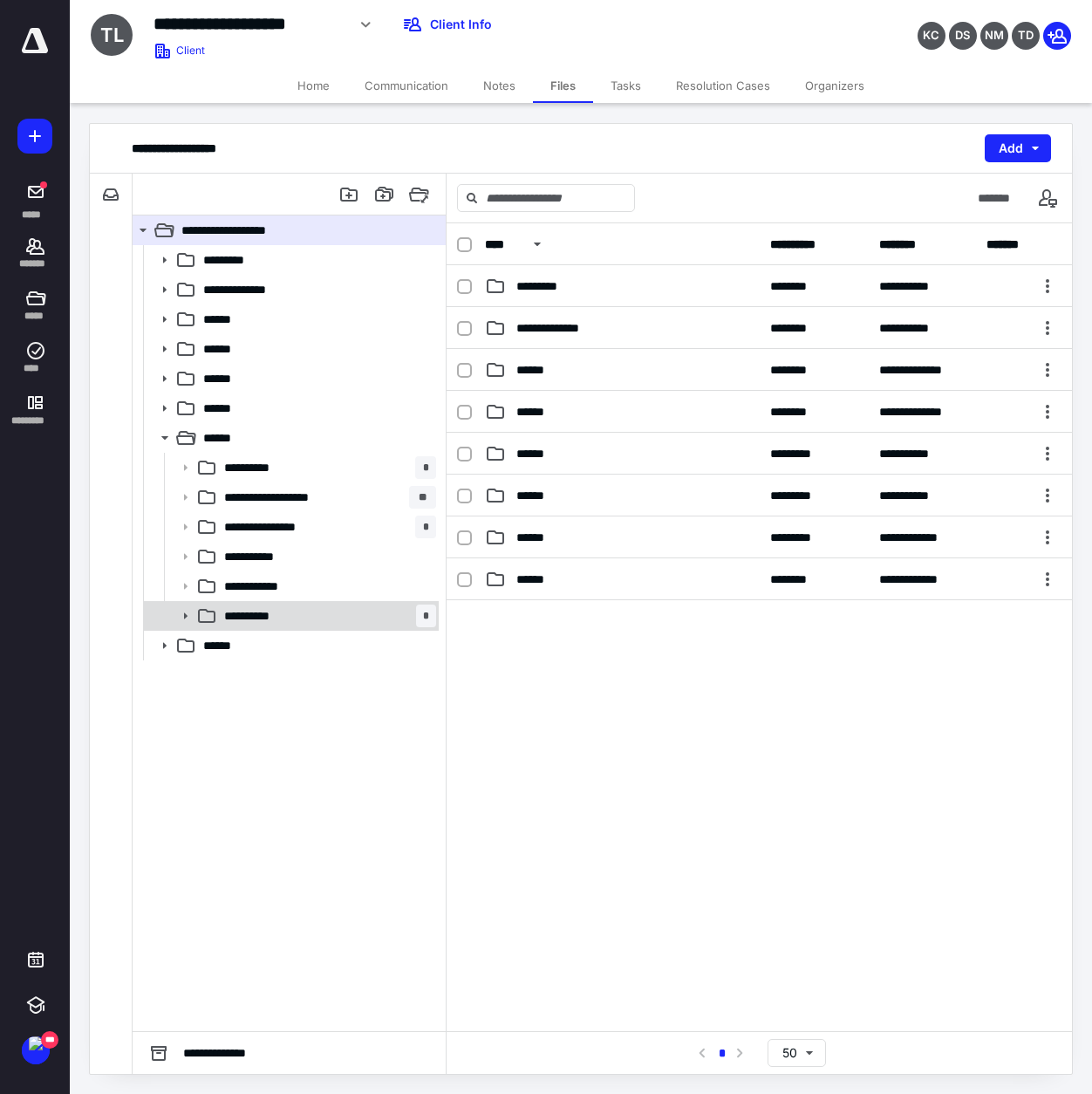 click 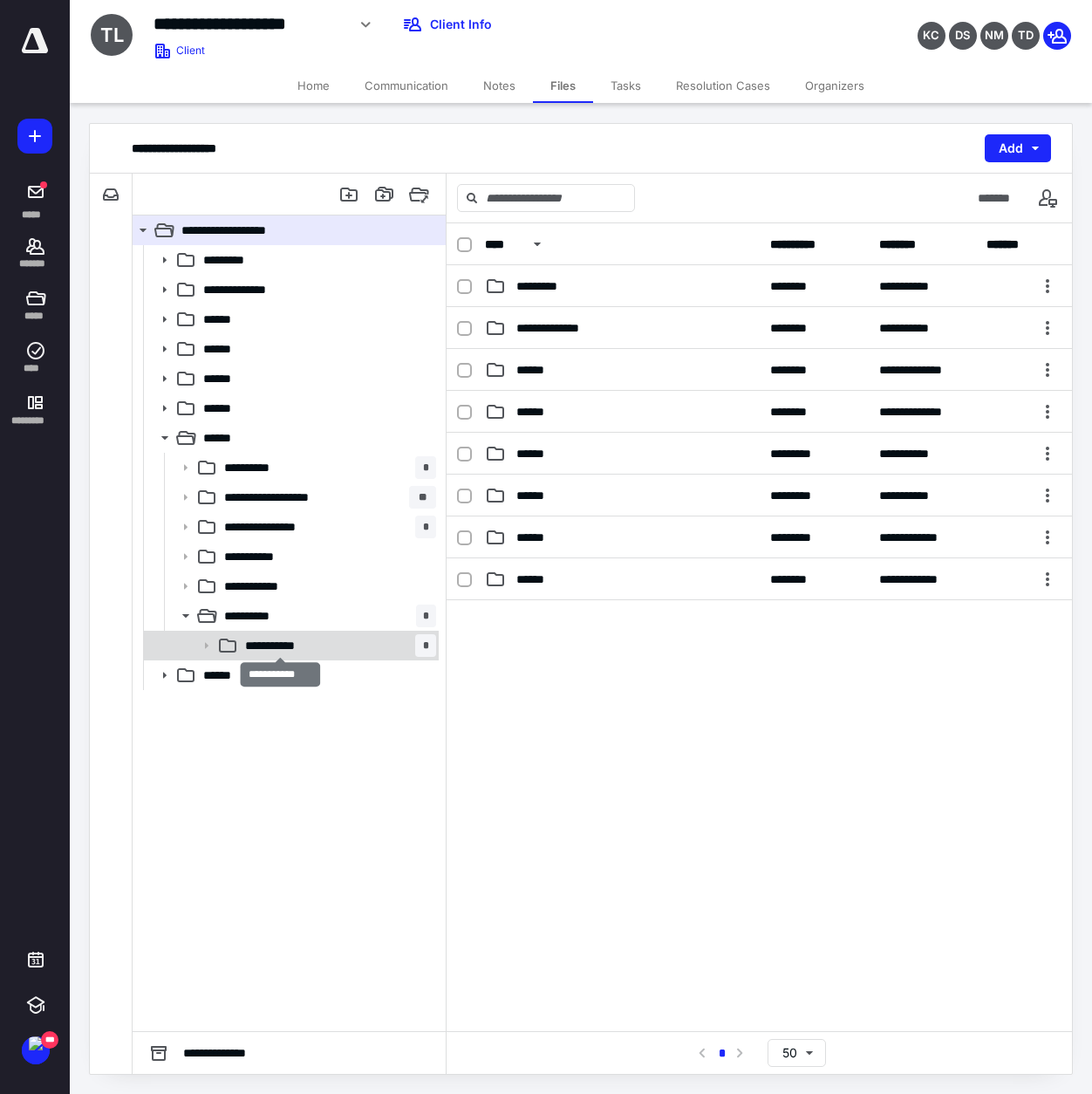 click on "**********" at bounding box center [282, 646] 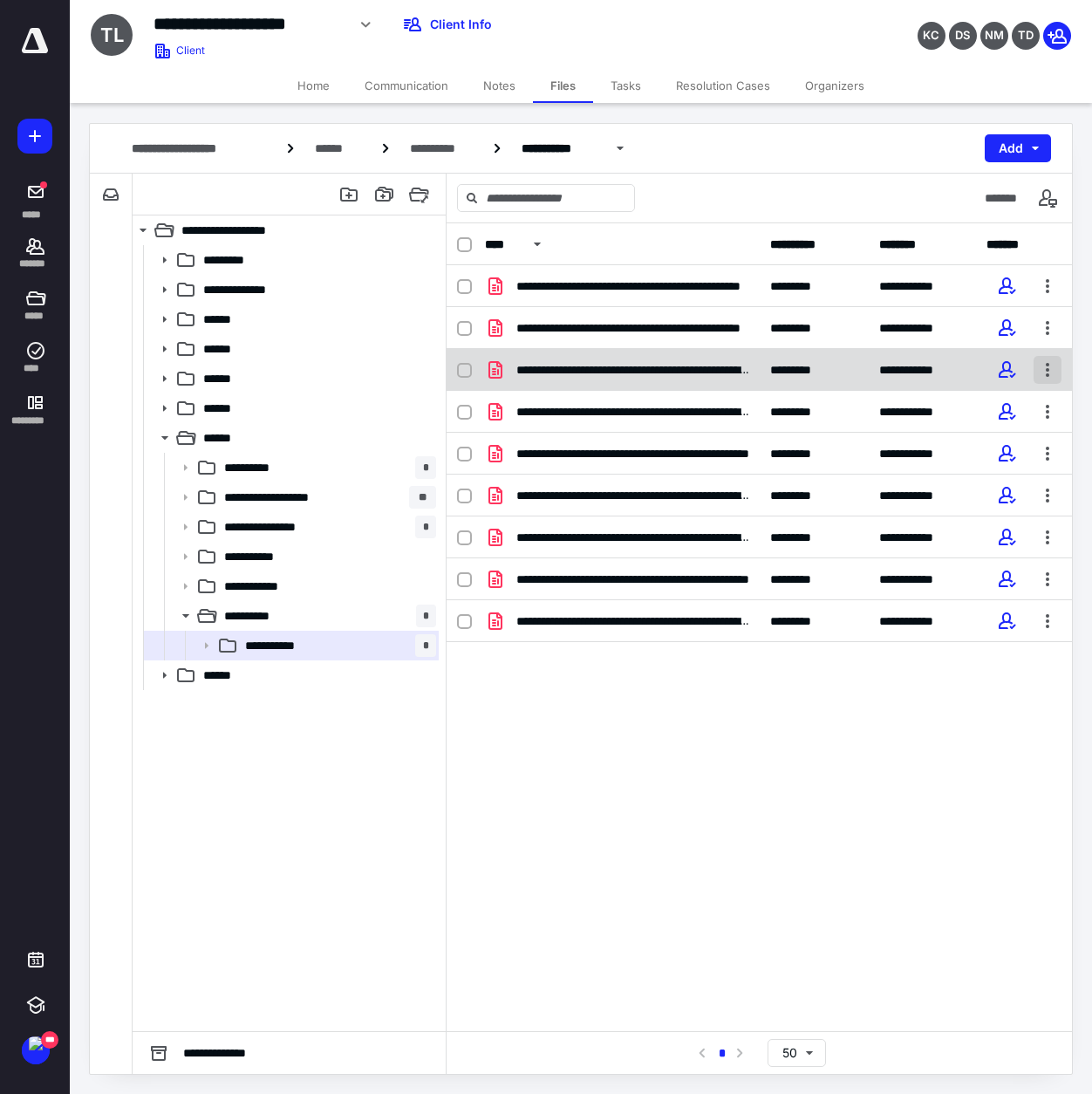 click at bounding box center (1048, 370) 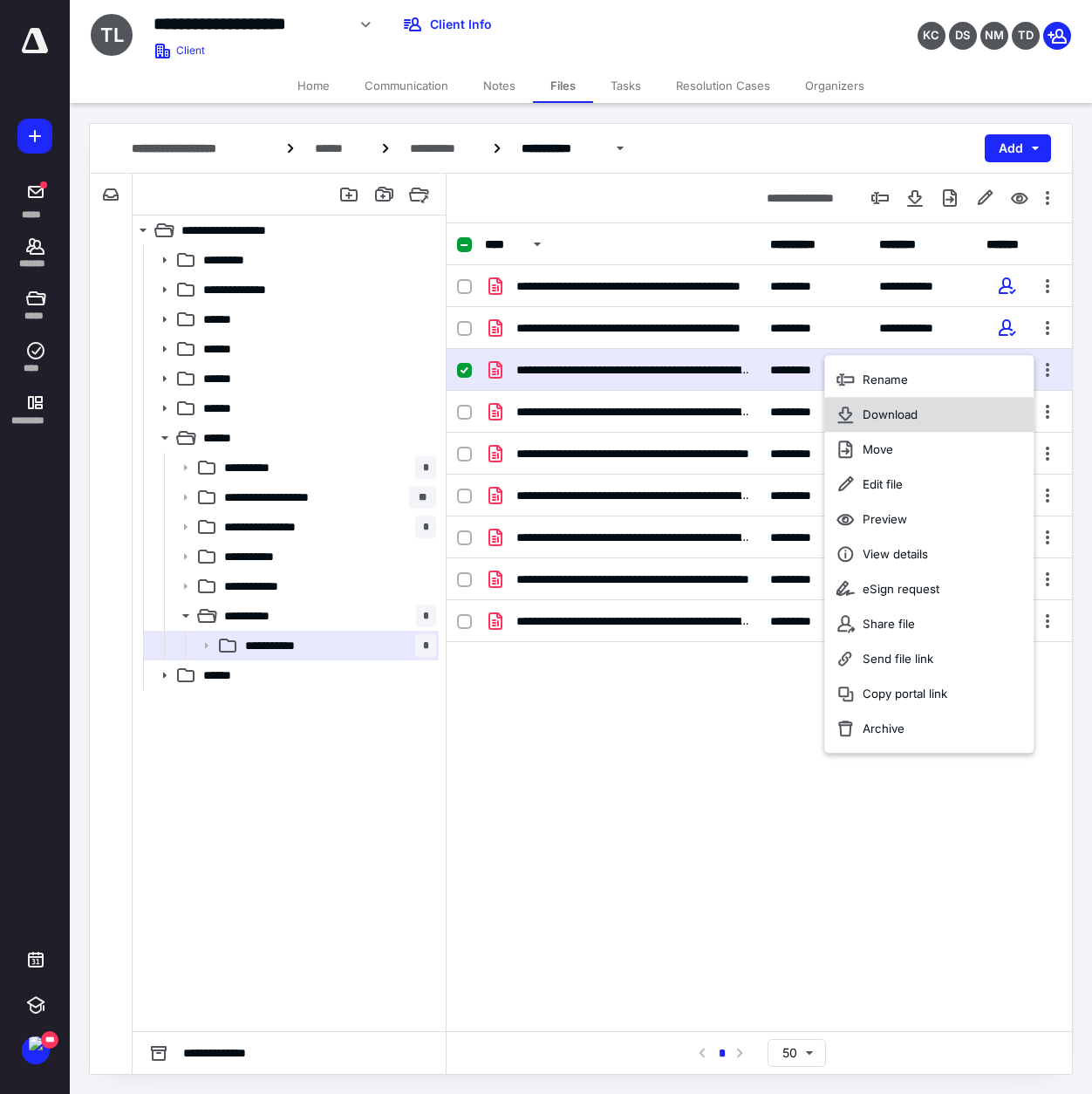 click on "Download" at bounding box center (929, 414) 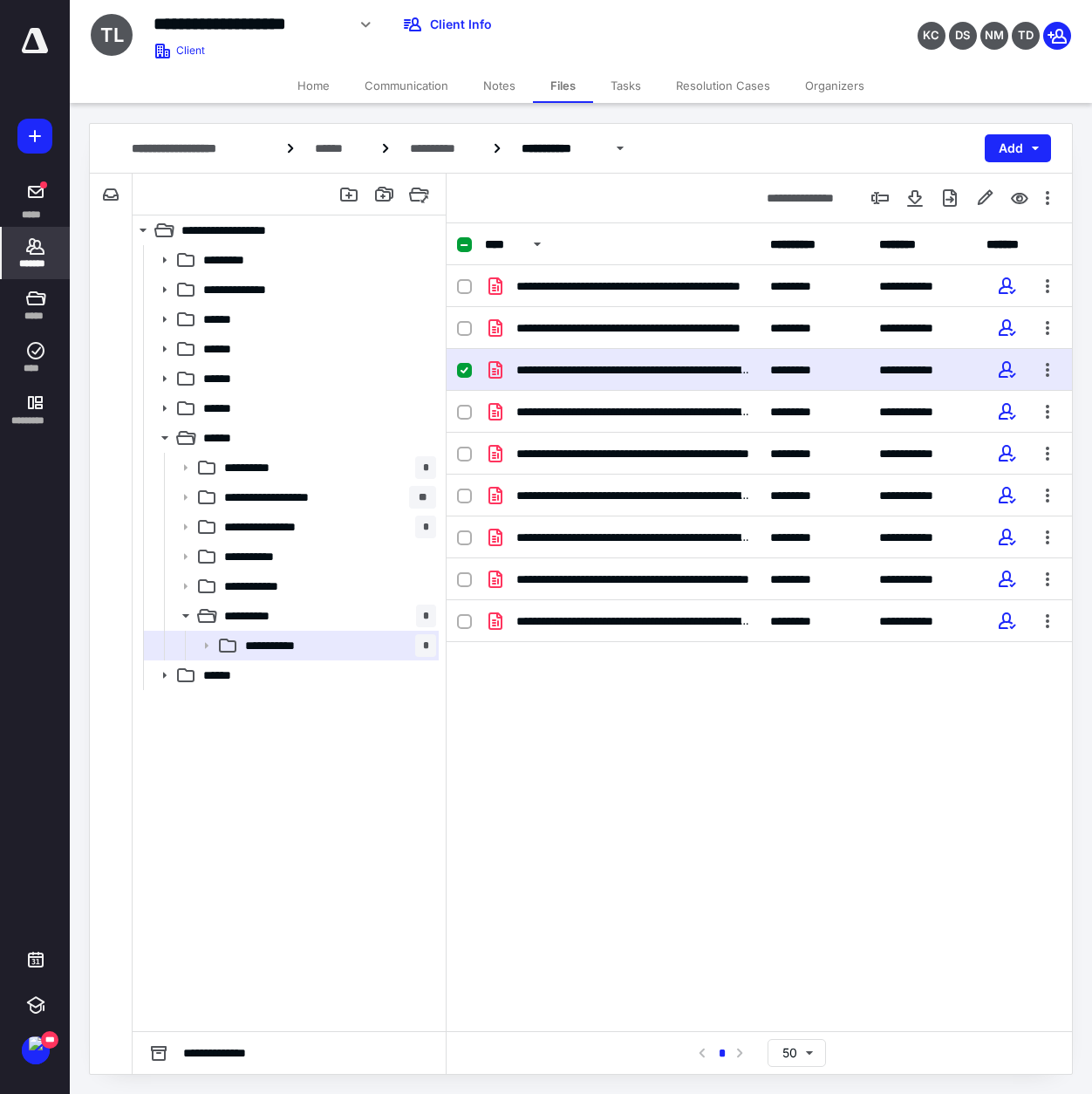 click 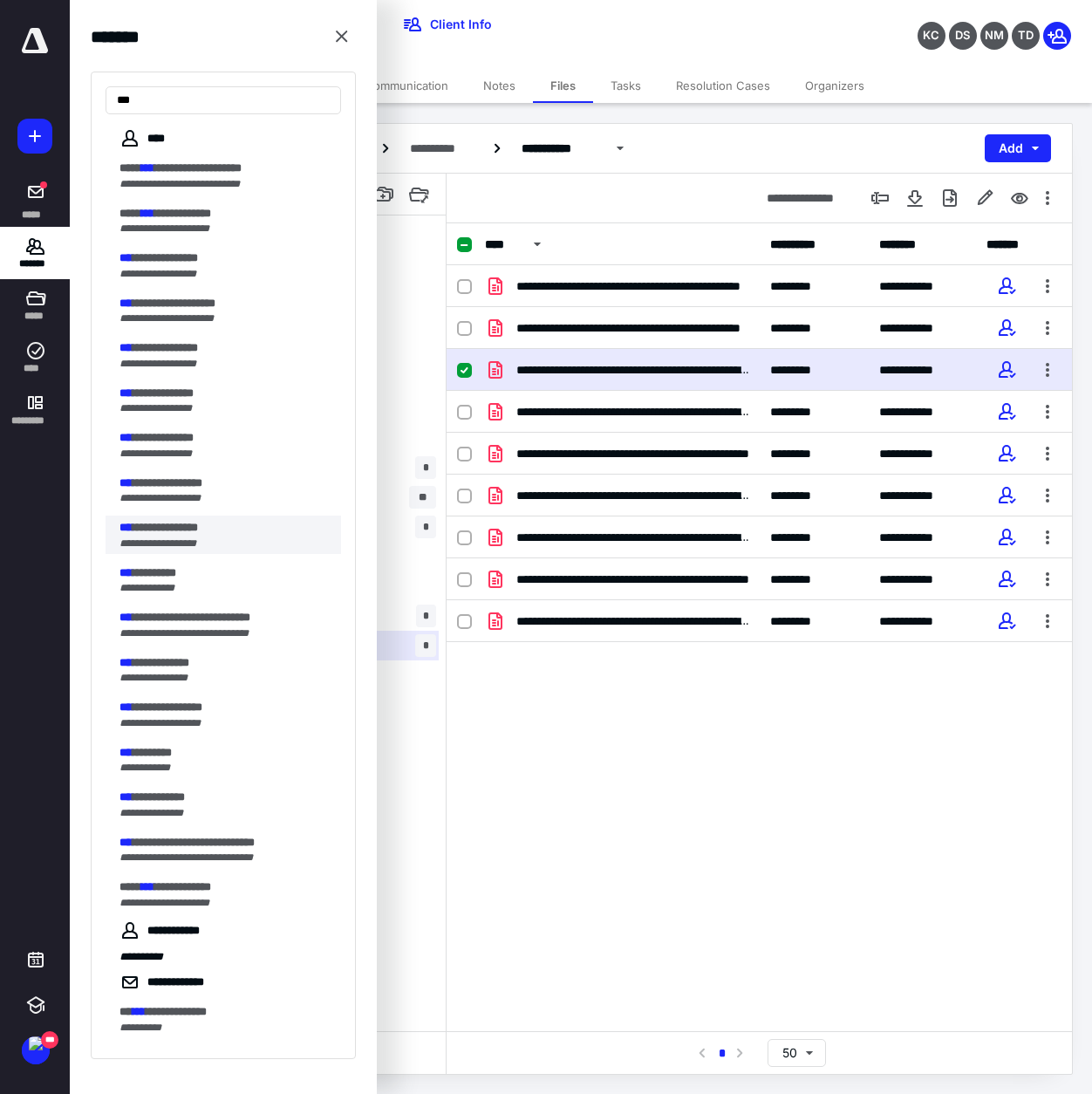 type on "***" 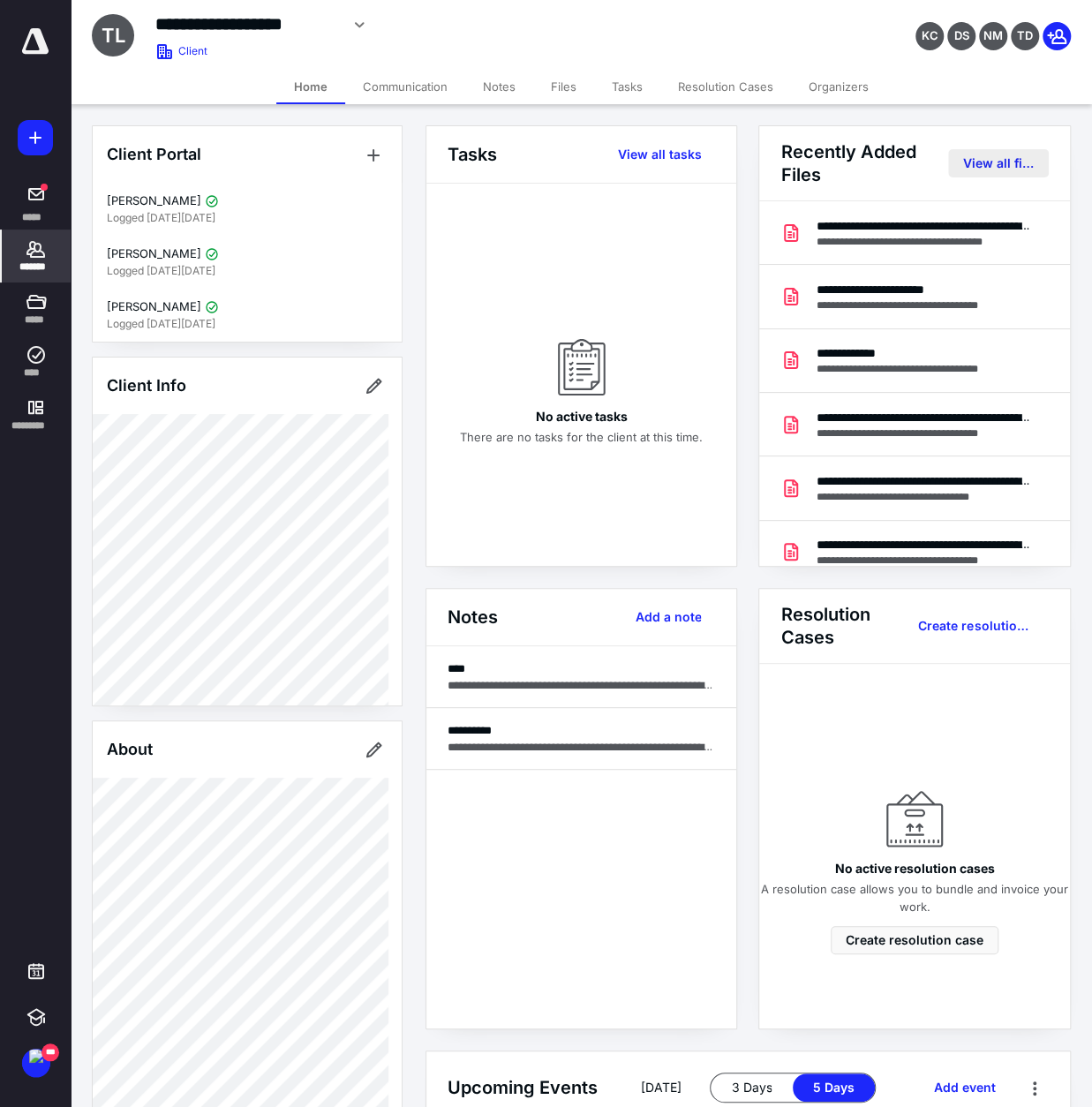 click on "View all files" at bounding box center (998, 163) 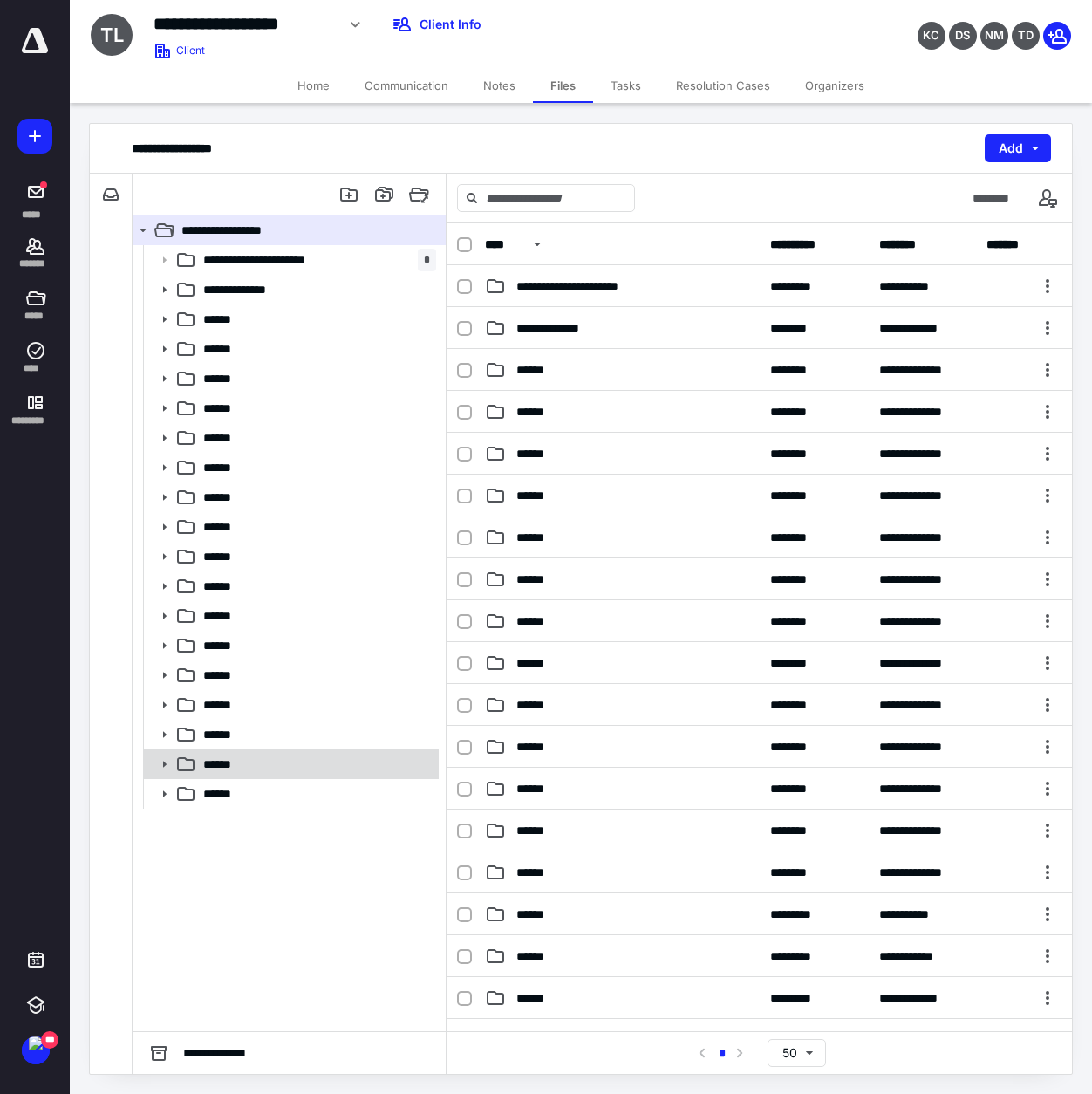 click 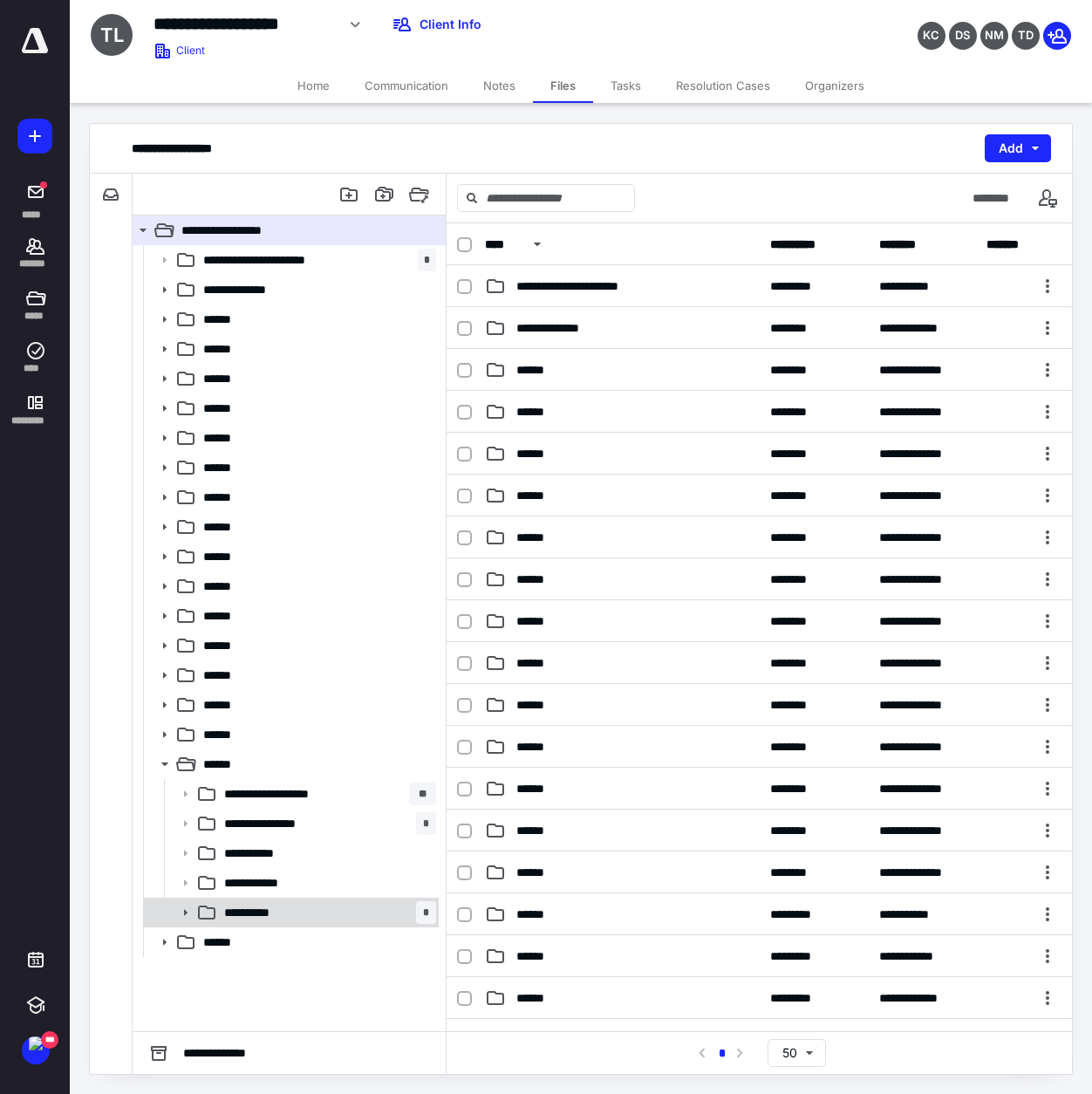 click 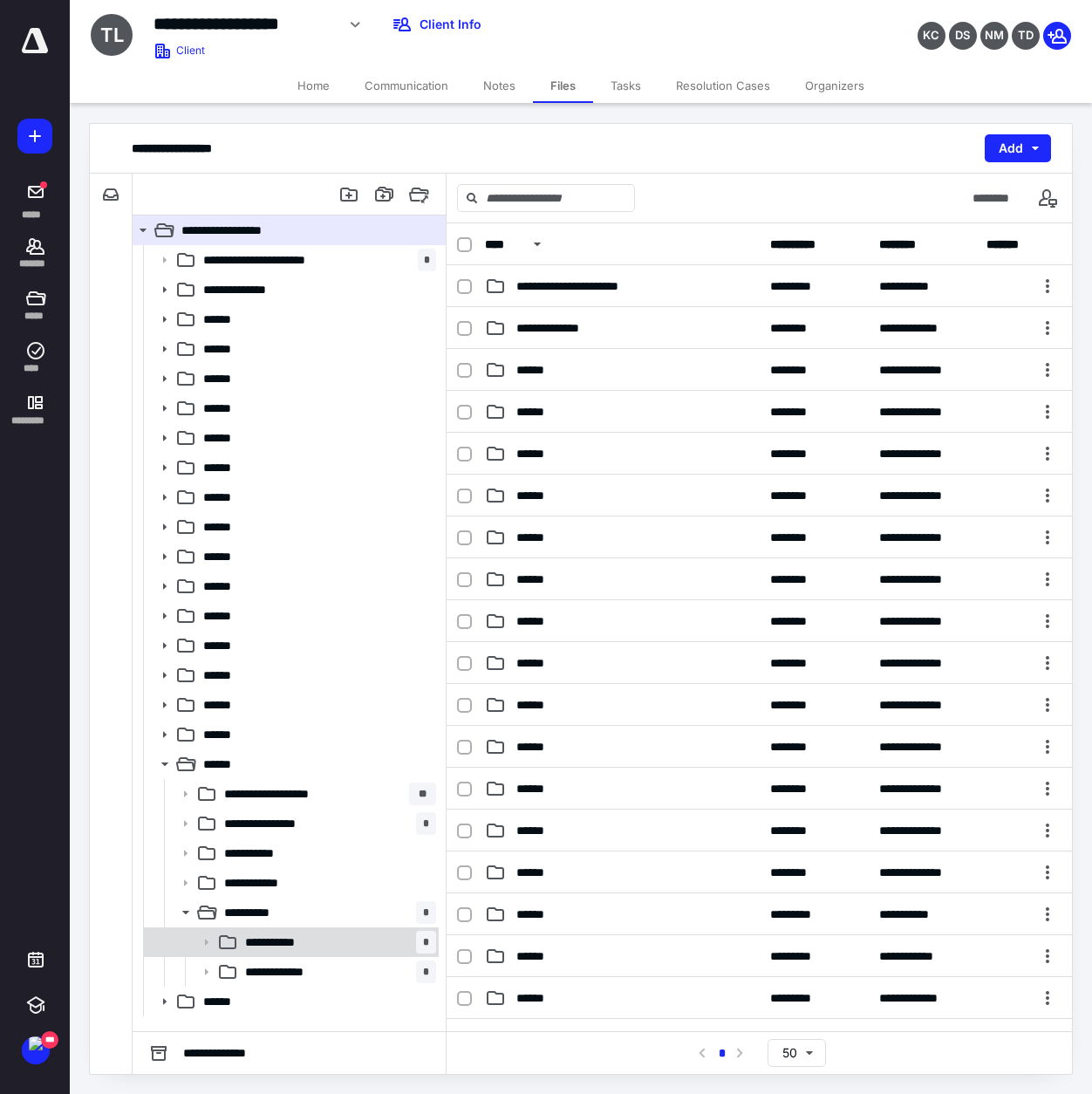 click on "**********" at bounding box center (282, 942) 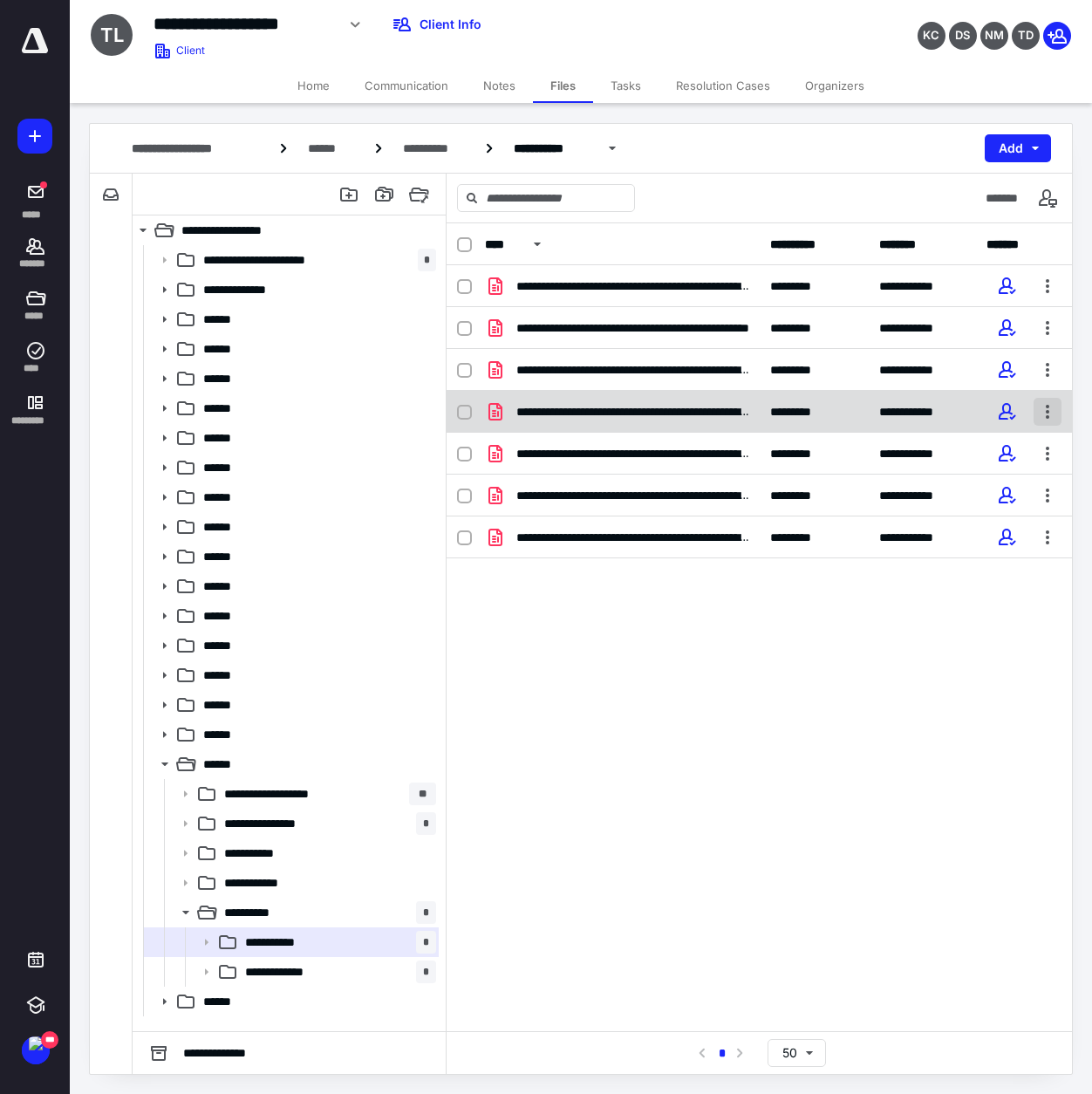 click at bounding box center (1048, 412) 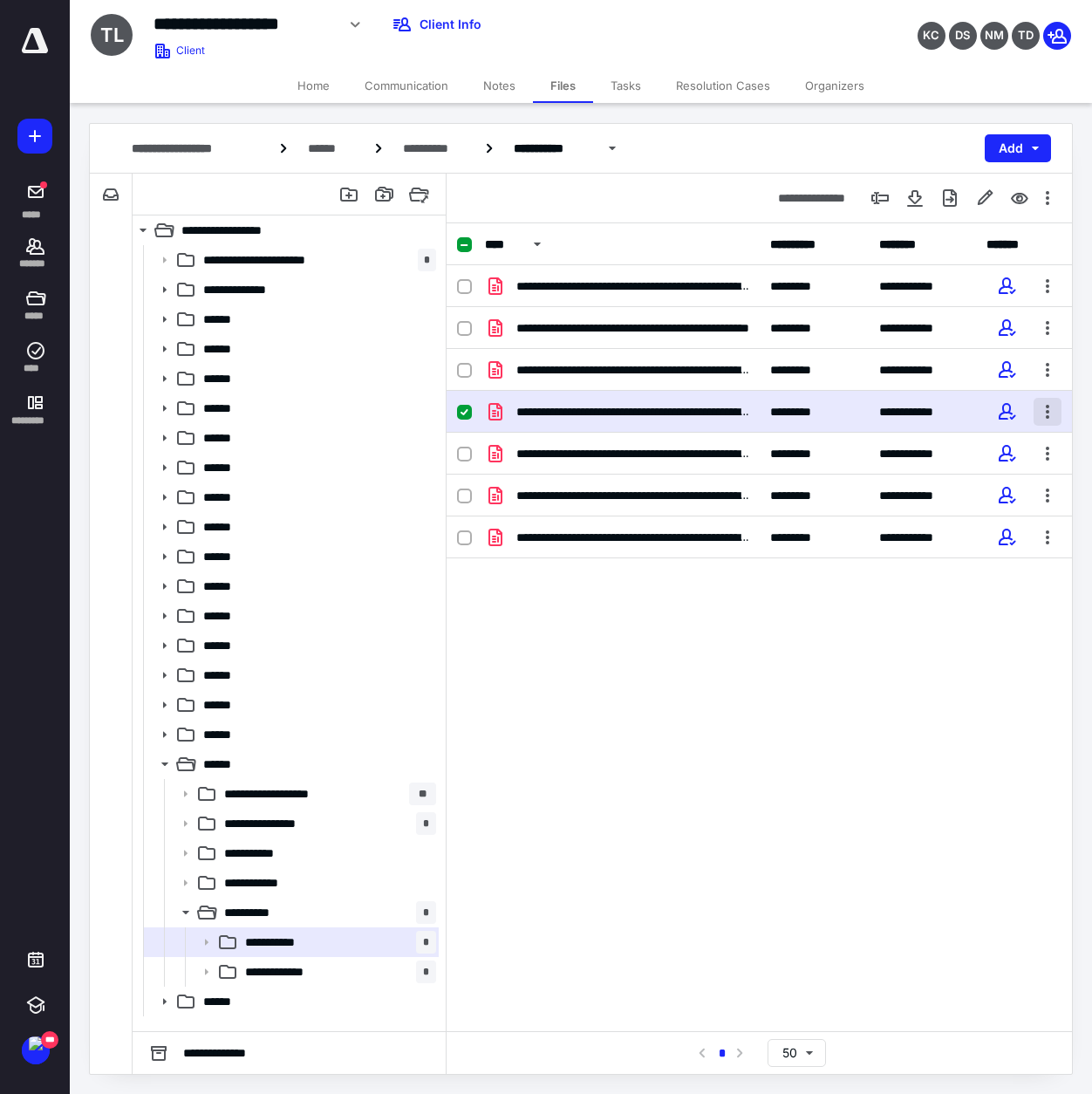 checkbox on "true" 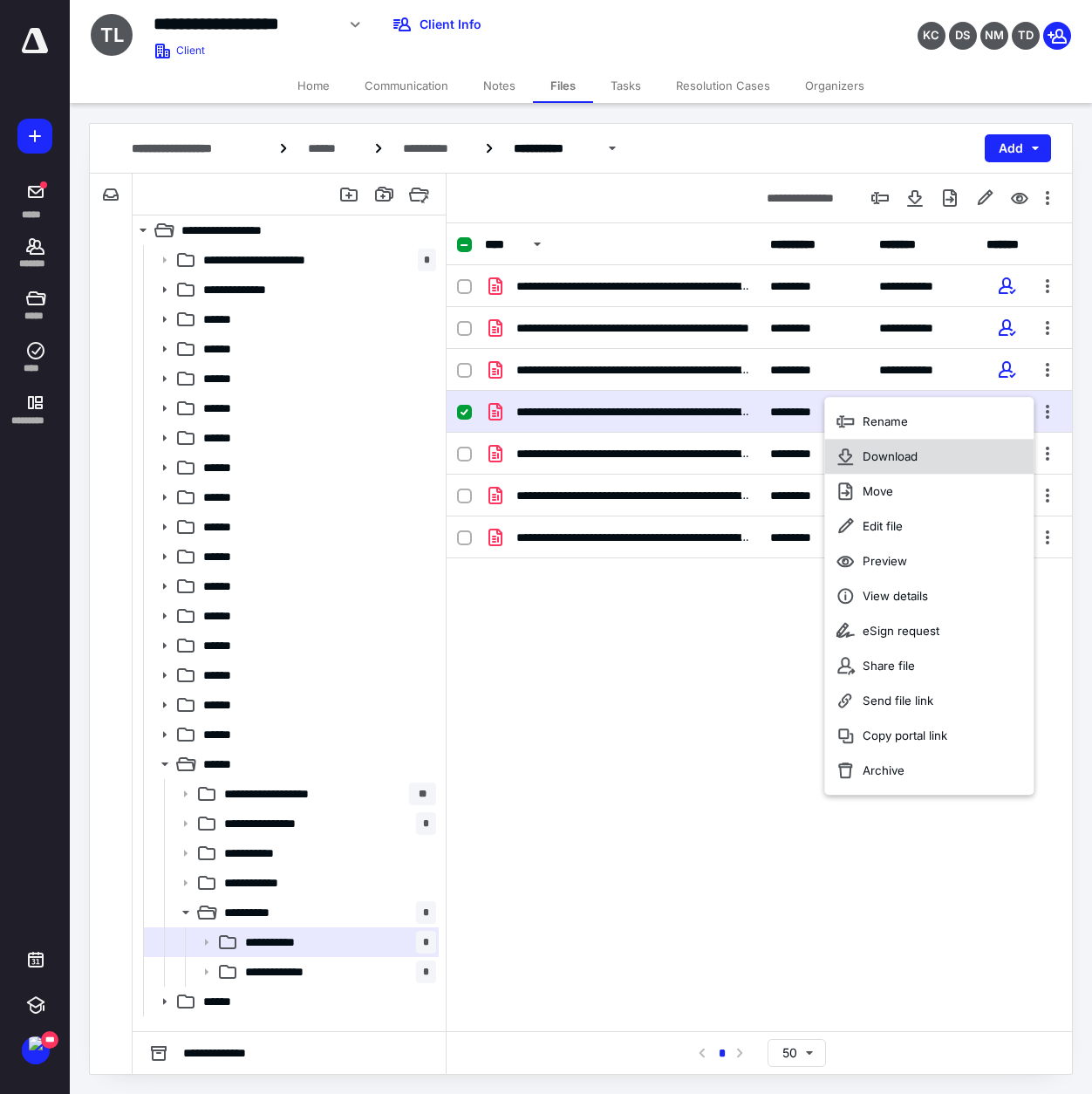 click on "Download" at bounding box center (890, 456) 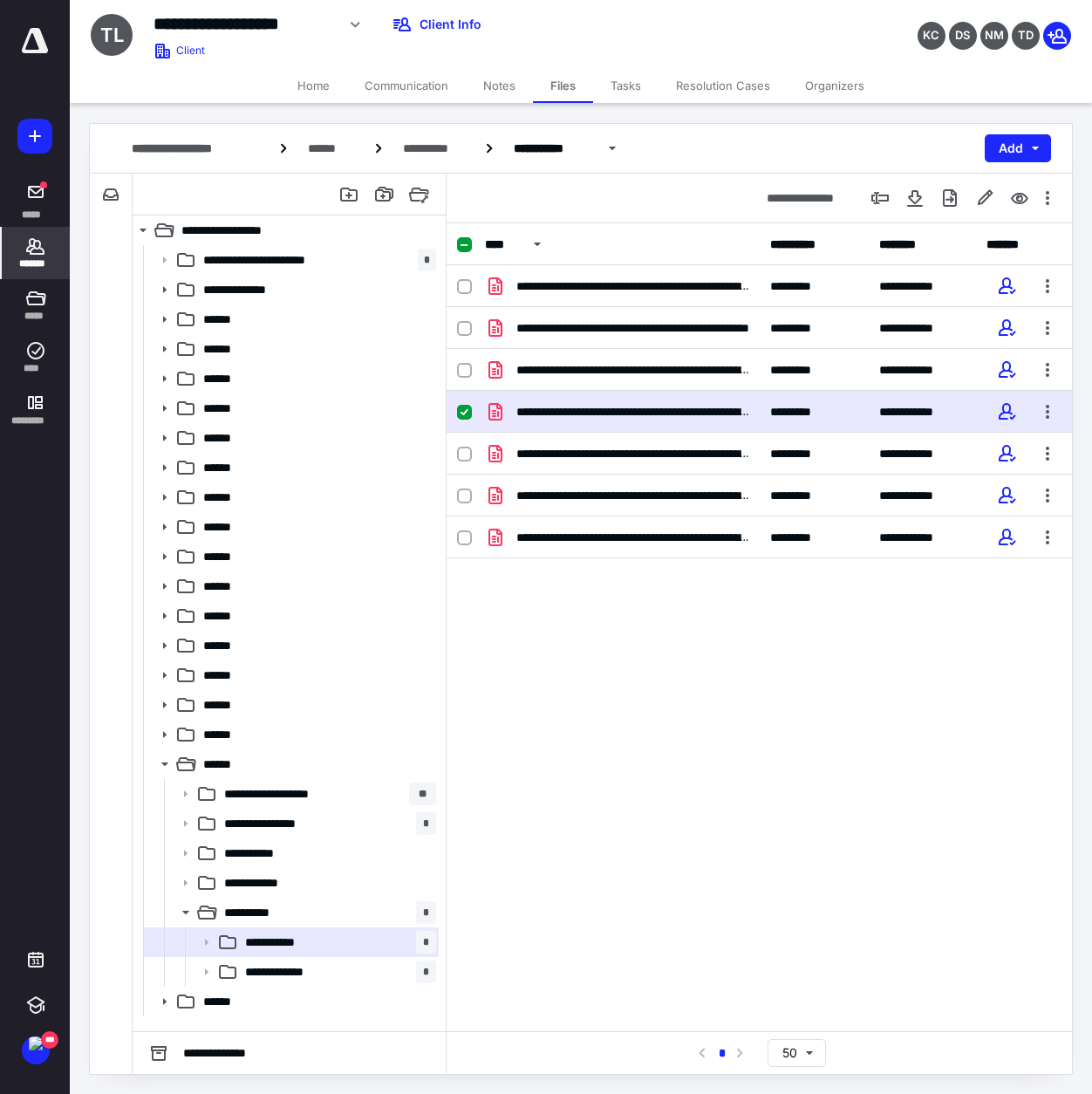 click 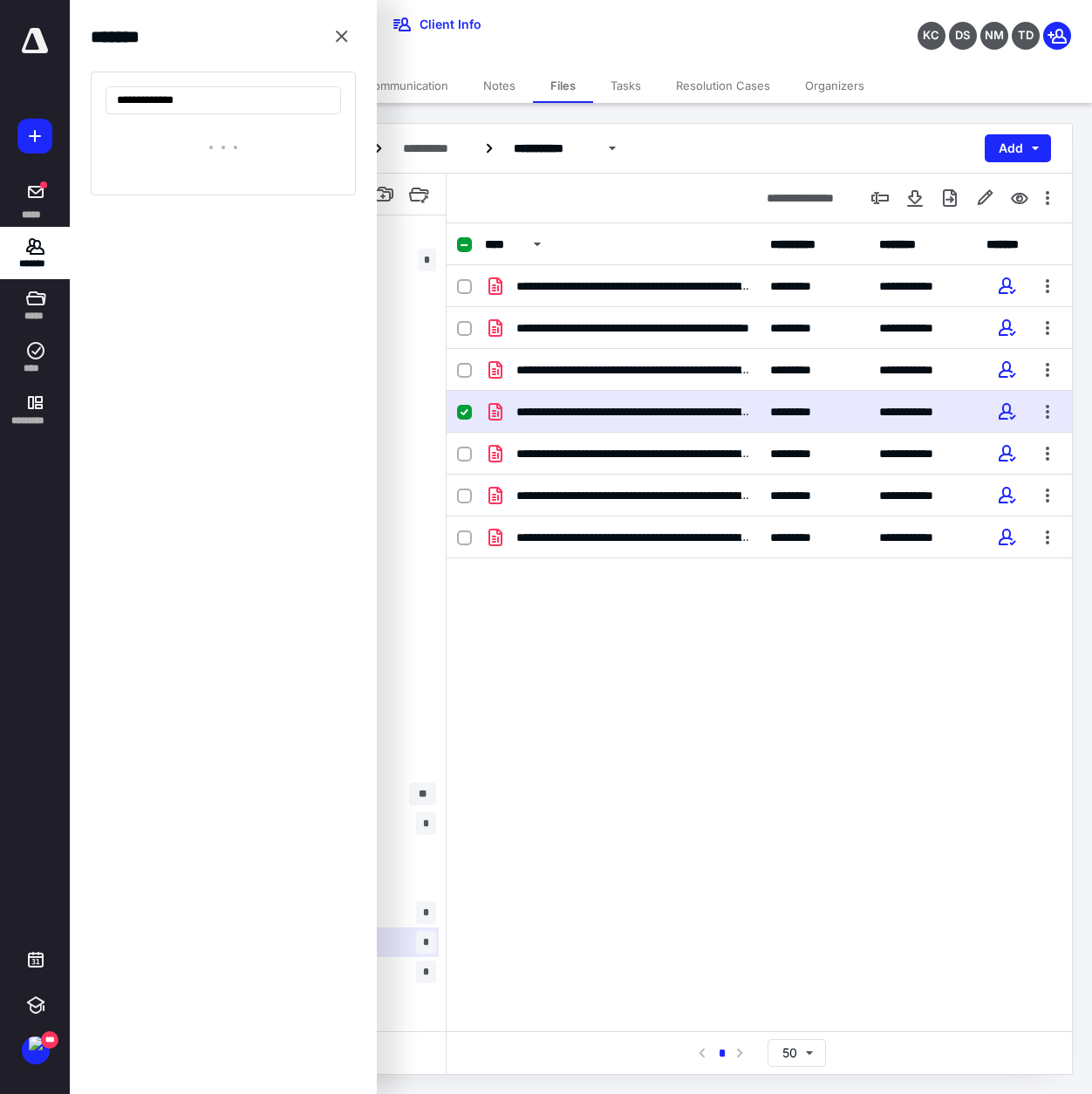 type on "**********" 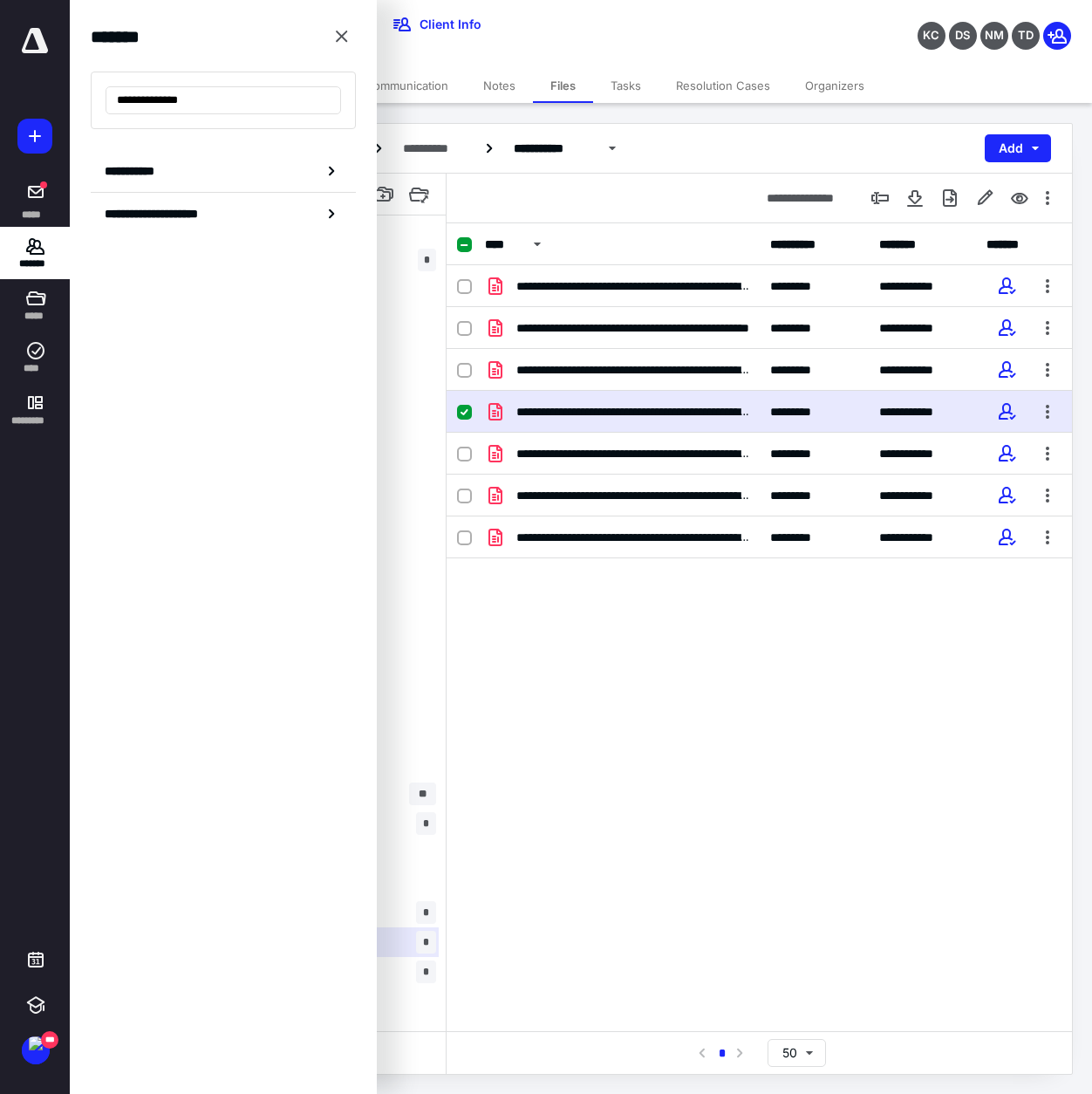 drag, startPoint x: 212, startPoint y: 95, endPoint x: -10, endPoint y: 102, distance: 222.11033 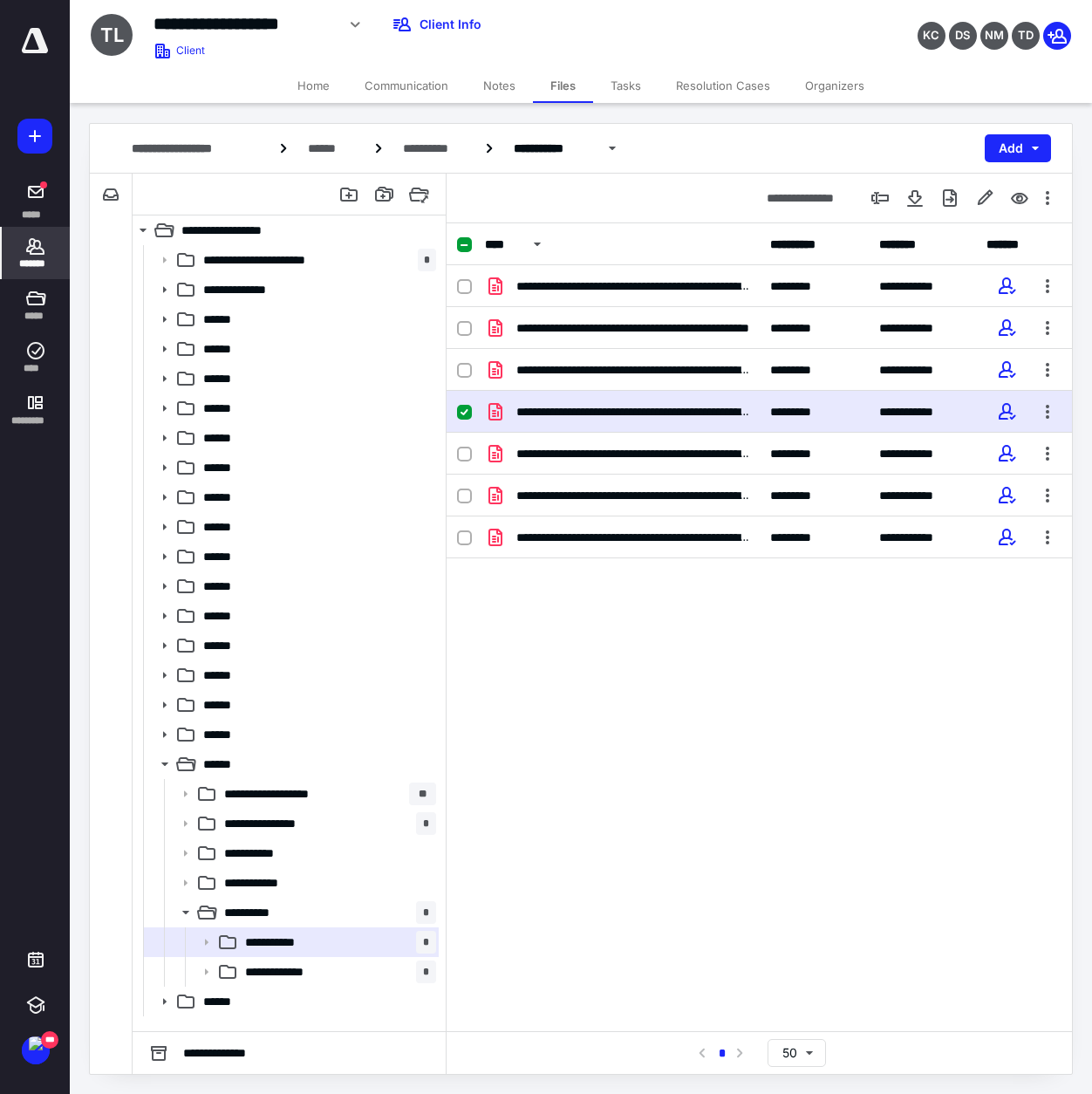 click on "*******" at bounding box center (36, 263) 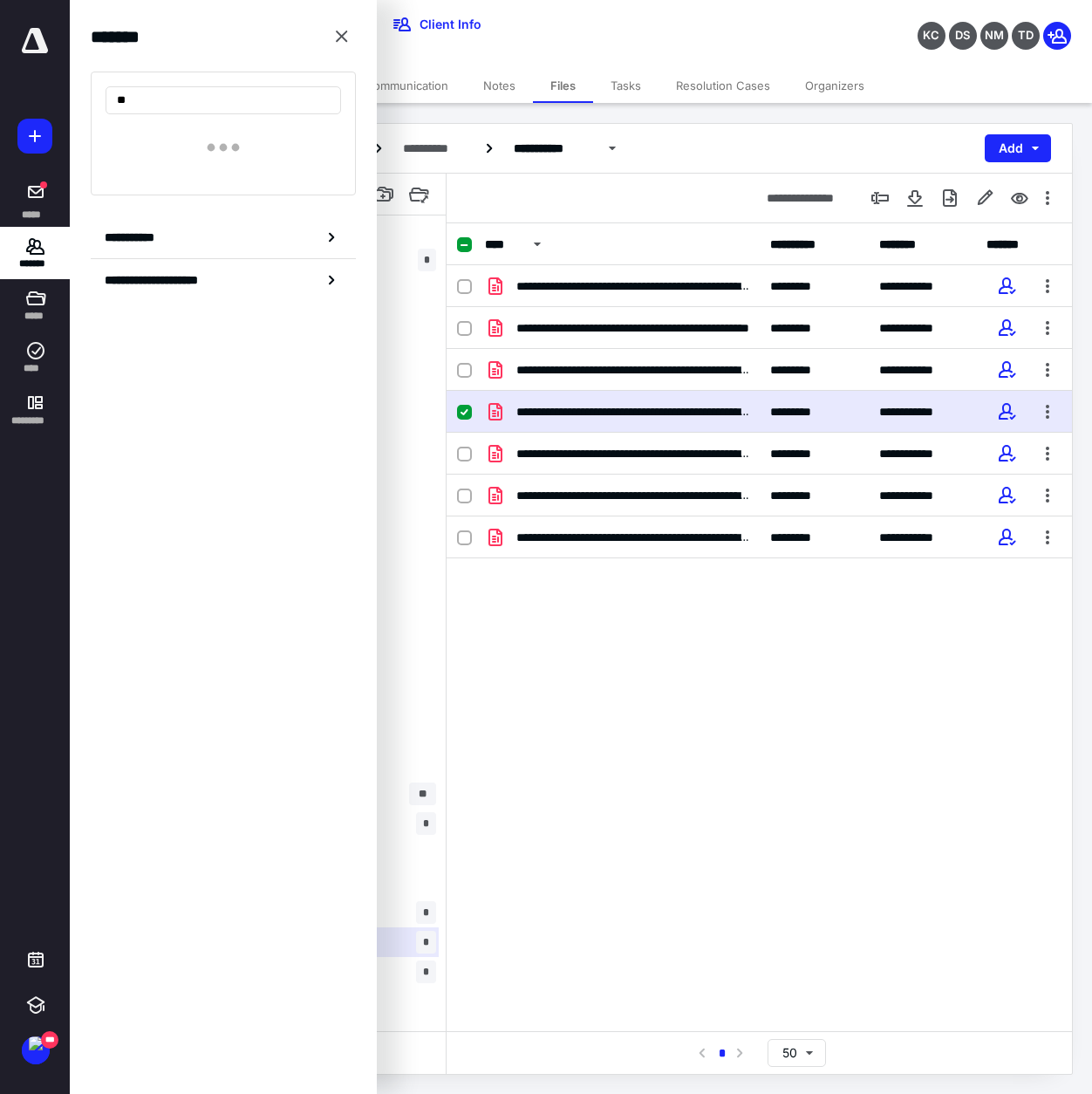 type on "*" 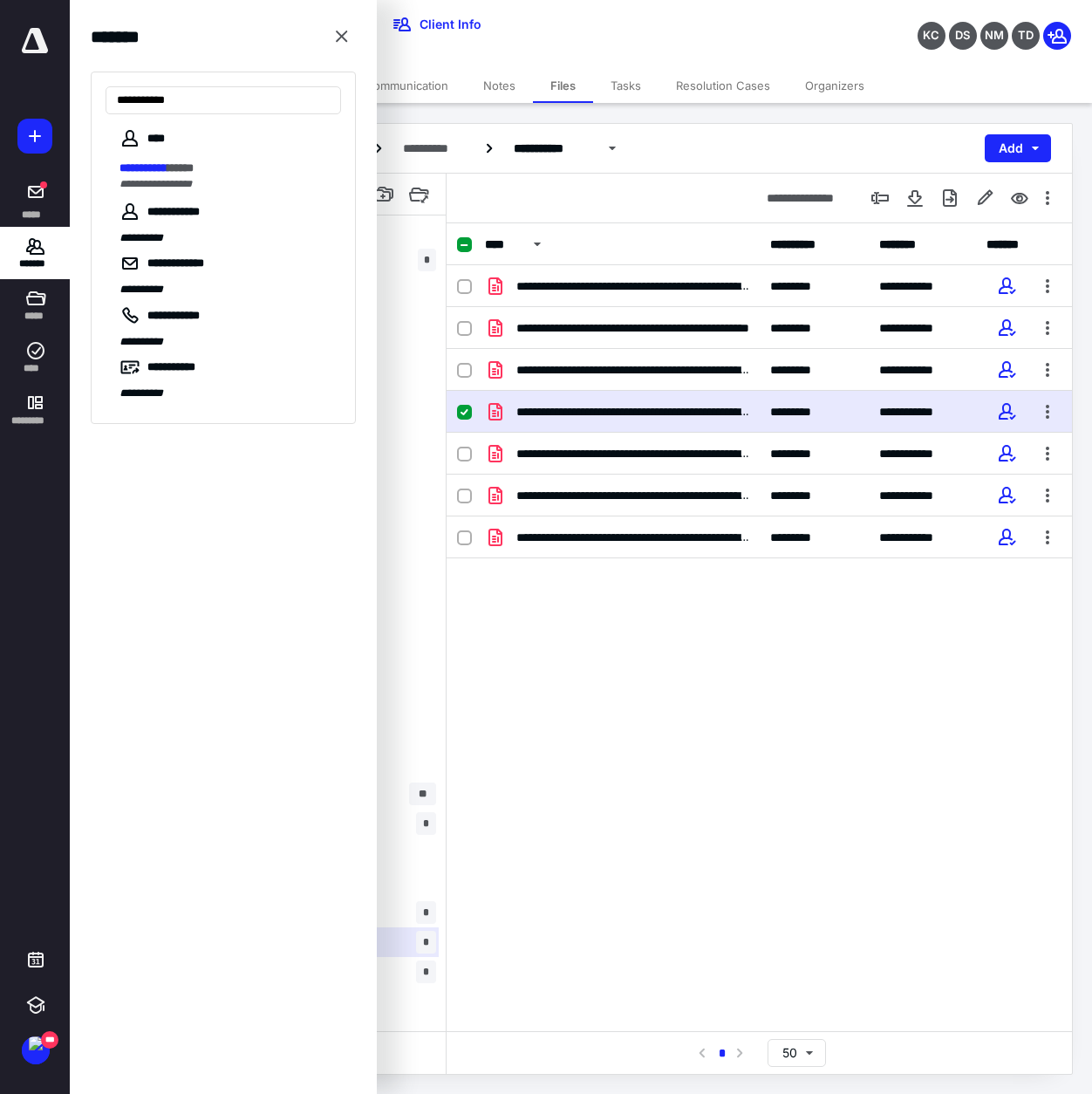 type on "**********" 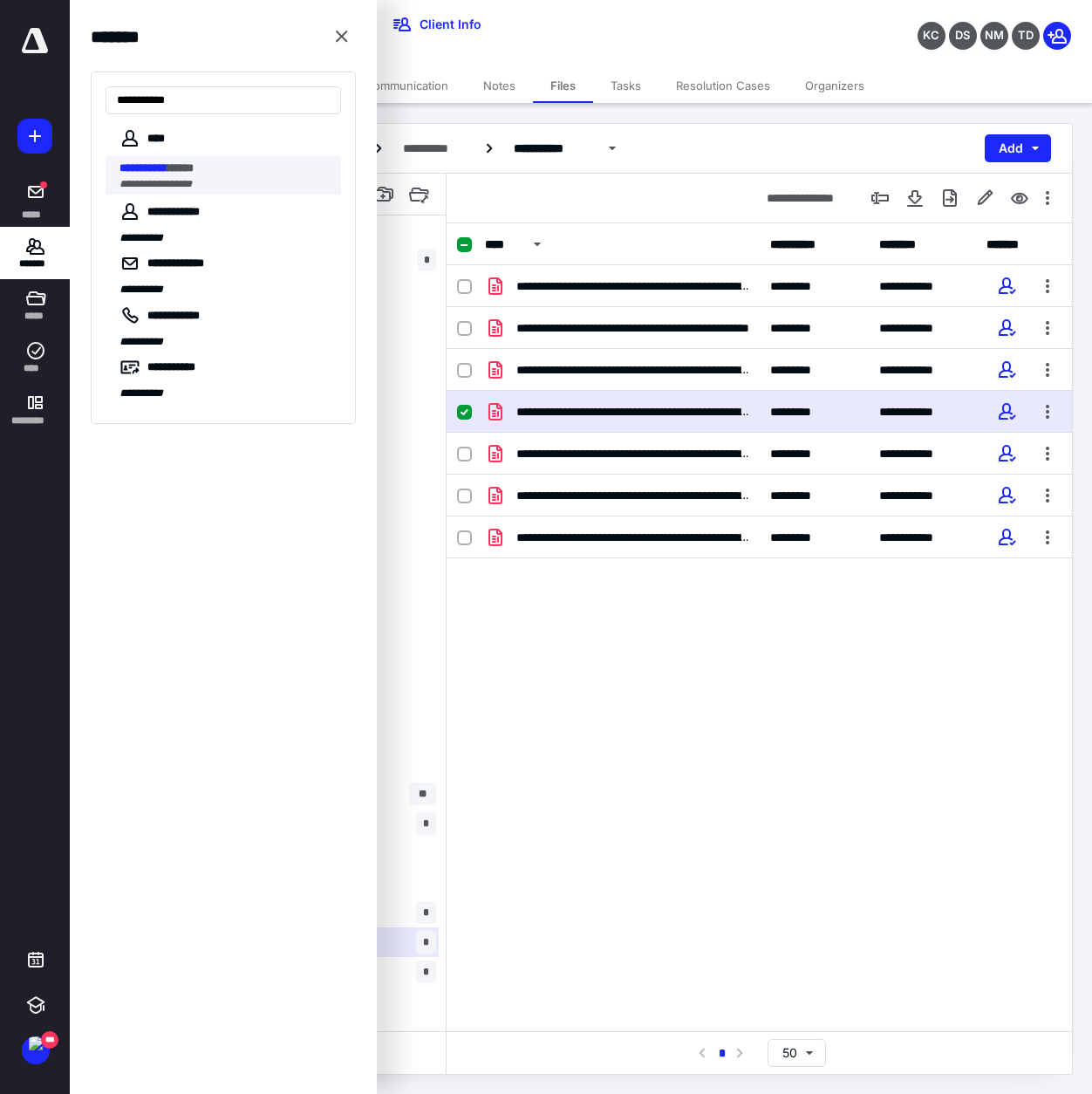 drag, startPoint x: 182, startPoint y: 150, endPoint x: 190, endPoint y: 175, distance: 26.248809 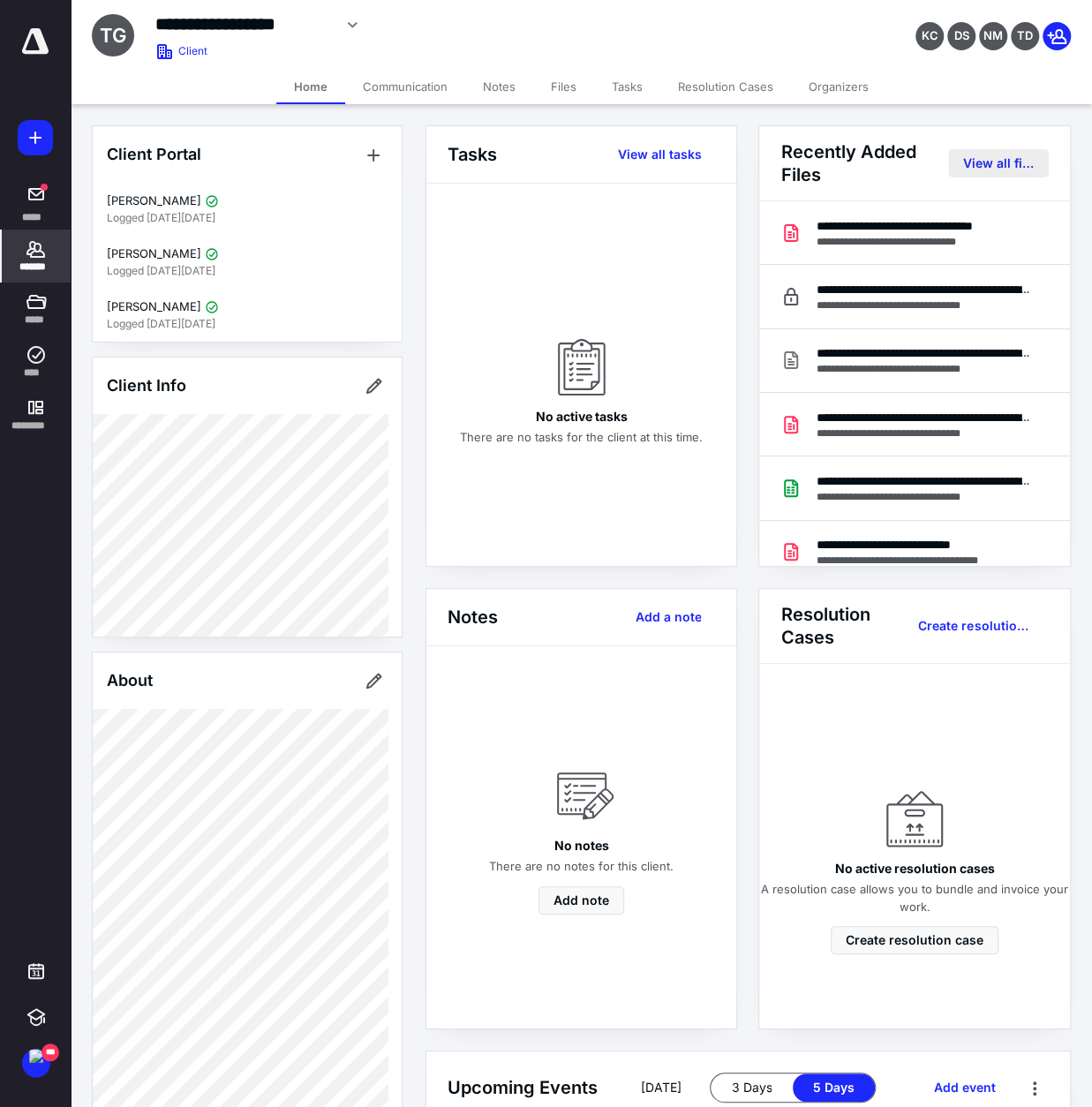 click on "View all files" at bounding box center (998, 163) 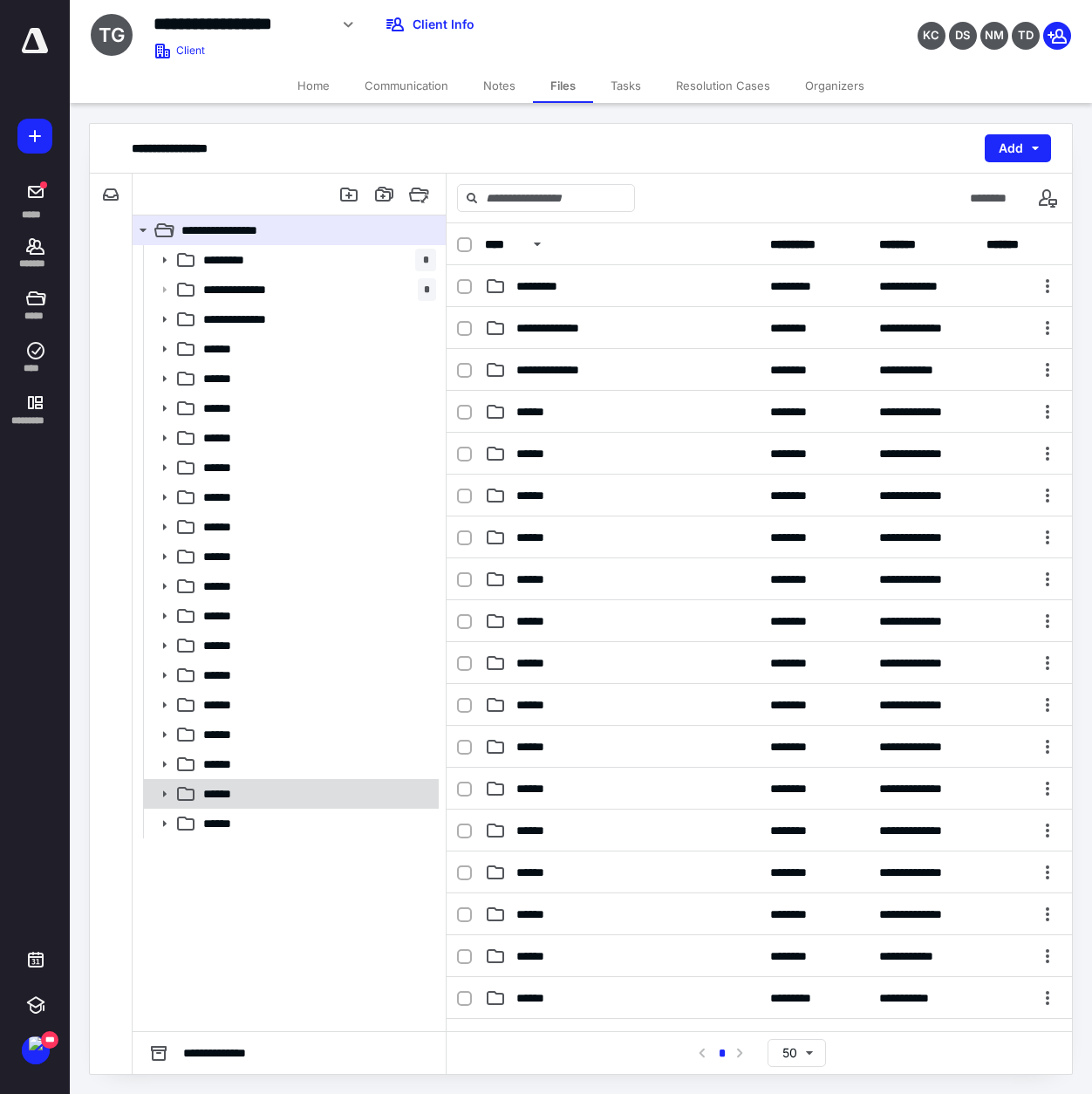 click 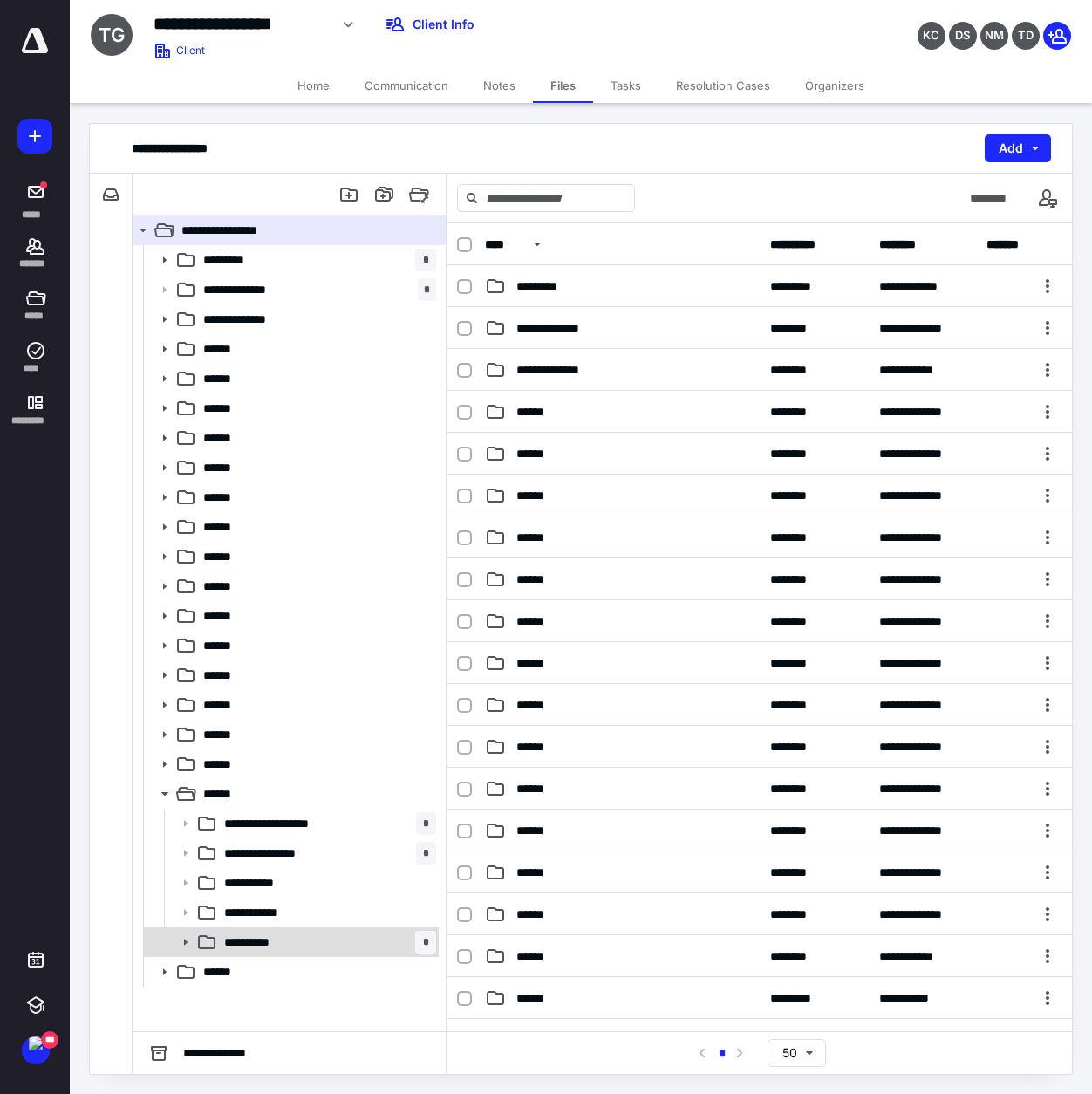 click 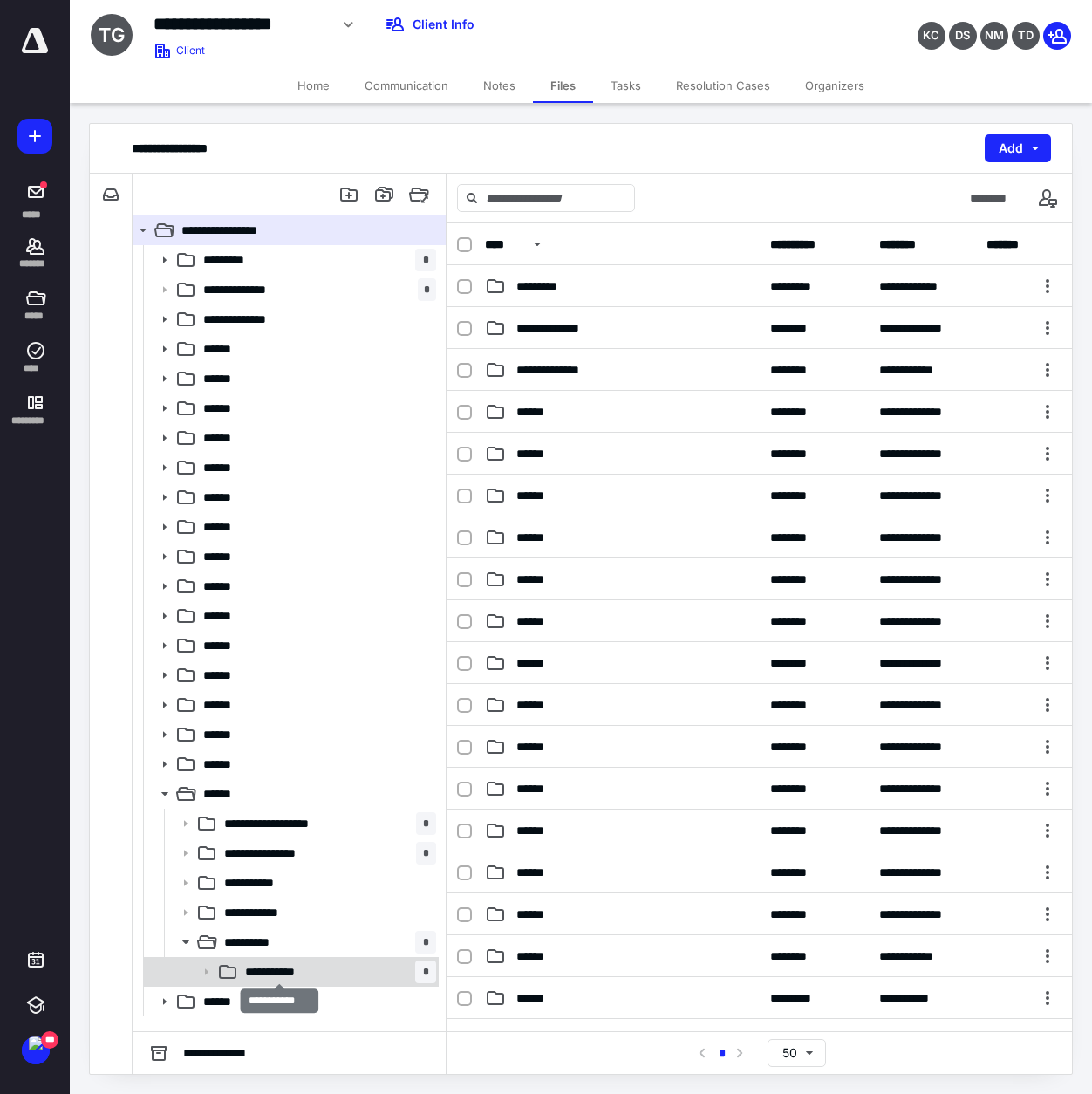 click on "**********" at bounding box center (280, 972) 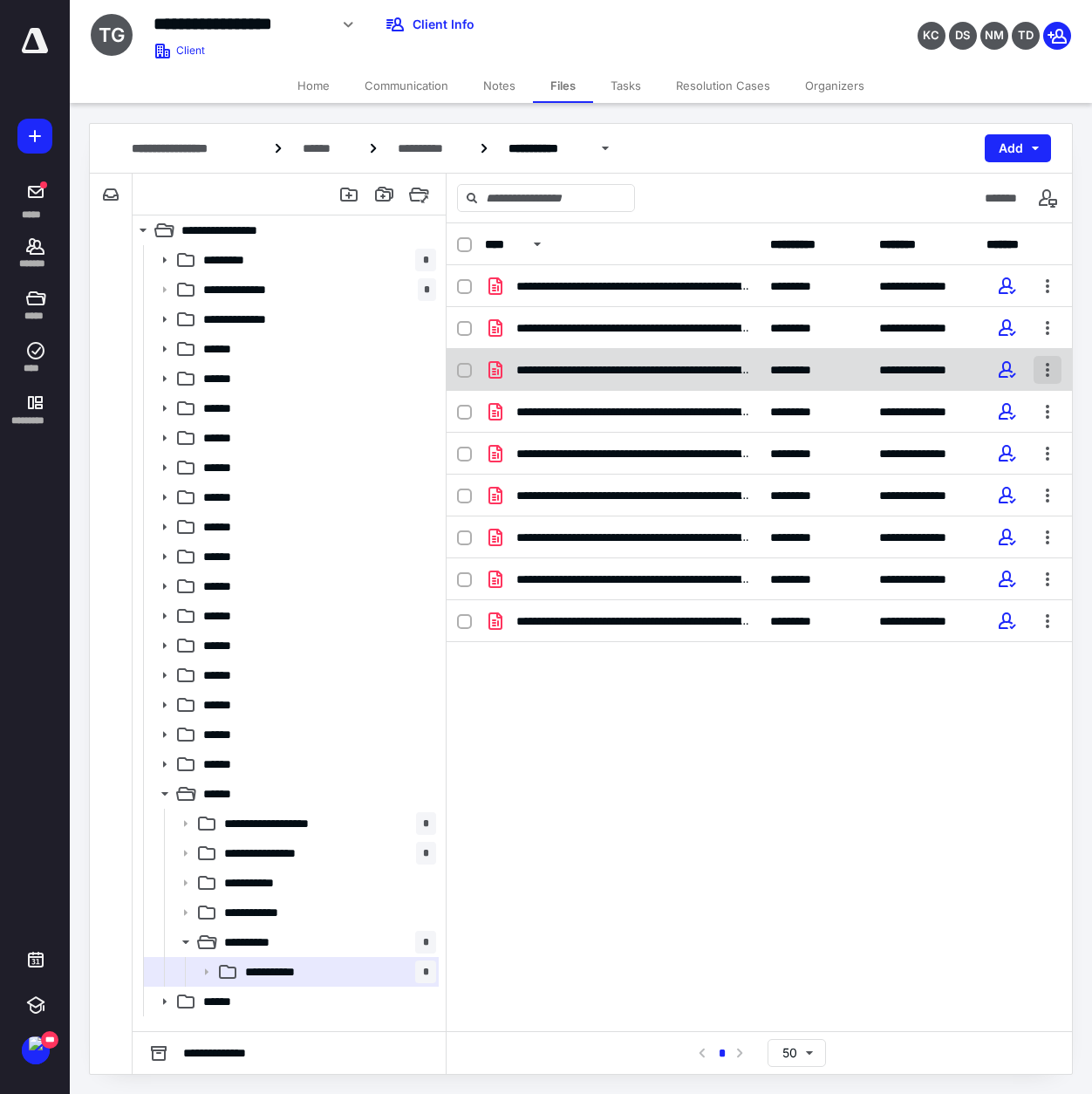 click at bounding box center (1048, 370) 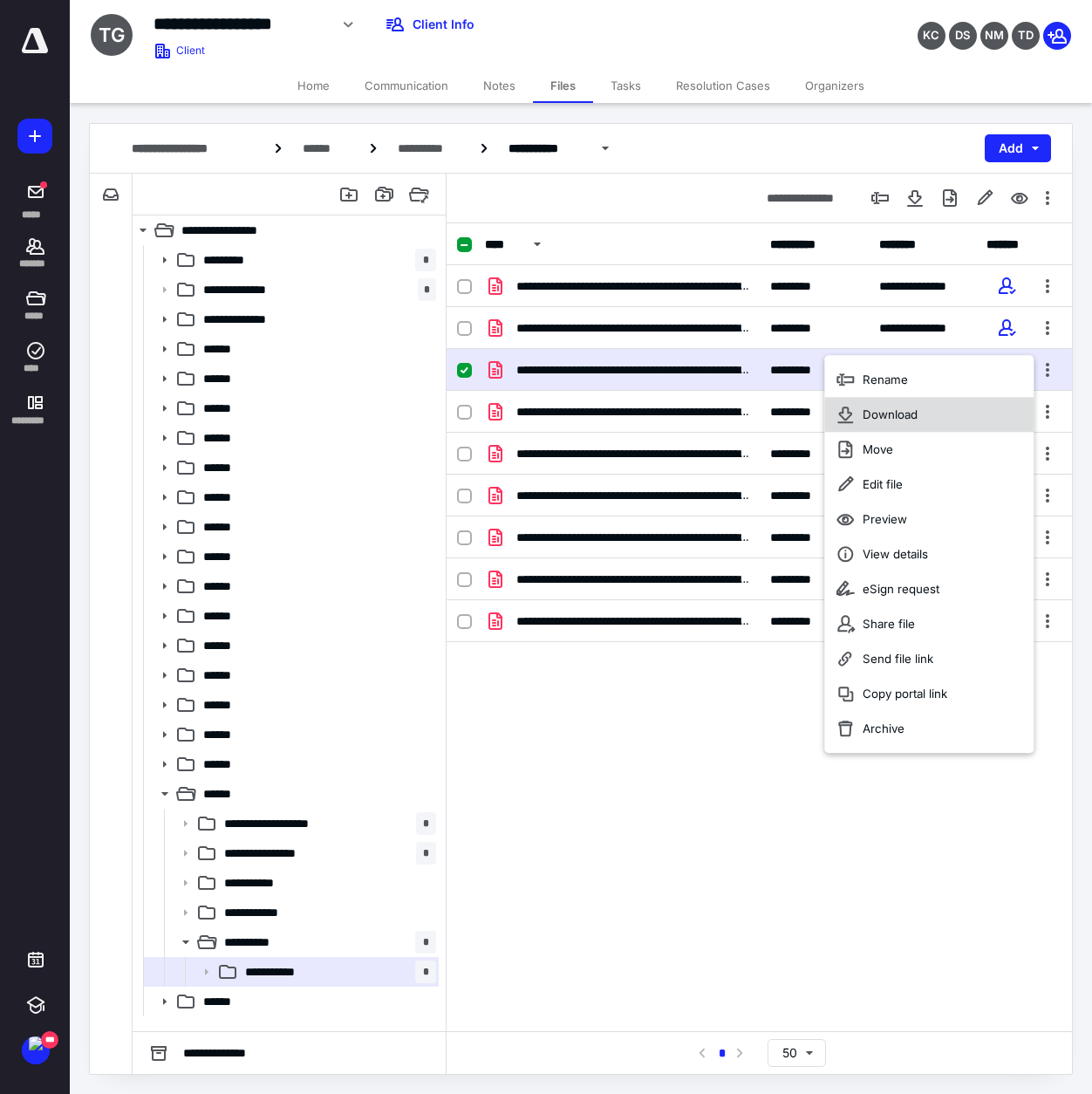 click on "Download" at bounding box center (929, 414) 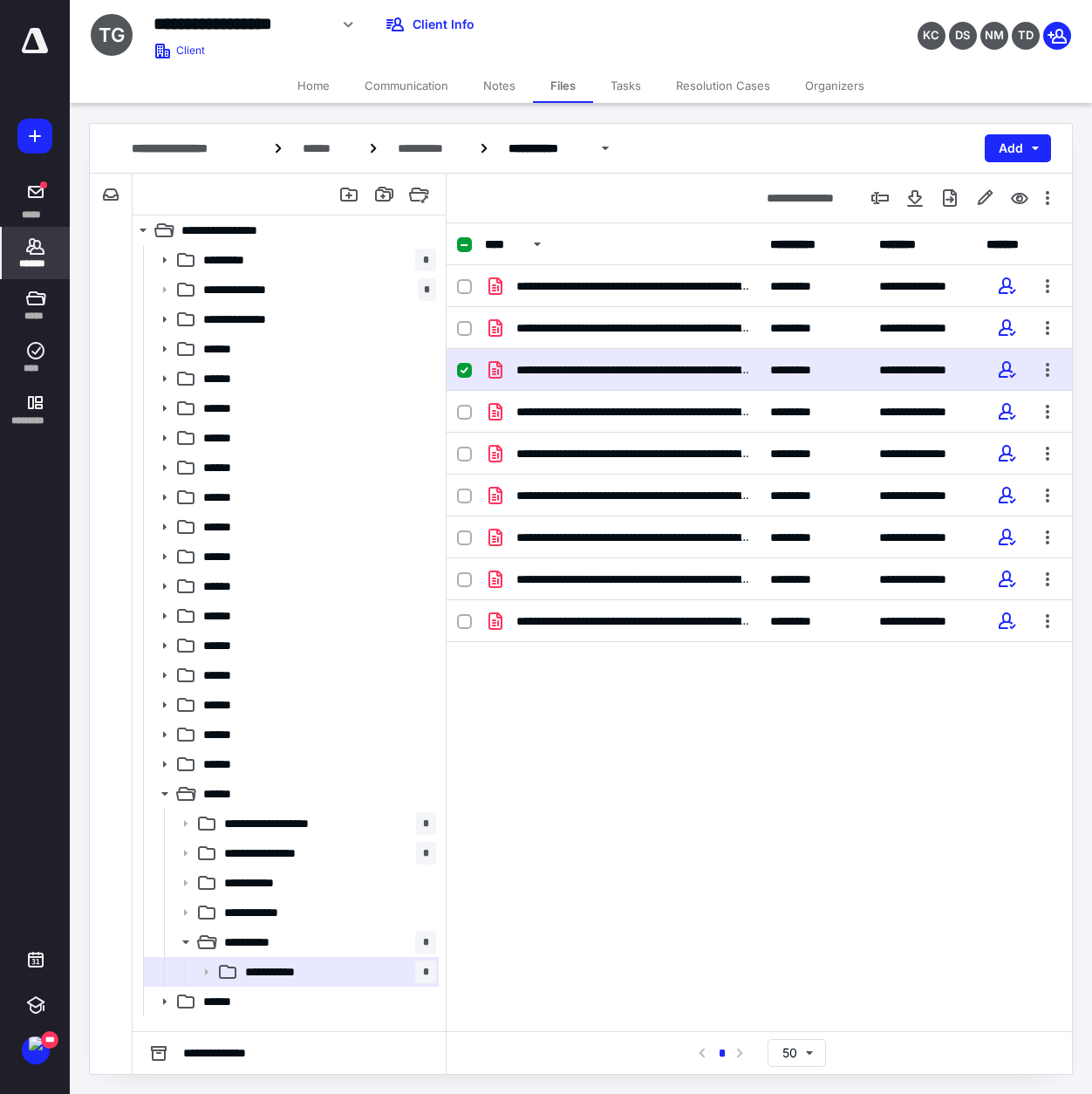 click 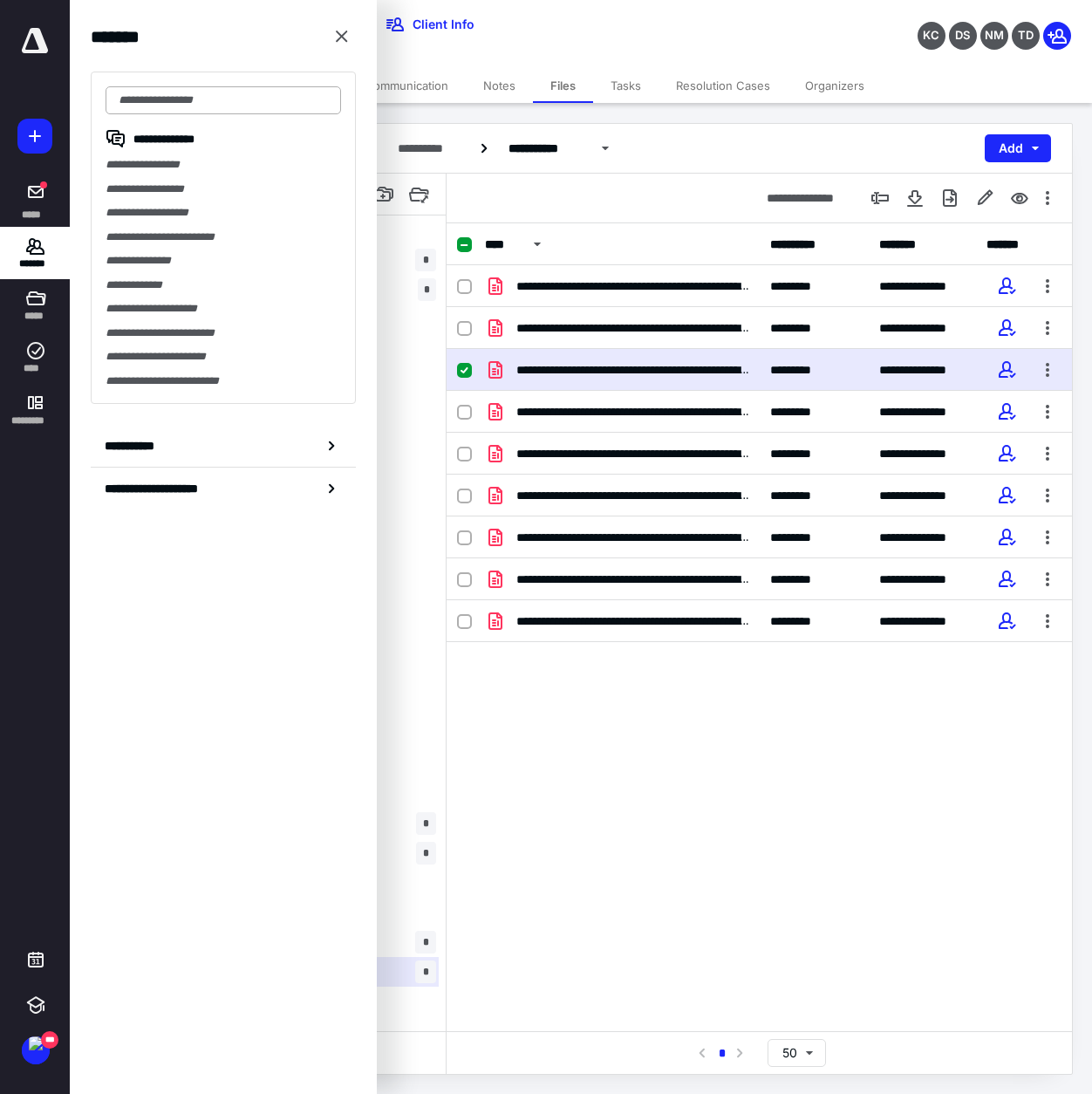 click at bounding box center (223, 100) 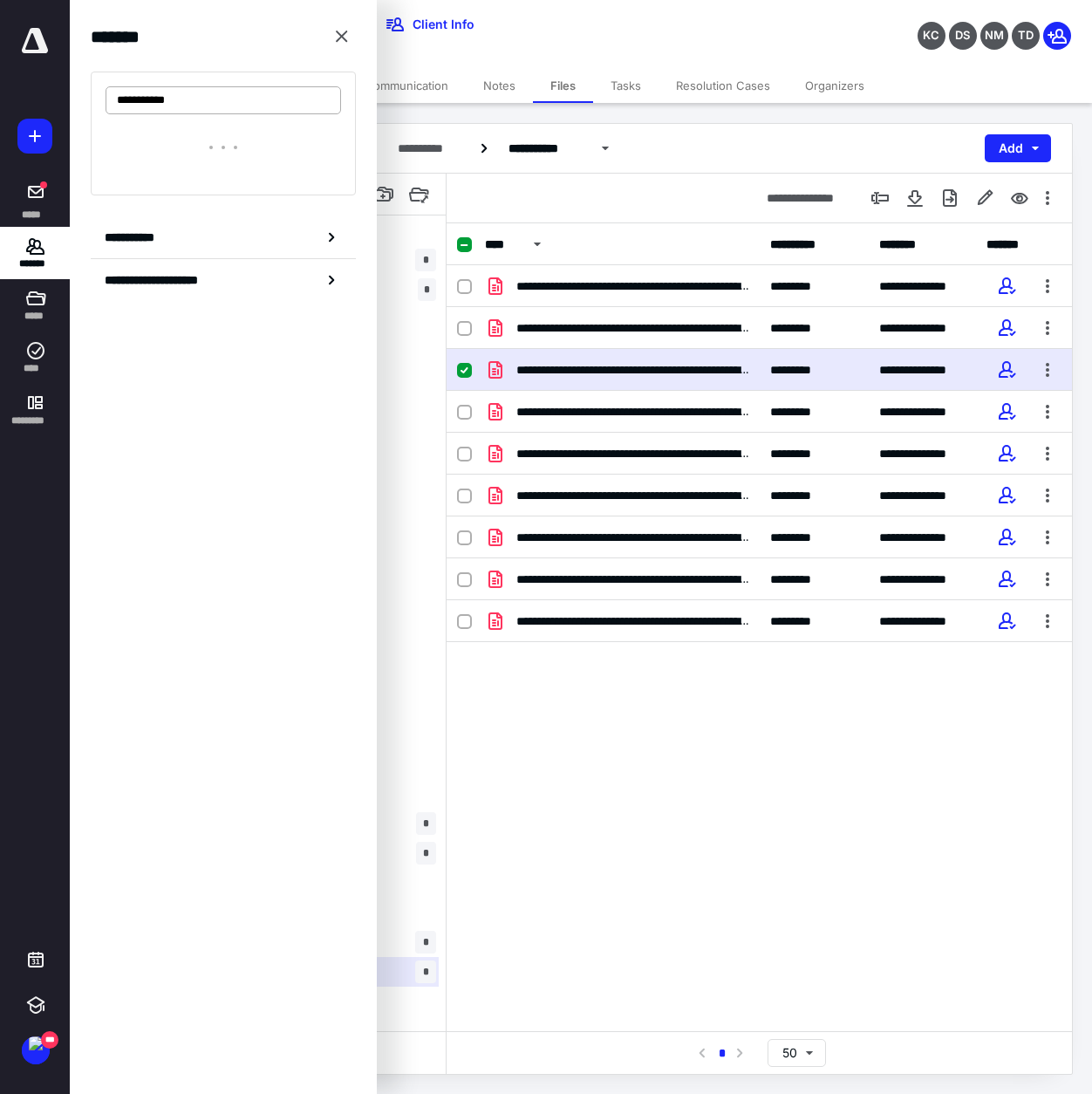 type on "**********" 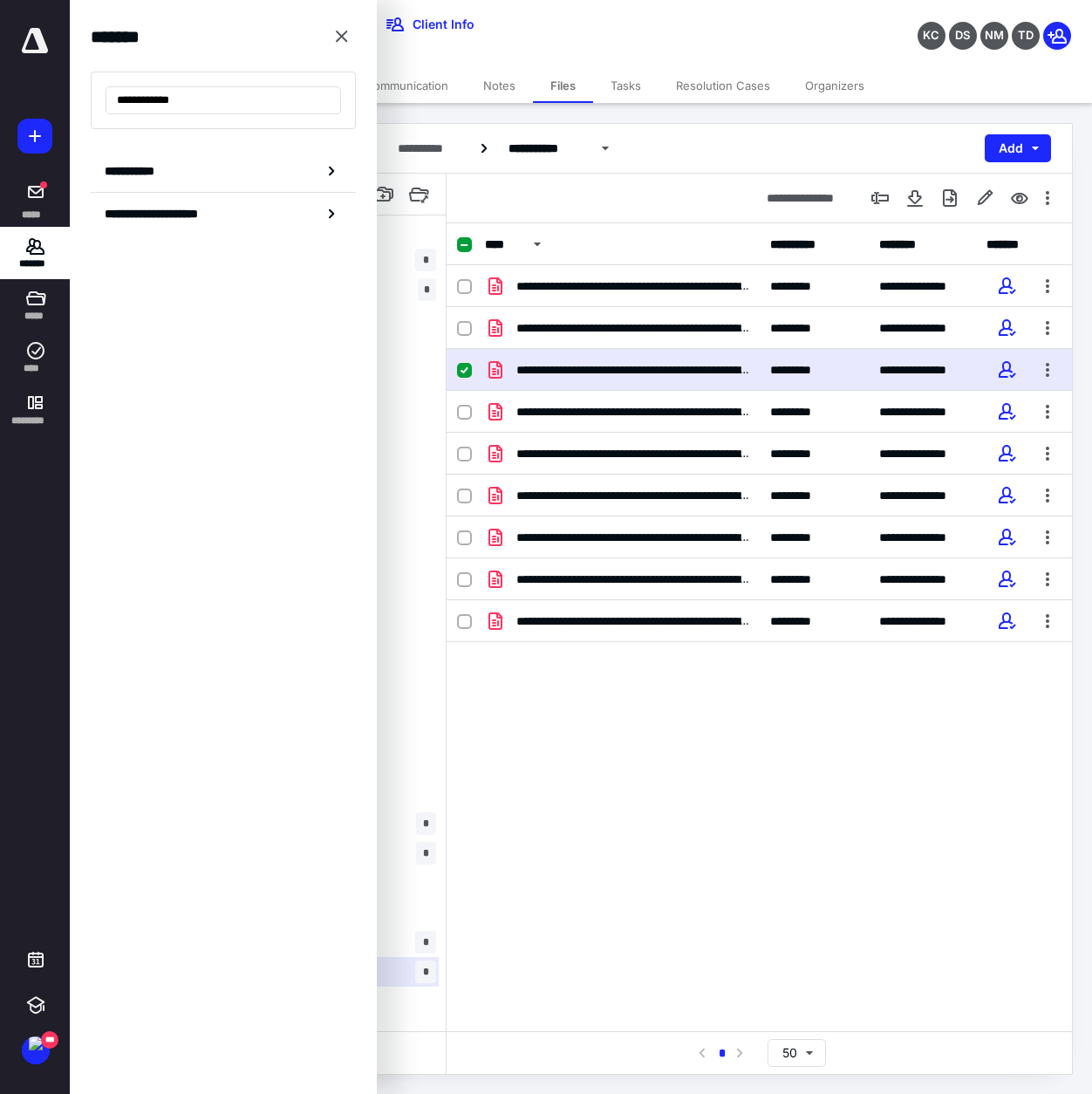 drag, startPoint x: 192, startPoint y: 99, endPoint x: 91, endPoint y: 99, distance: 101 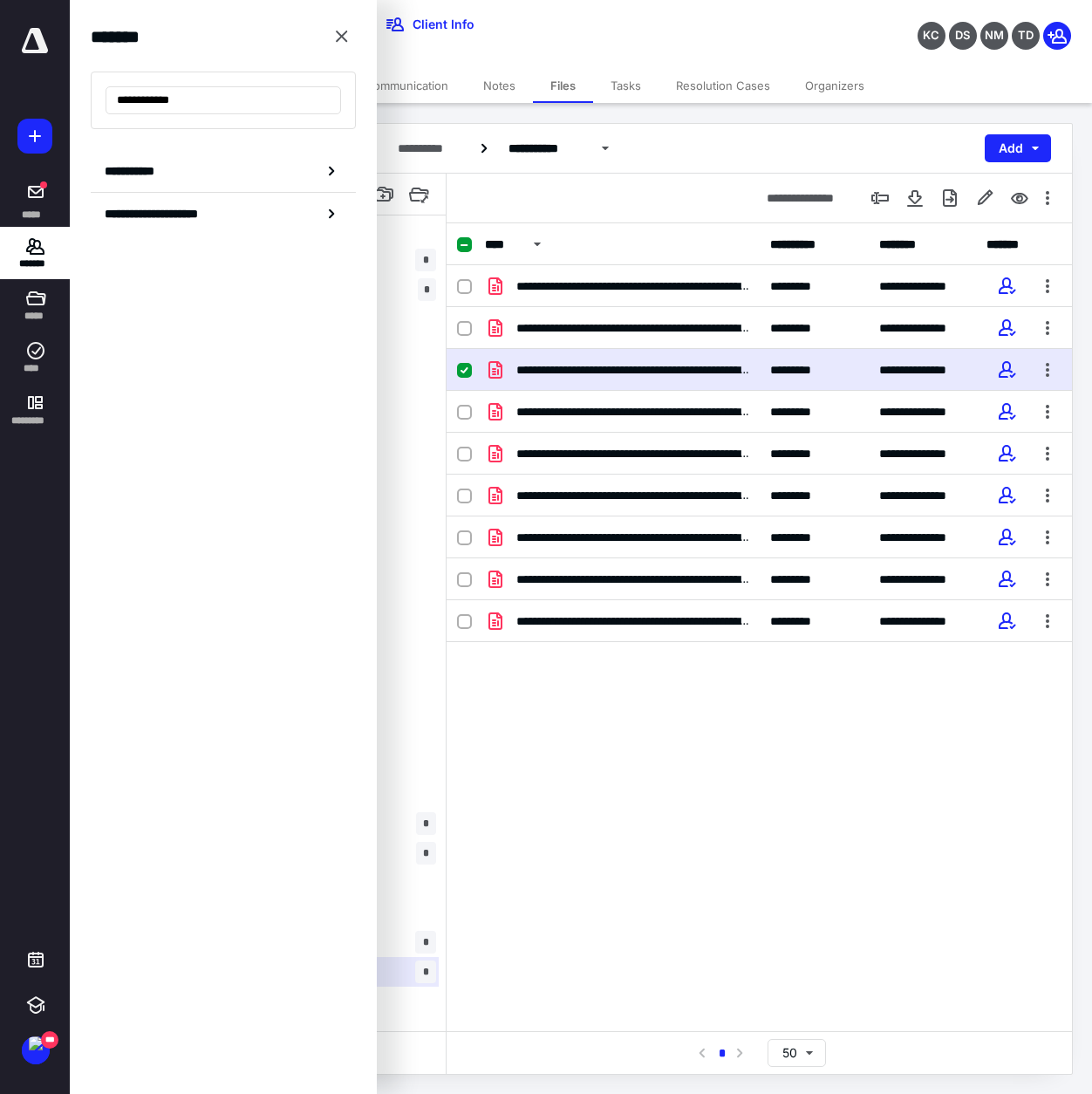 click on "**********" at bounding box center (223, 100) 